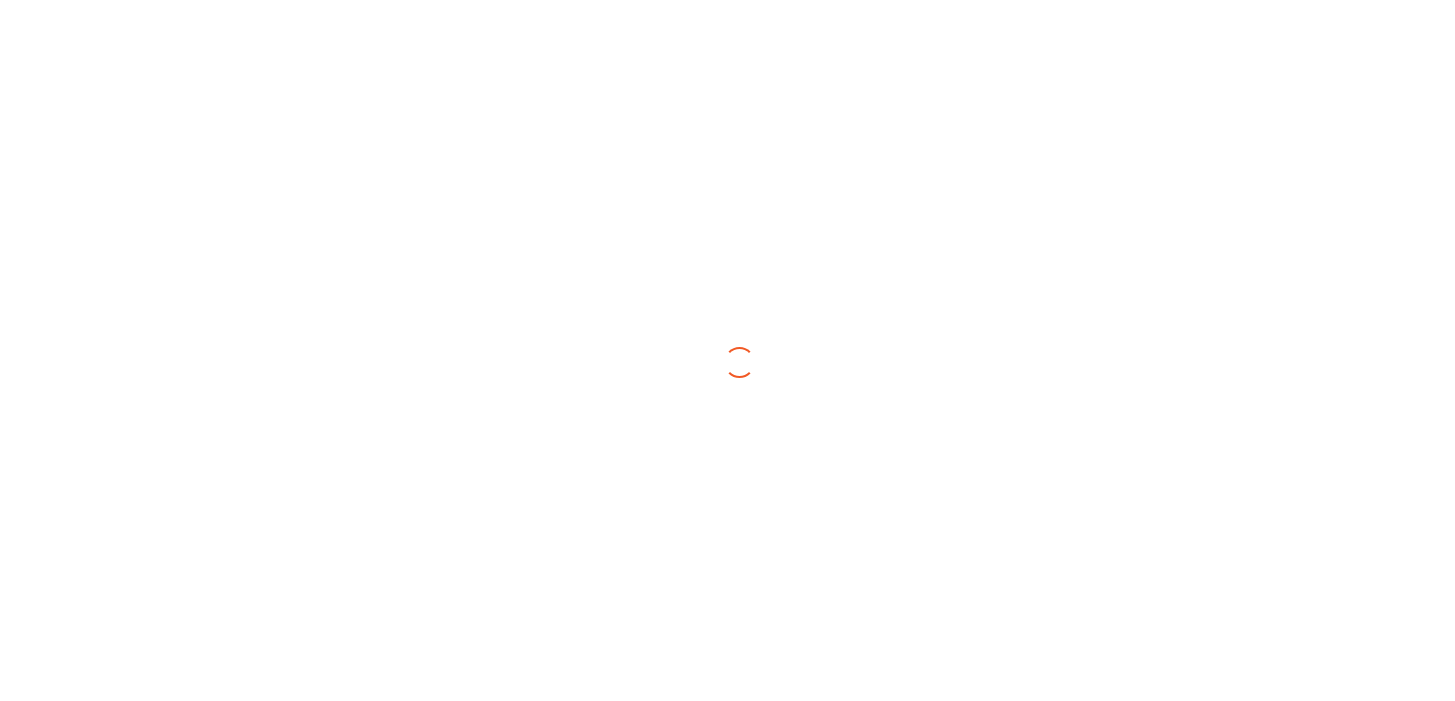 scroll, scrollTop: 0, scrollLeft: 0, axis: both 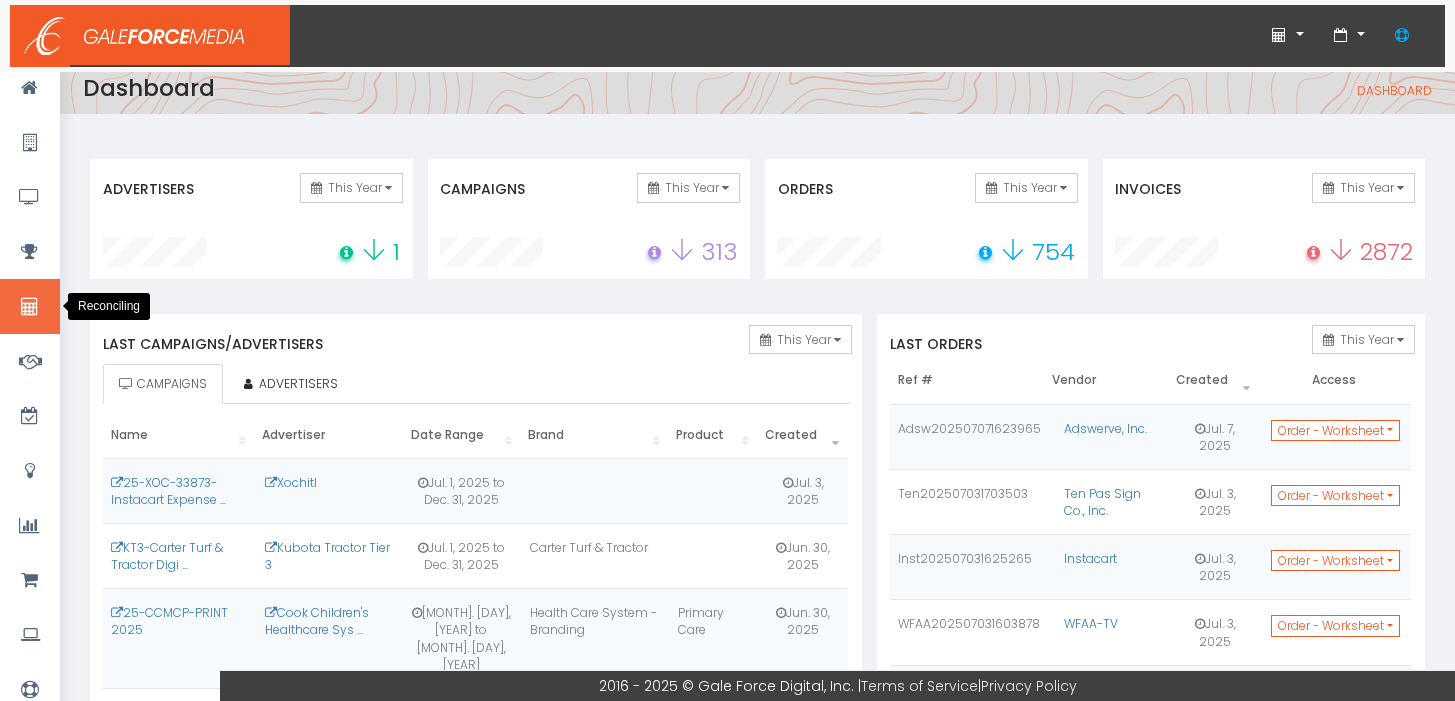 click at bounding box center (30, 306) 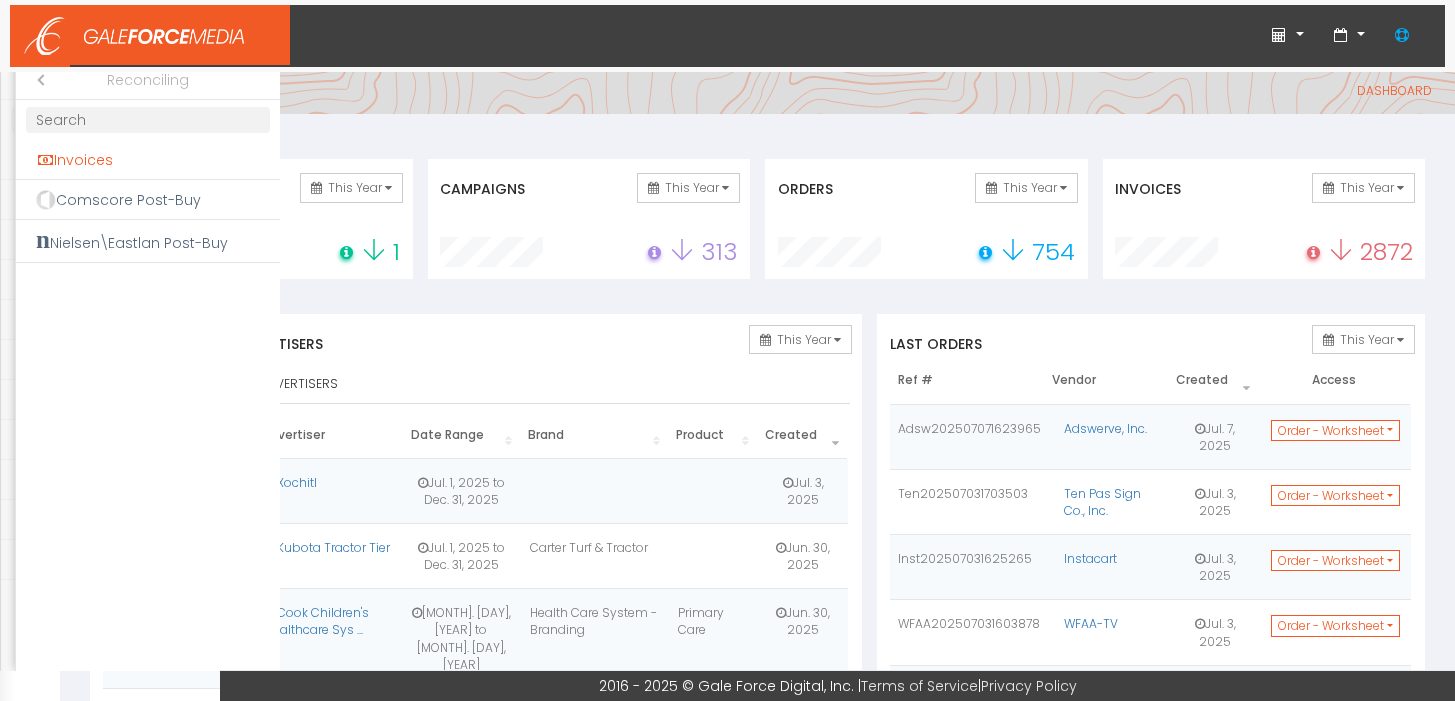 click on "Invoices" at bounding box center (148, 160) 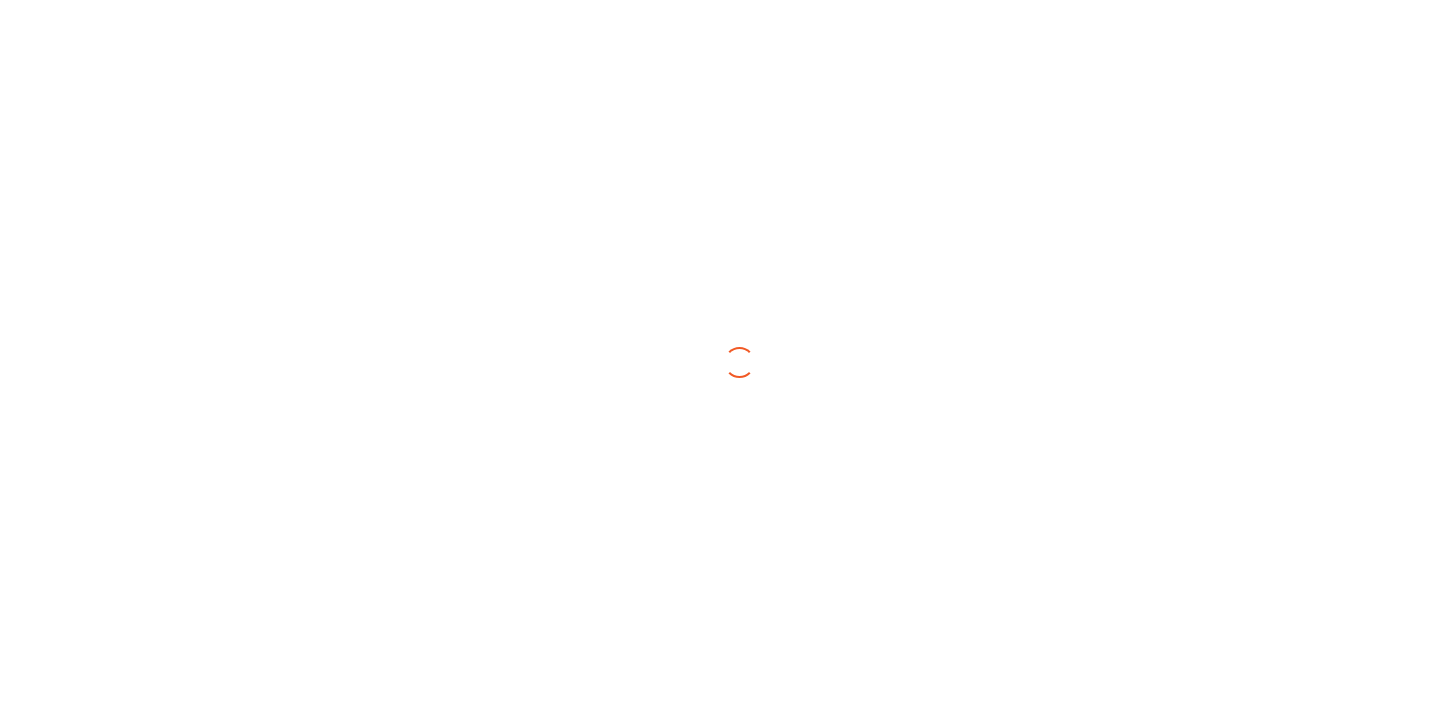 scroll, scrollTop: 0, scrollLeft: 0, axis: both 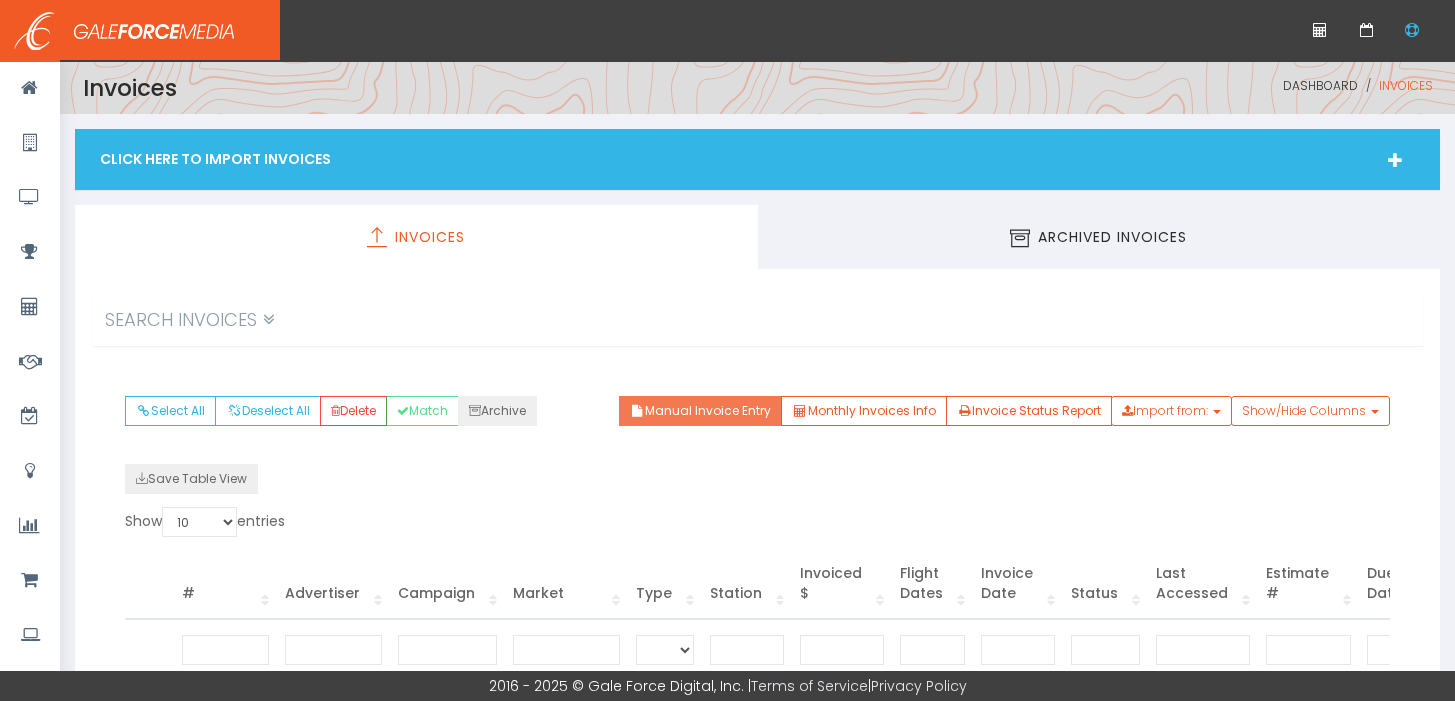 click on "Manual Invoice Entry" at bounding box center [700, 411] 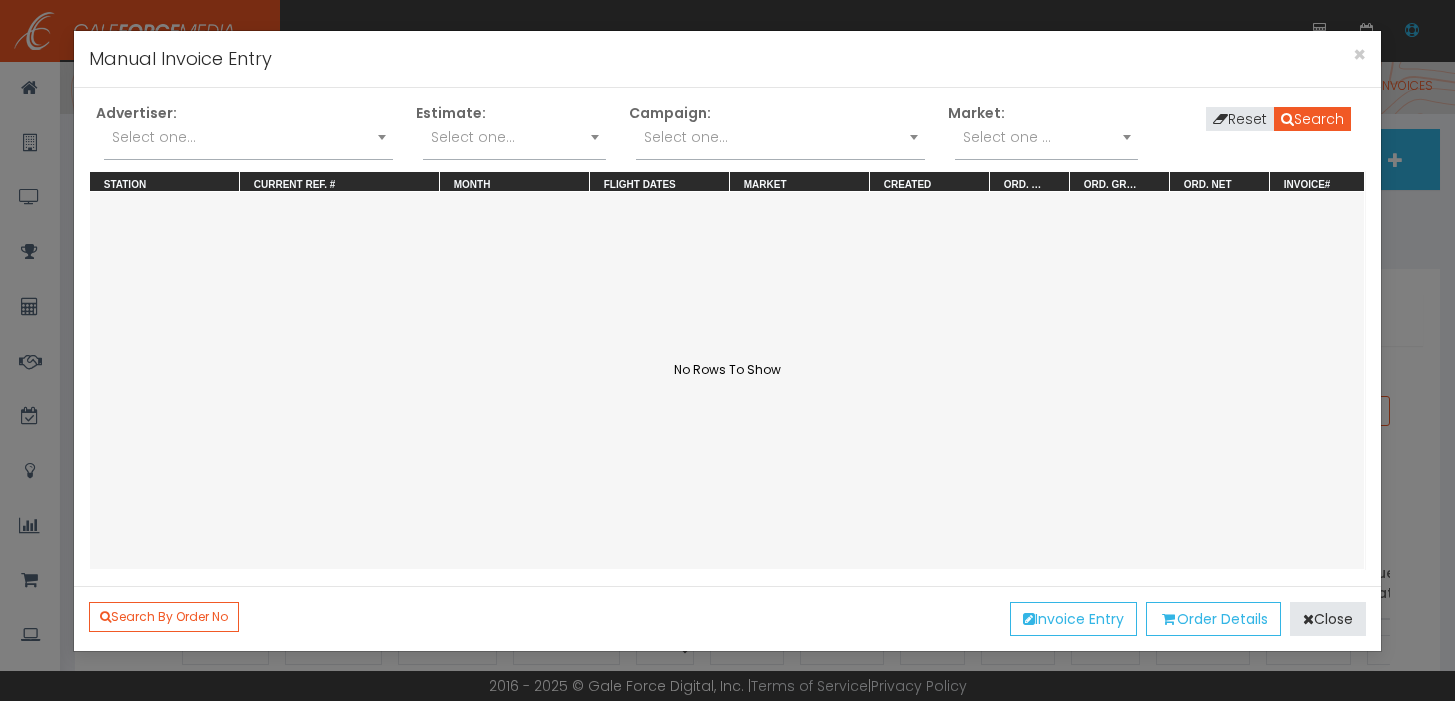 click on "Select one..." at bounding box center [248, 137] 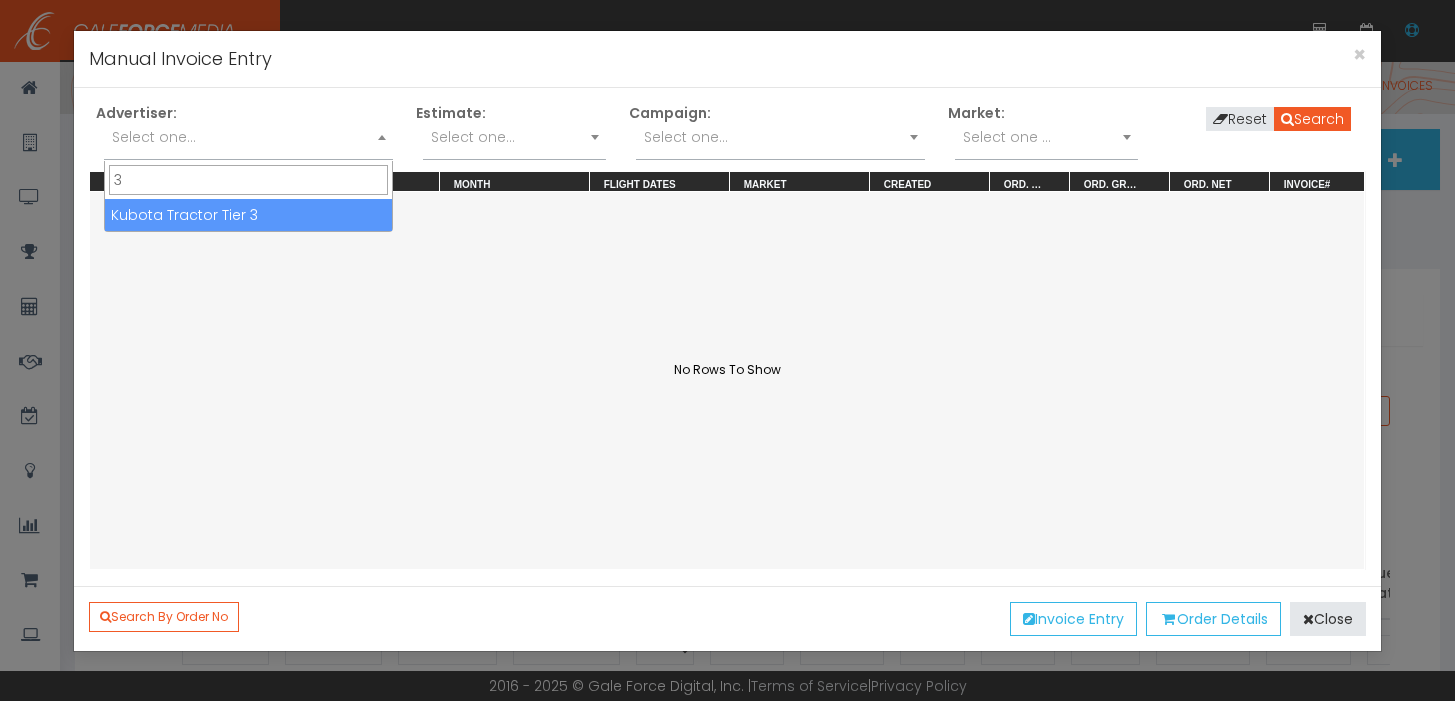 type on "3" 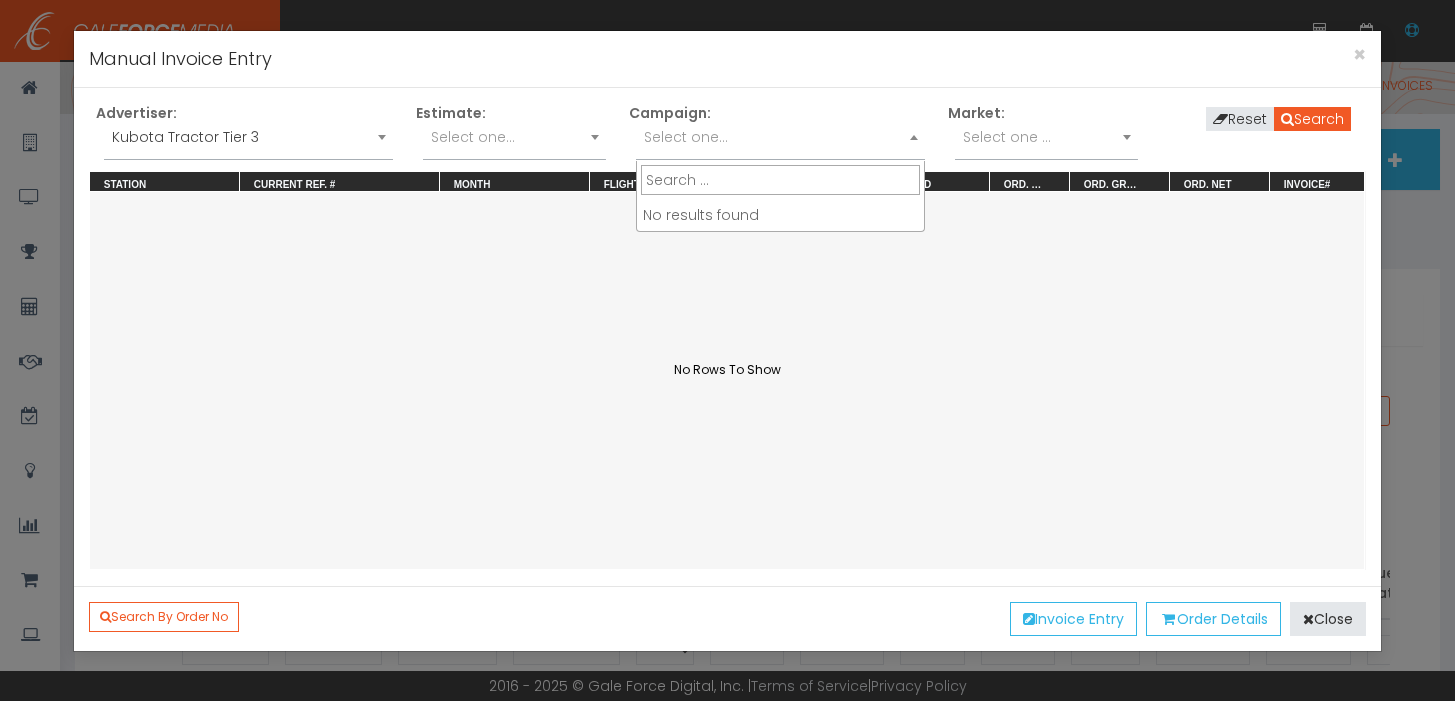 click on "Select one..." at bounding box center [686, 137] 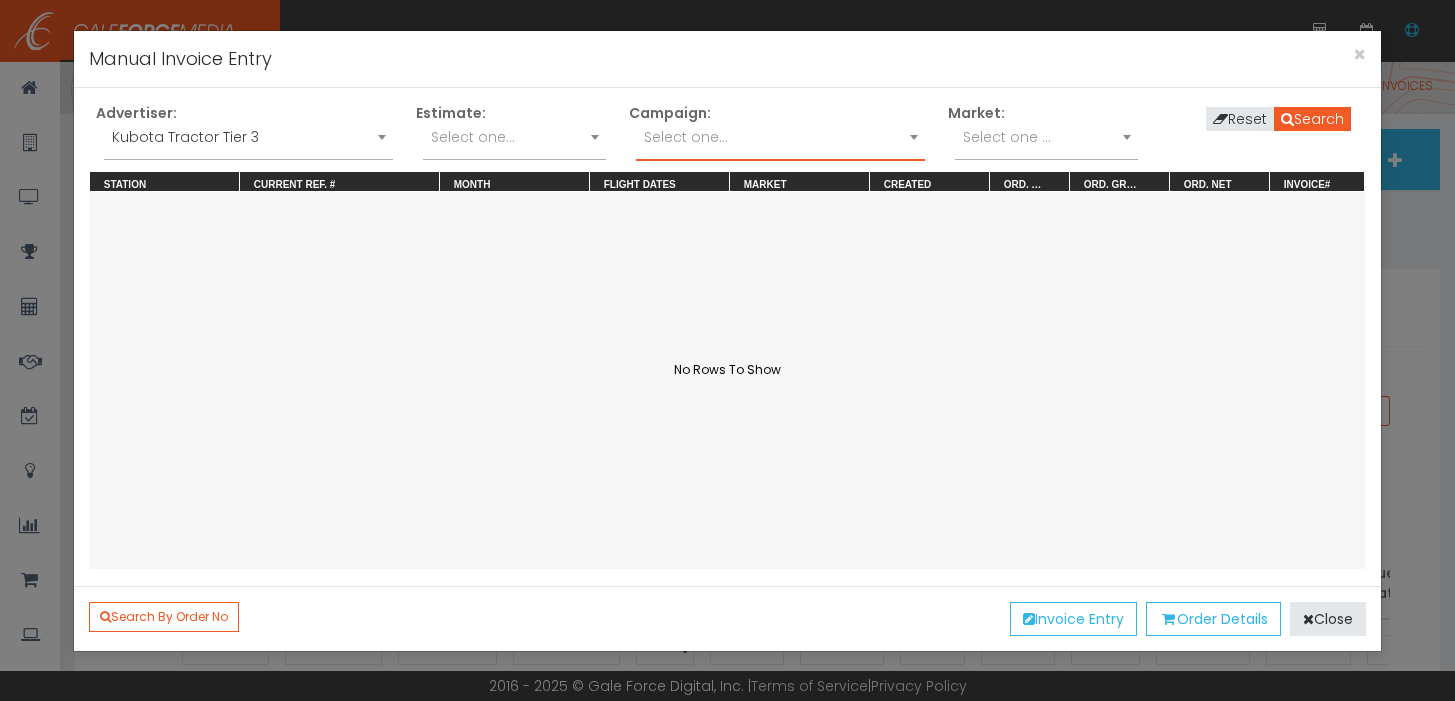 click on "Select one..." at bounding box center [686, 137] 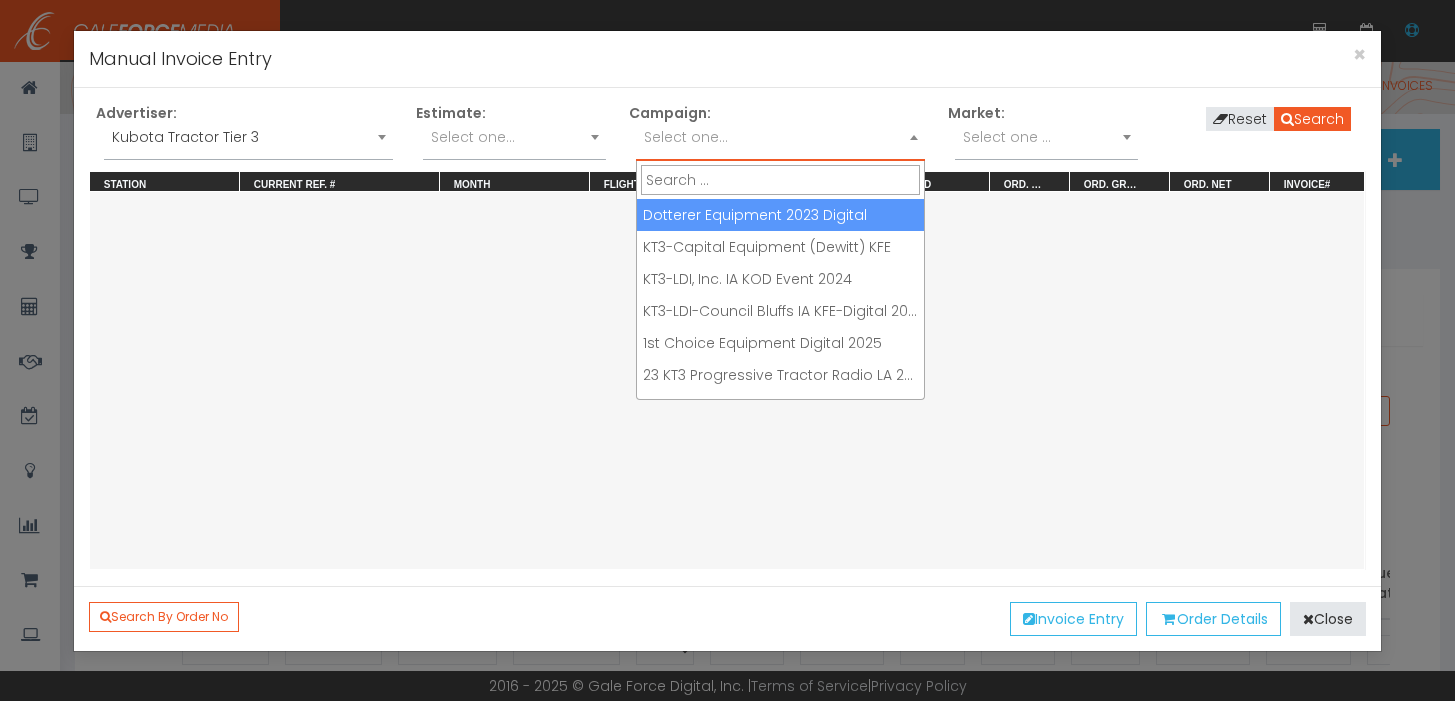 click on "Select one..." at bounding box center (686, 137) 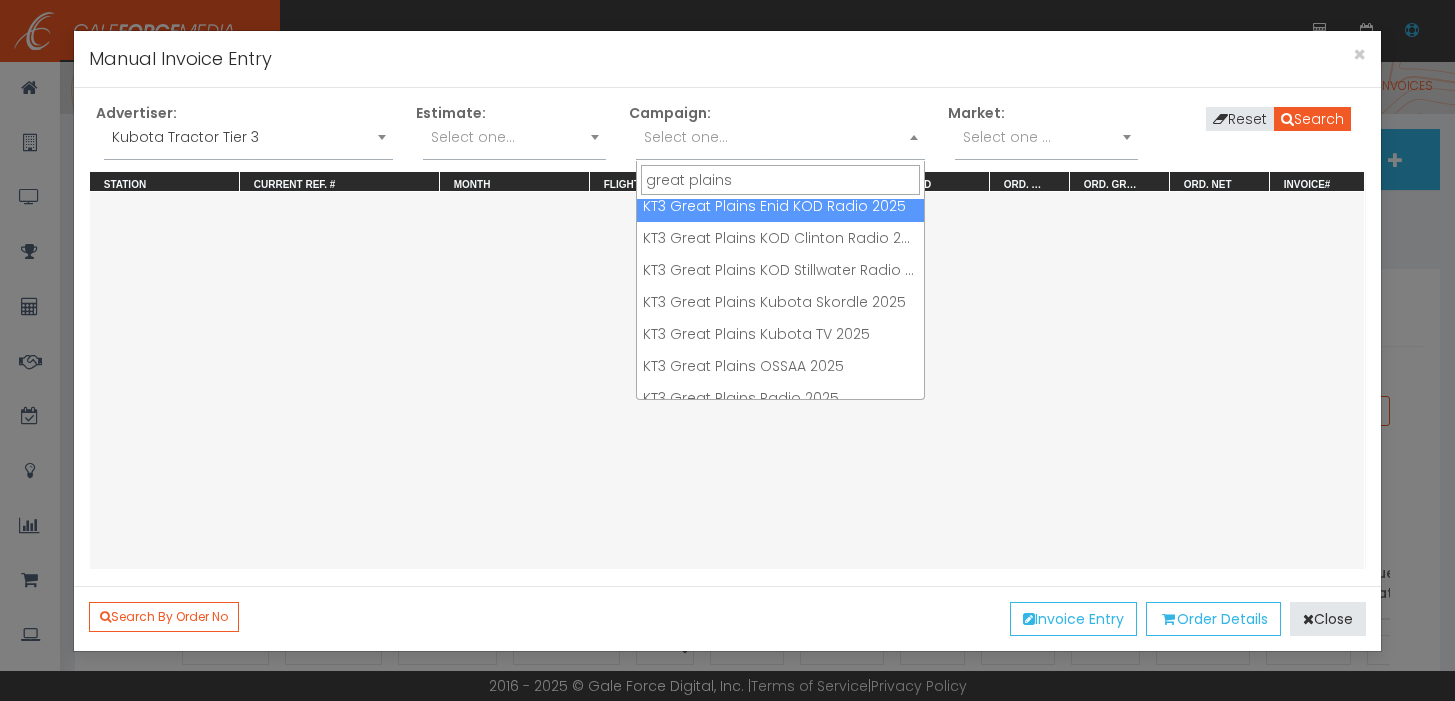 scroll, scrollTop: 97, scrollLeft: 0, axis: vertical 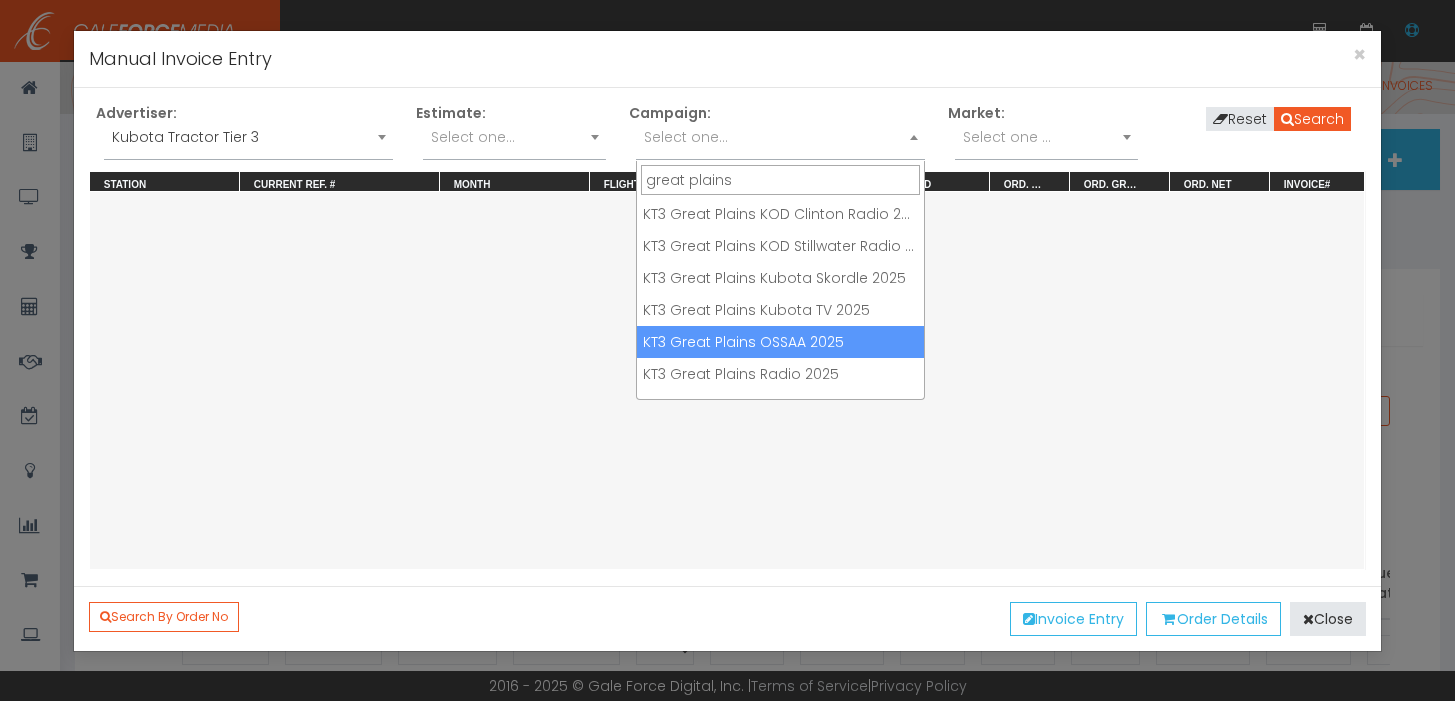 type on "great plains" 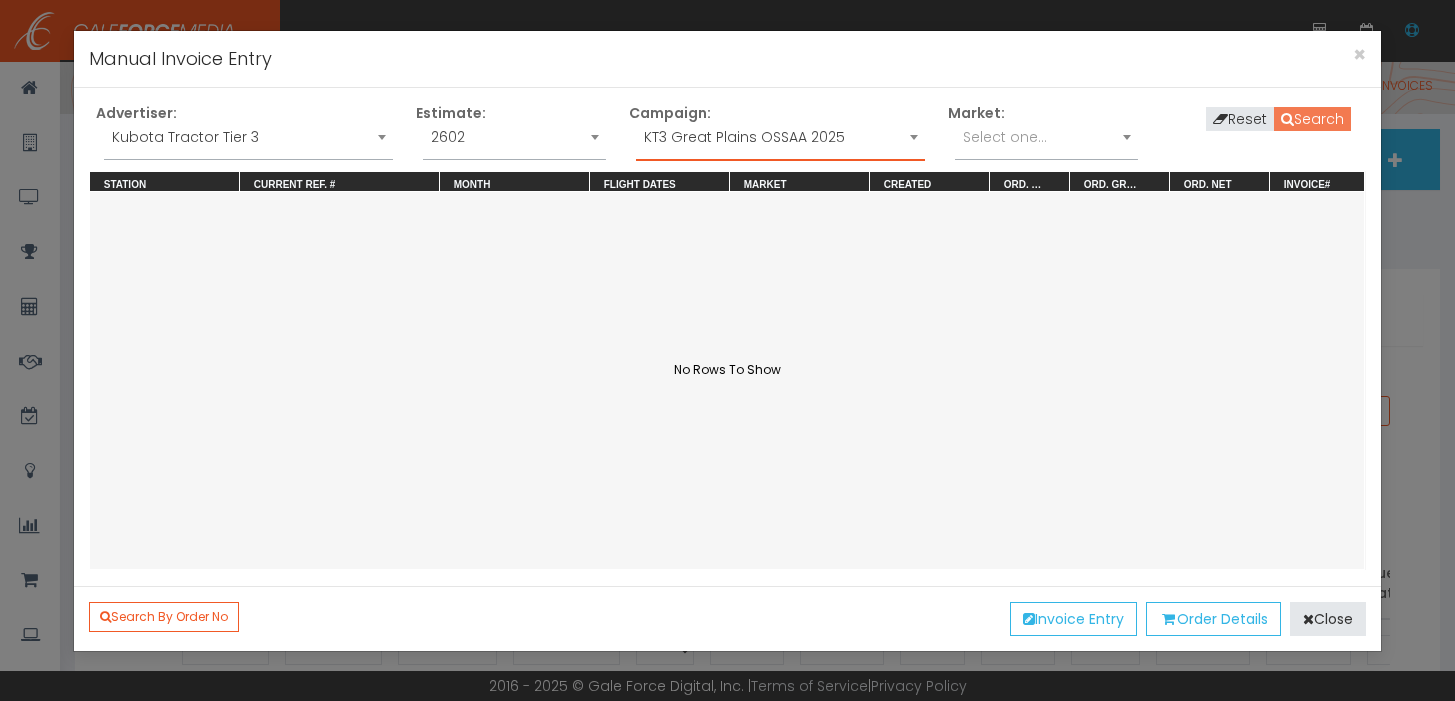 click on "Search" at bounding box center (1312, 119) 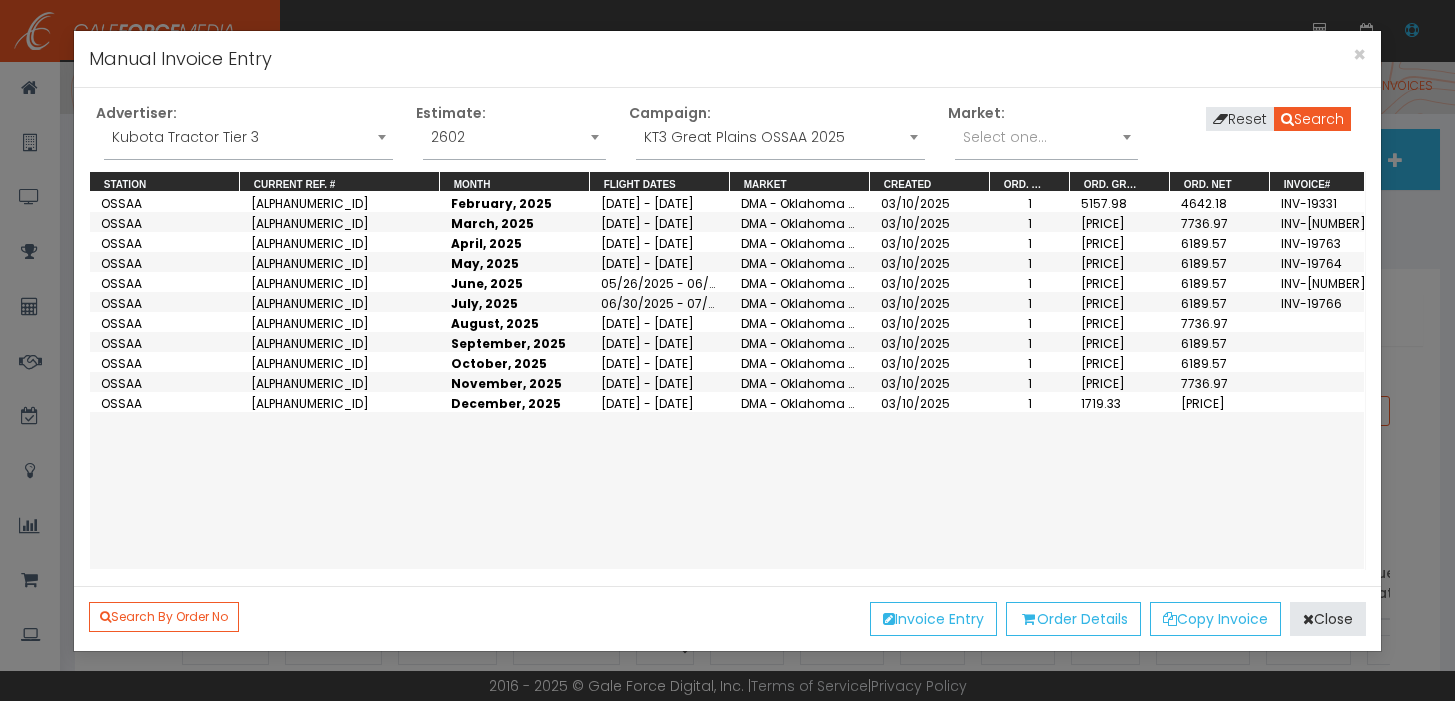 click on "July, 2025" at bounding box center (515, 222) 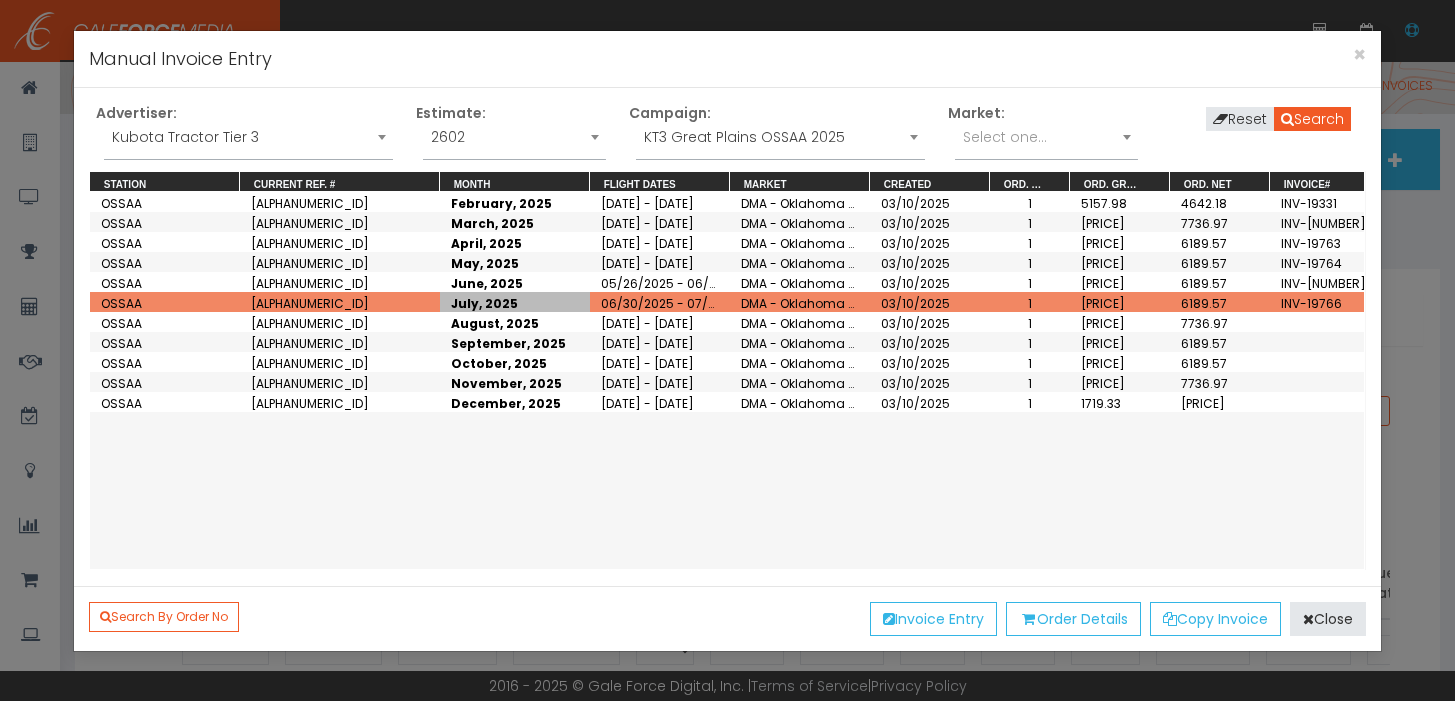 click on "August, 2025" at bounding box center (515, 202) 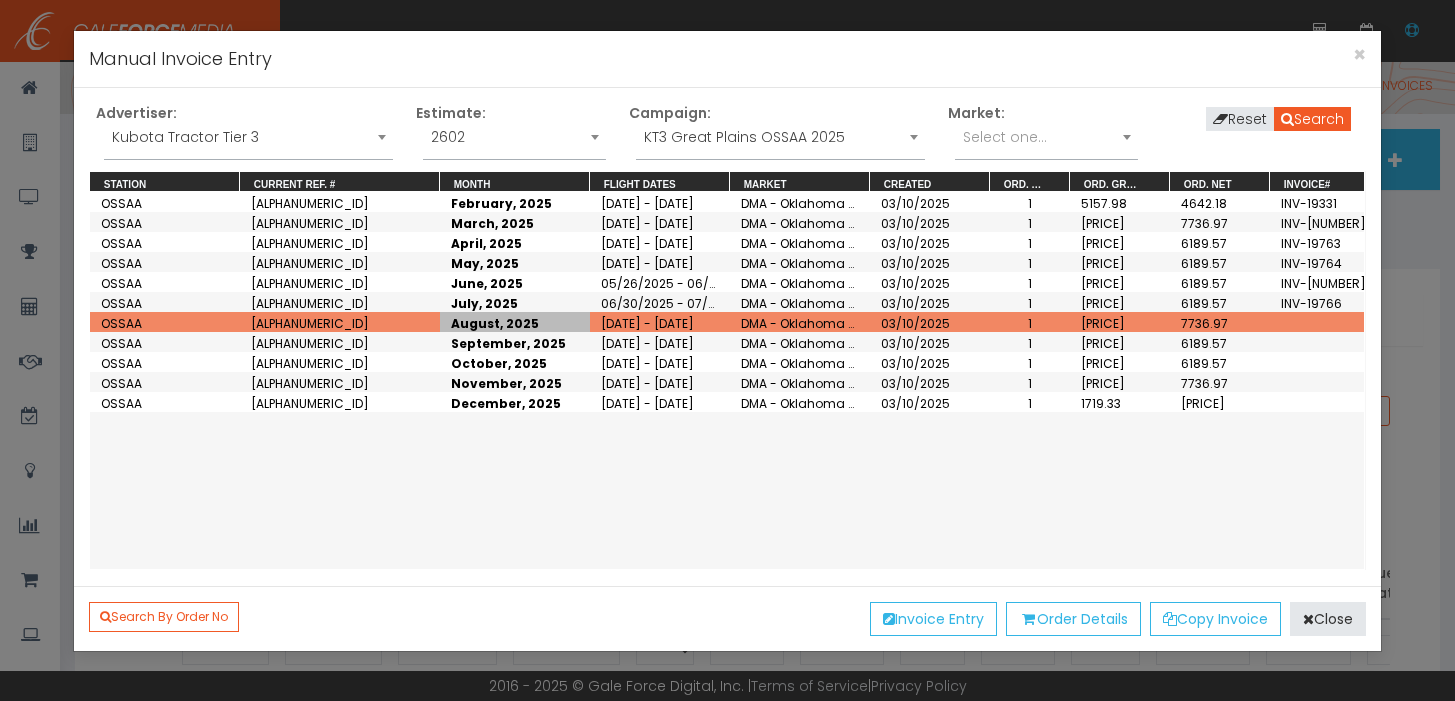 click on "6877.30" at bounding box center (1120, 222) 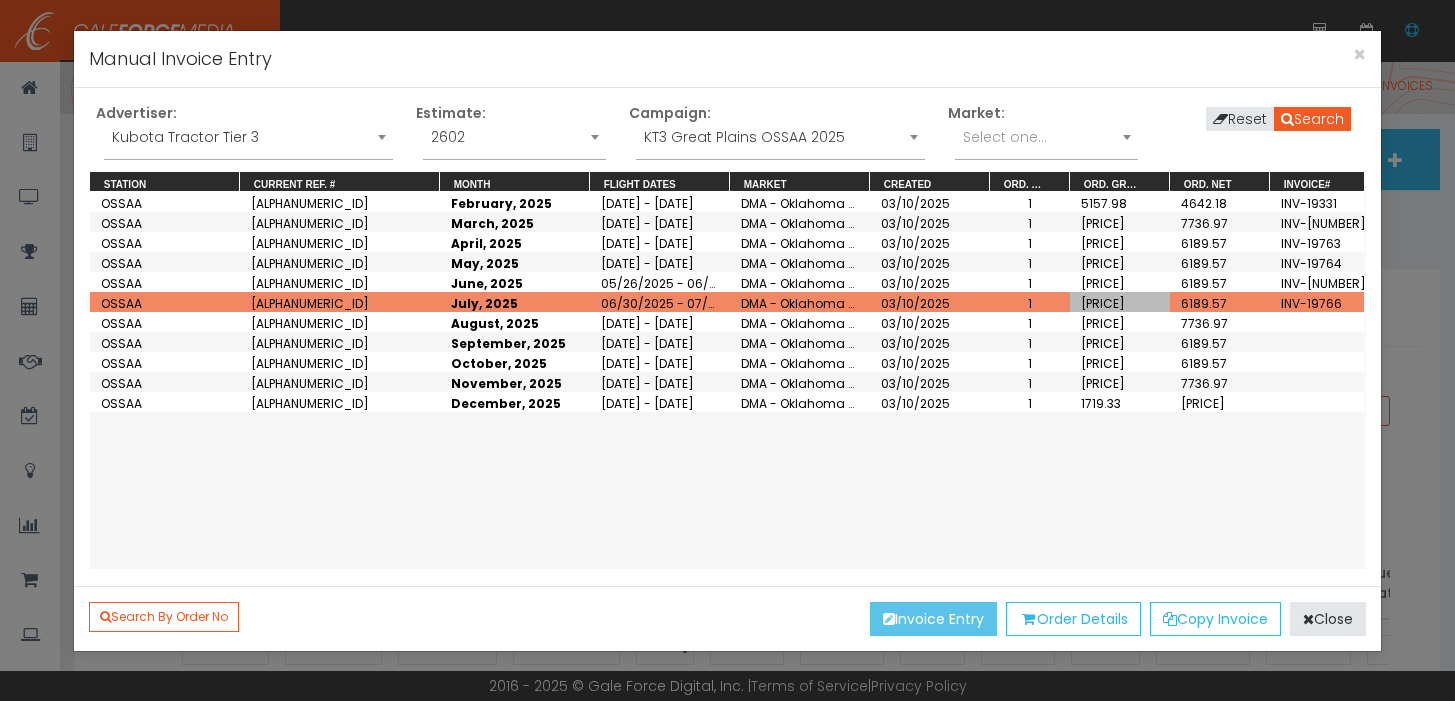 click on "Invoice Entry" at bounding box center (933, 619) 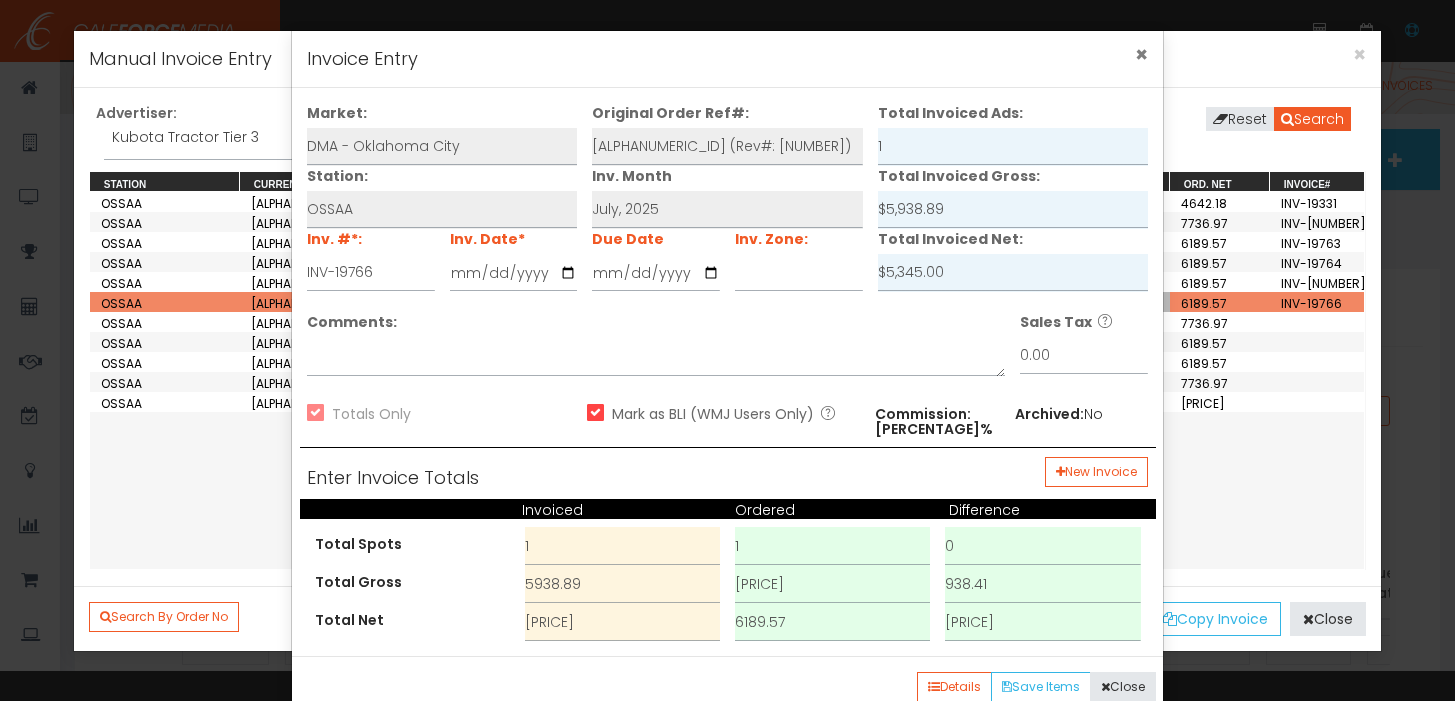 click on "×" at bounding box center [1141, 54] 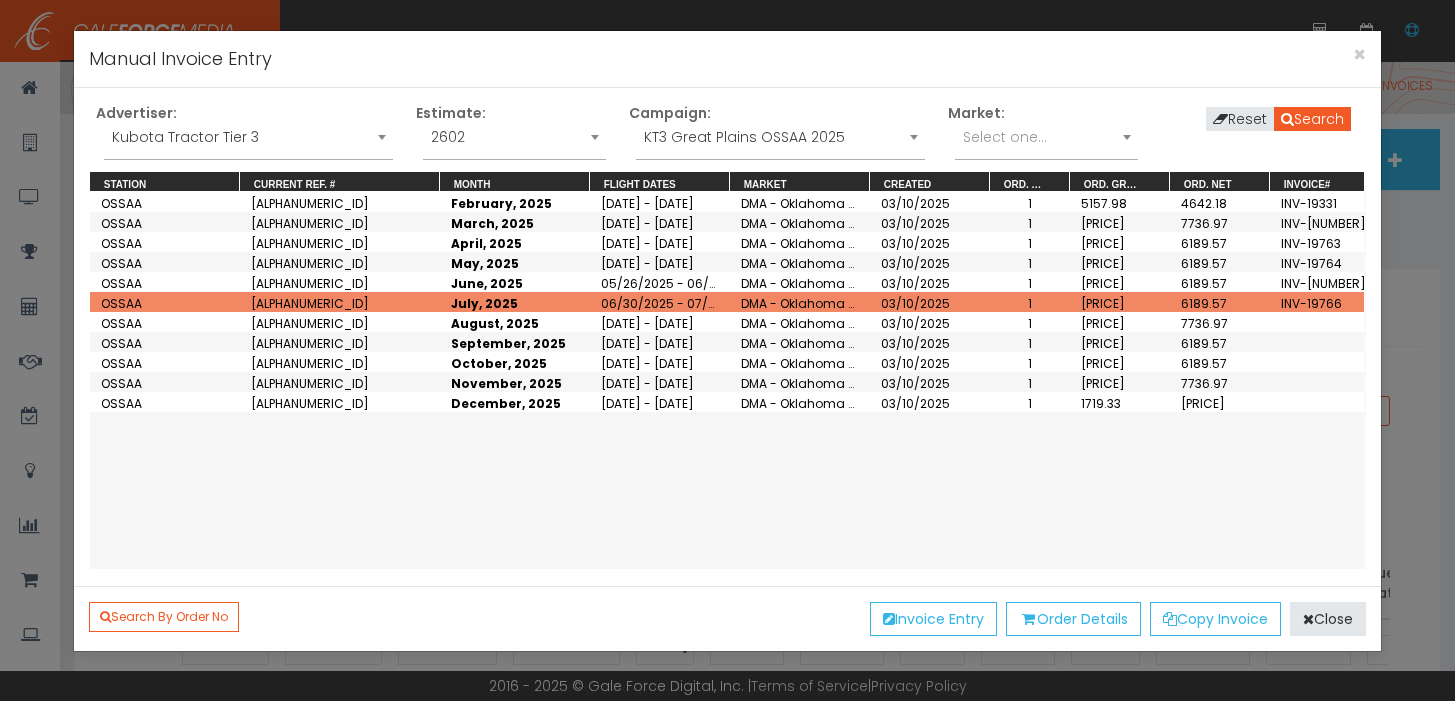 click on "DMA - Oklahoma City" at bounding box center (800, 202) 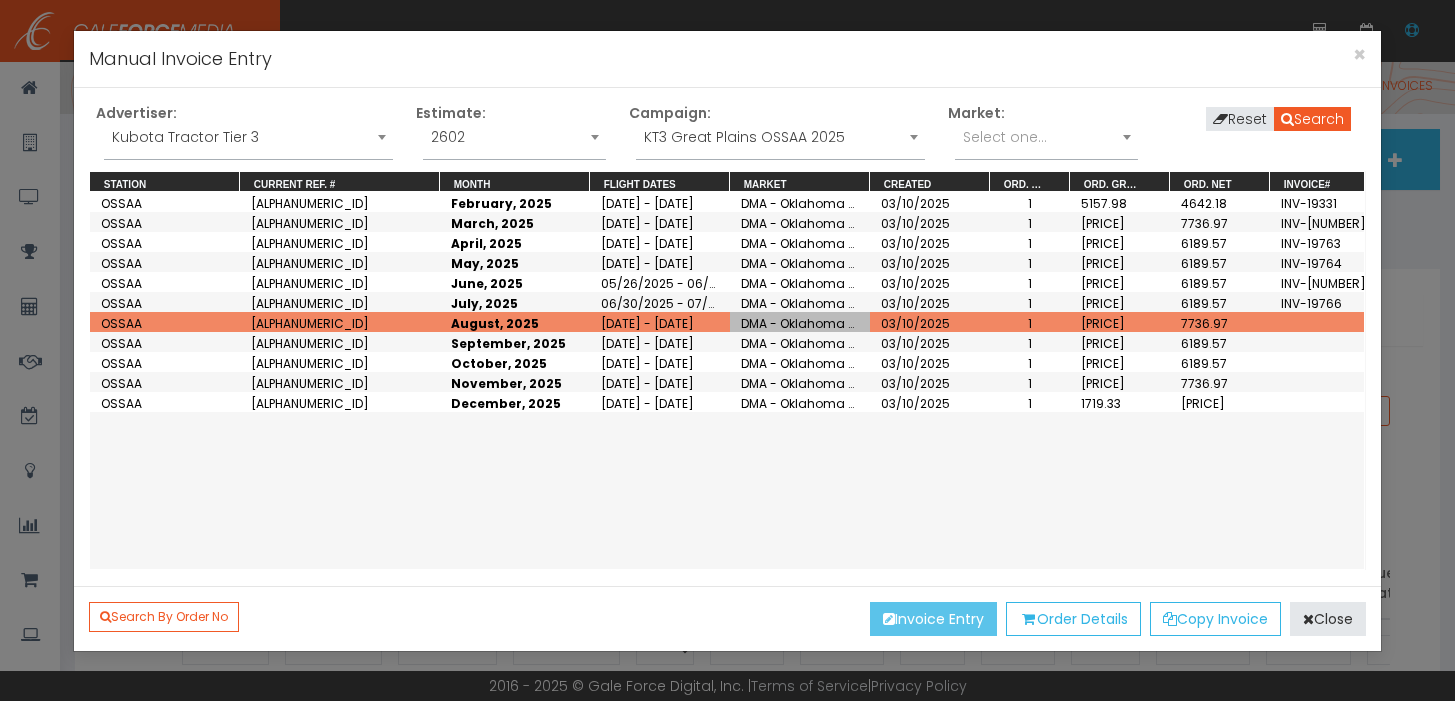click on "Invoice Entry" at bounding box center (933, 619) 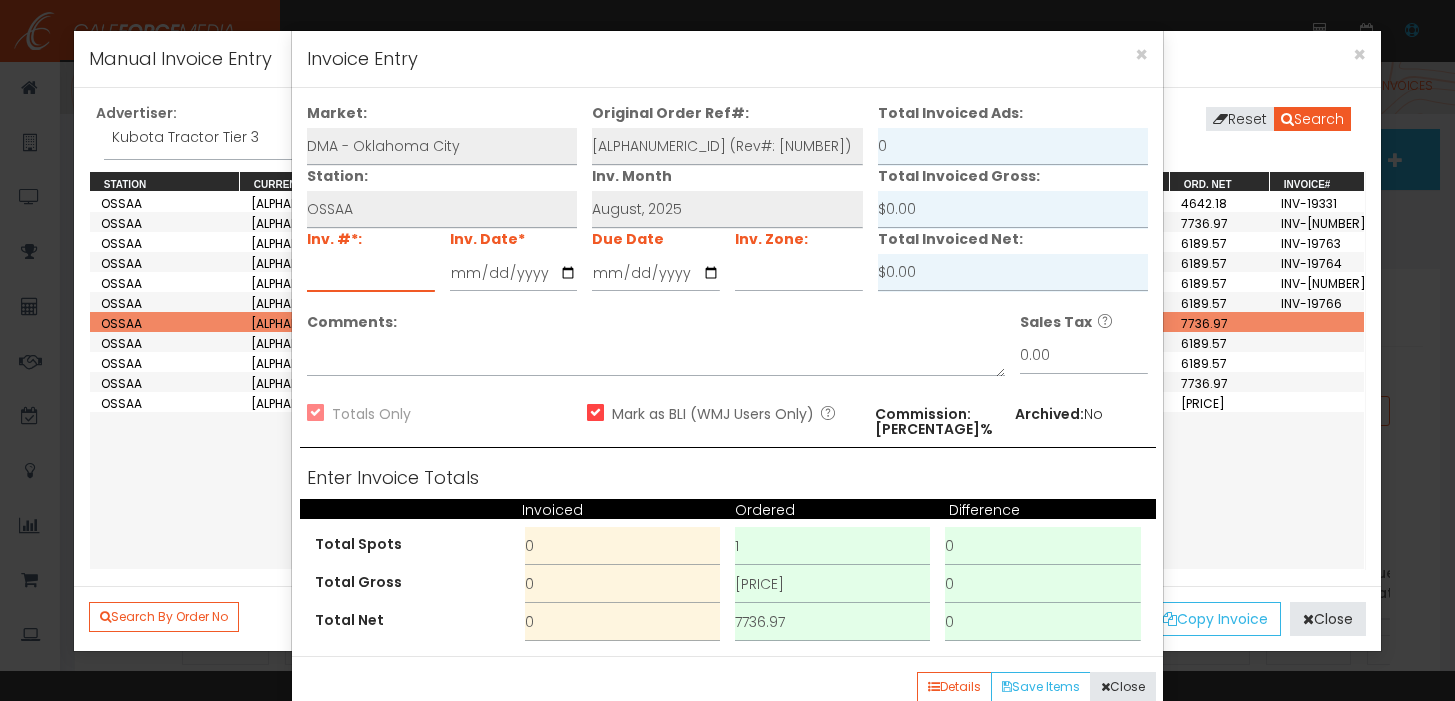click at bounding box center [371, 273] 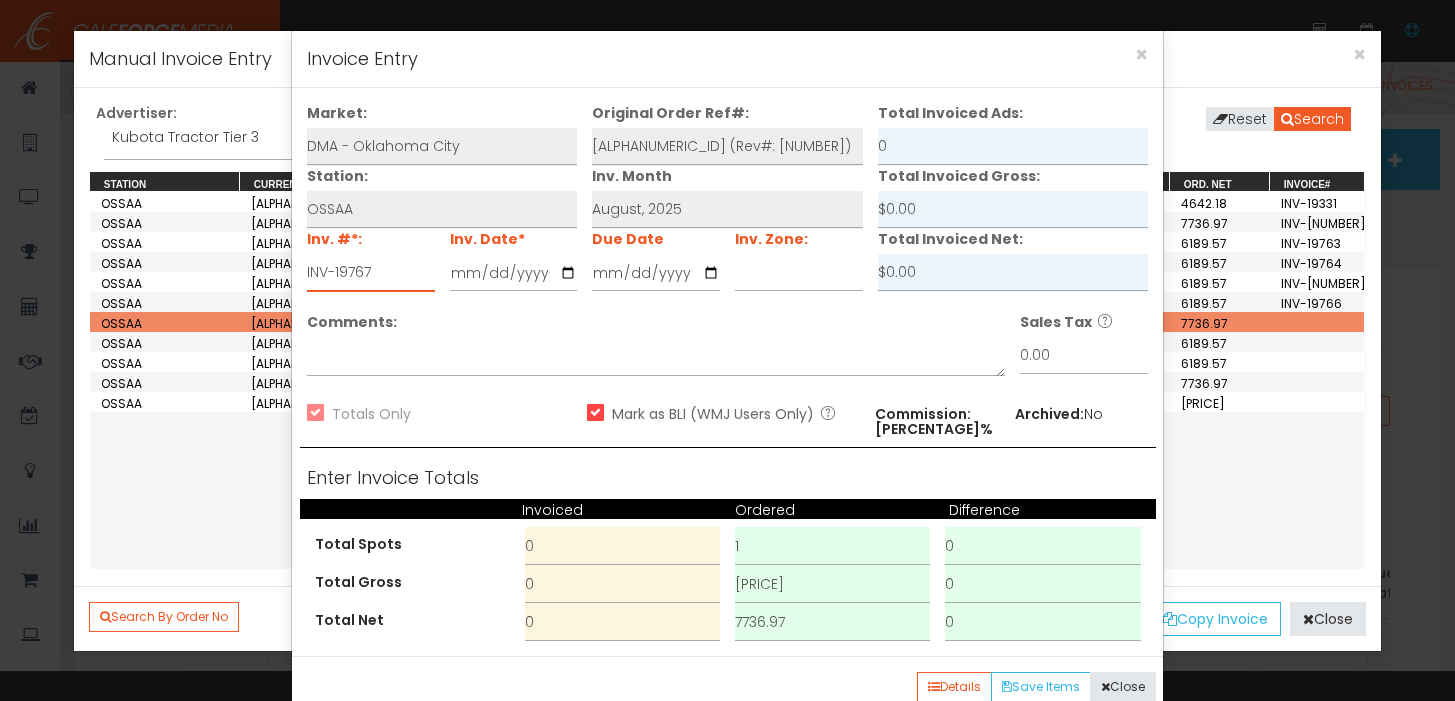 type on "INV-[NUMBER]" 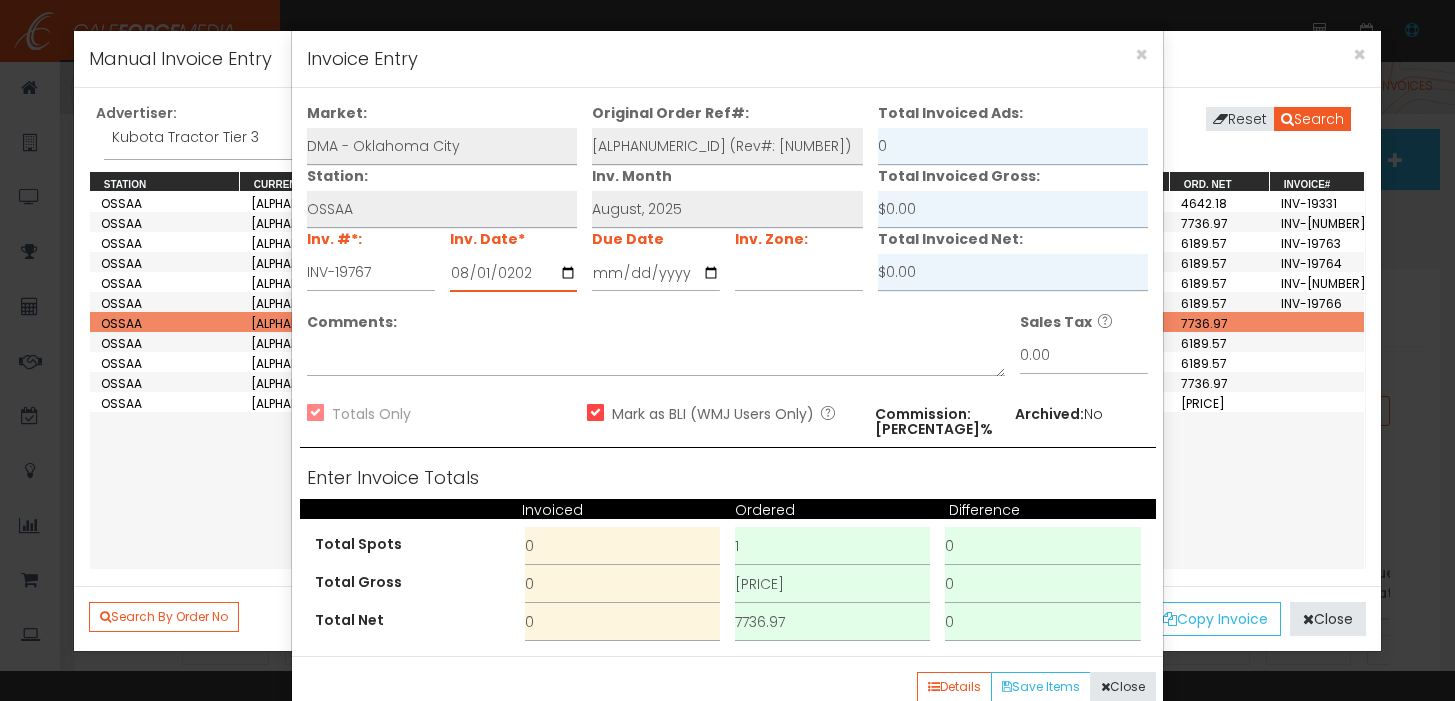 type on "2025-08-01" 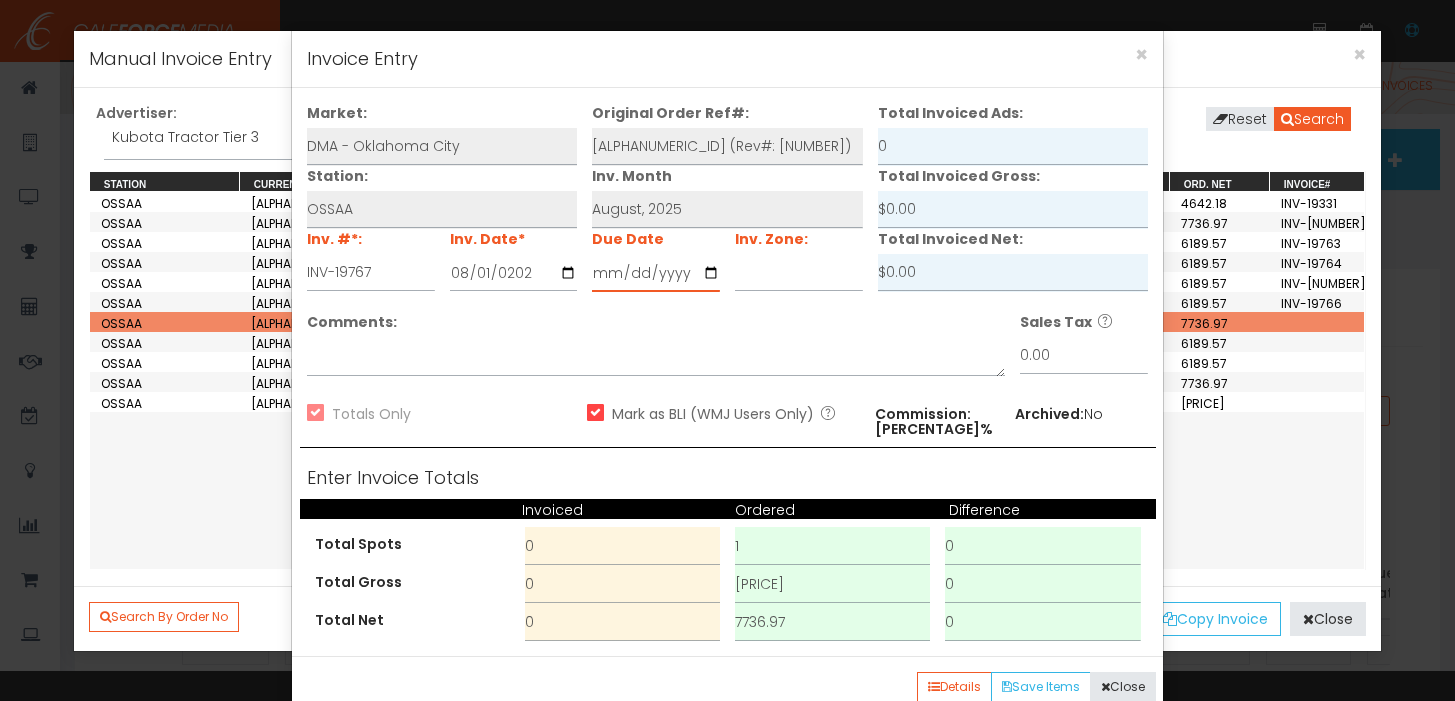 type on "2025-08-31" 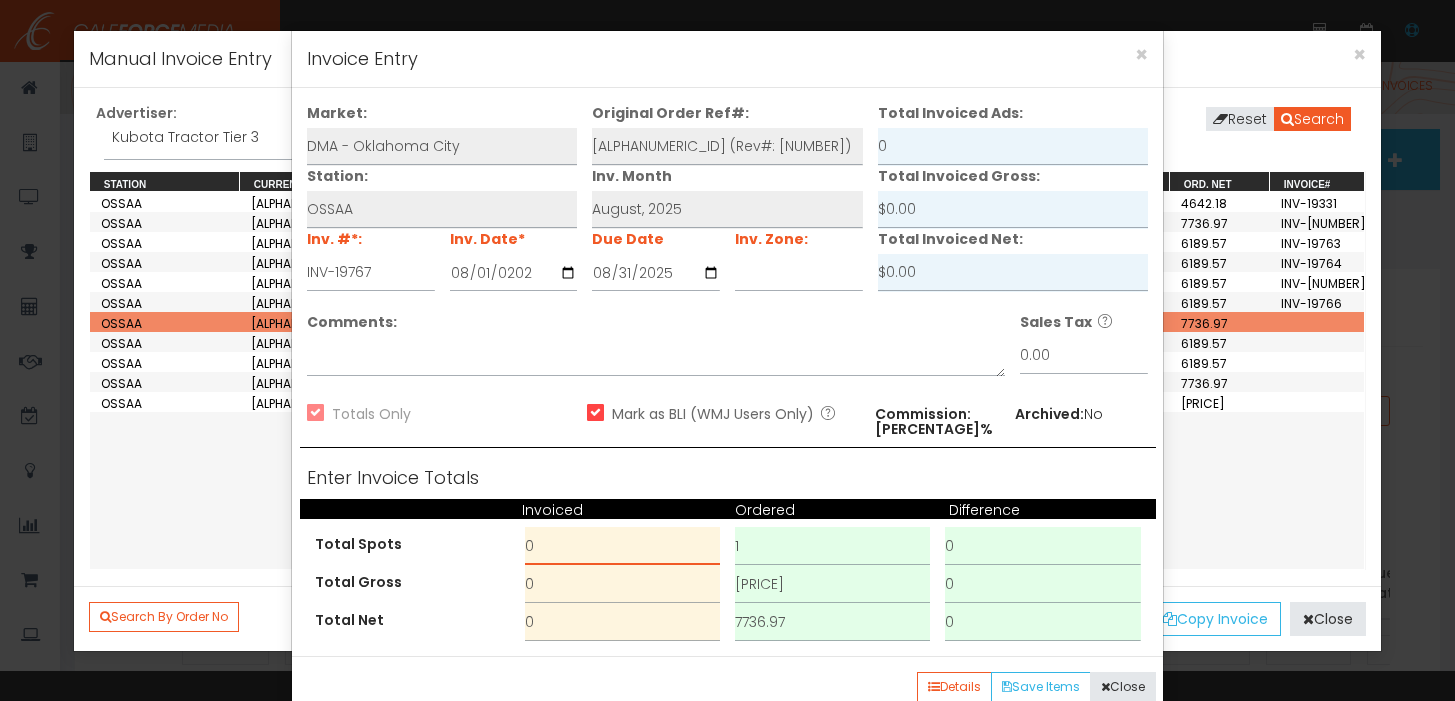 drag, startPoint x: 564, startPoint y: 538, endPoint x: 336, endPoint y: 506, distance: 230.23466 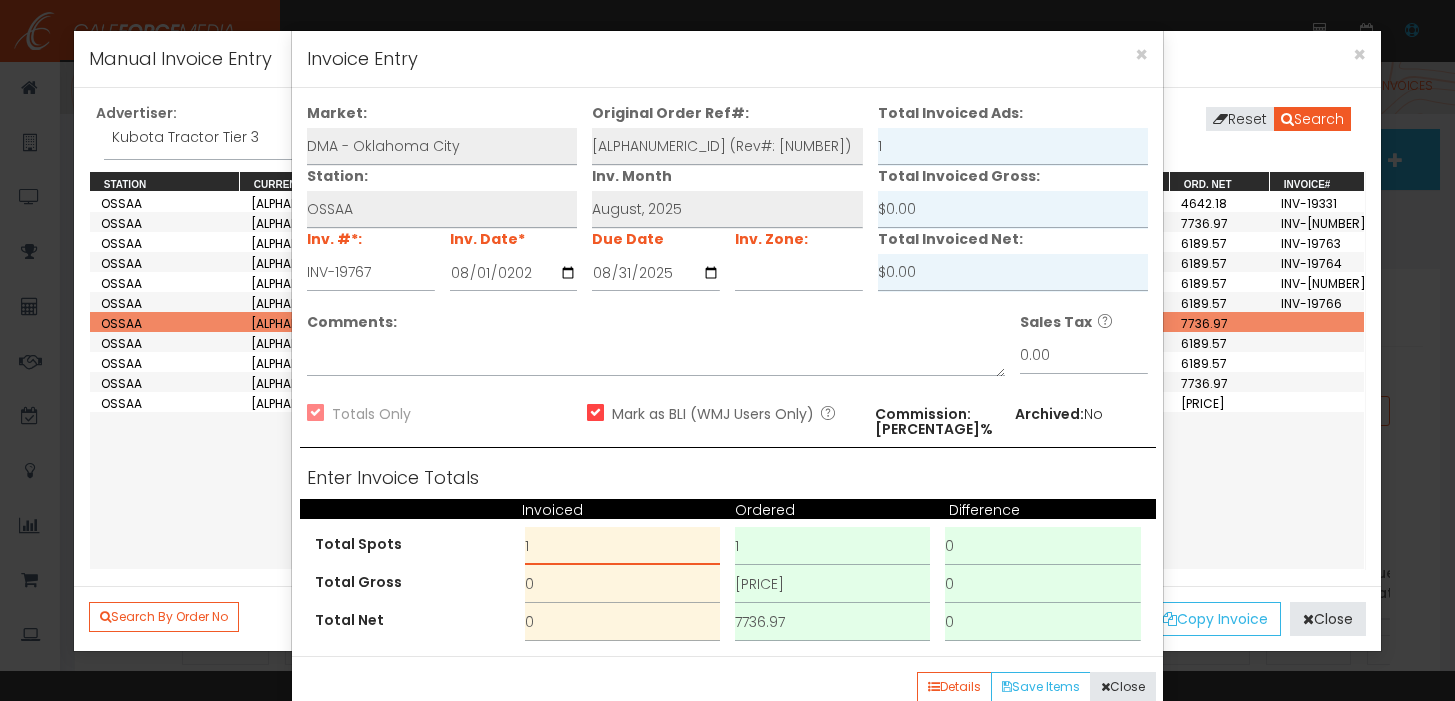 type on "1" 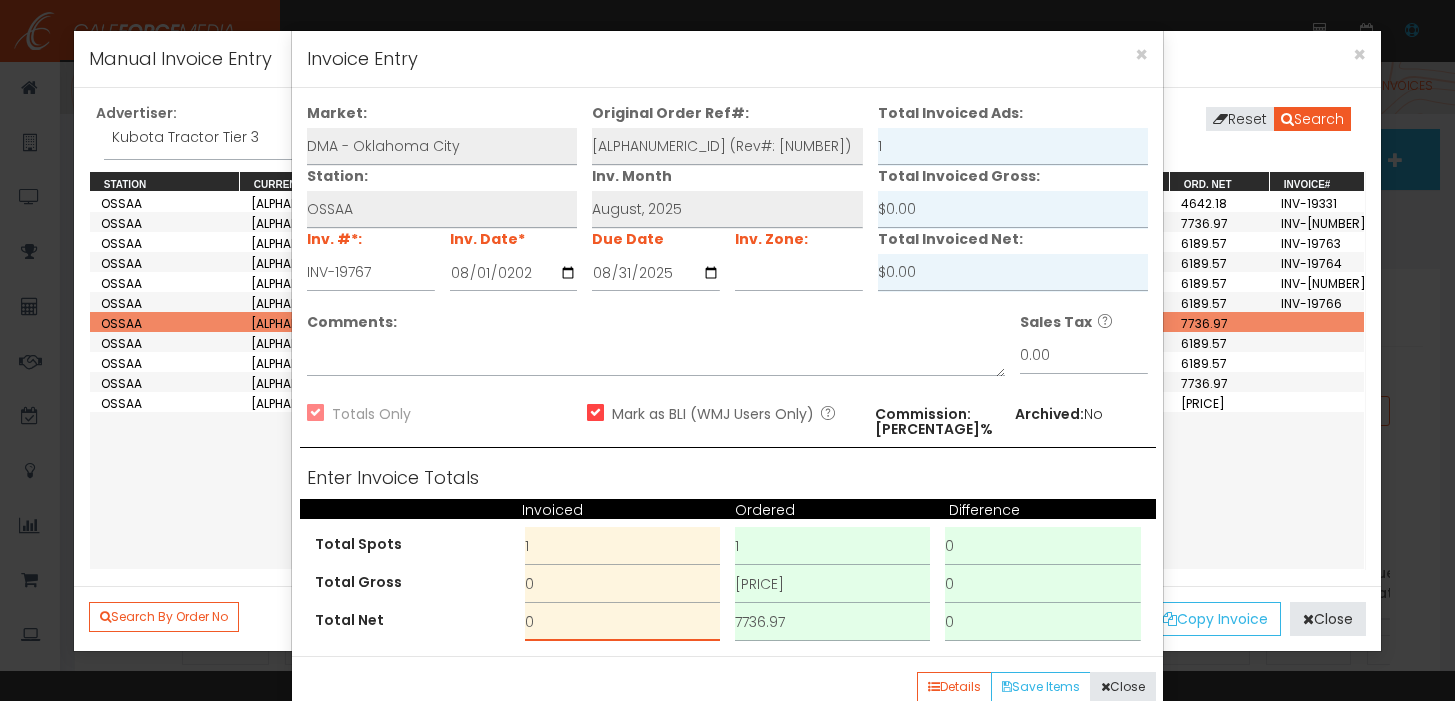 drag, startPoint x: 592, startPoint y: 622, endPoint x: 376, endPoint y: 618, distance: 216.03703 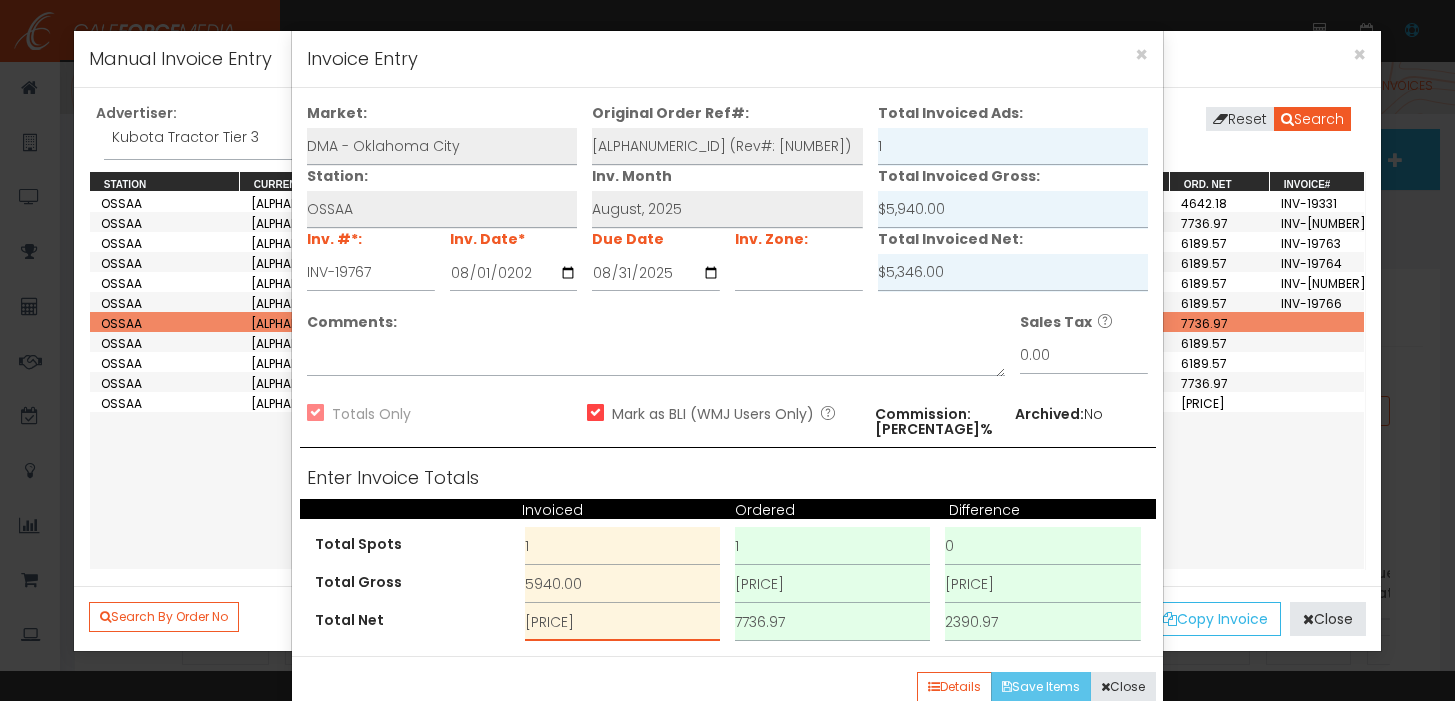 type on "5,346.00" 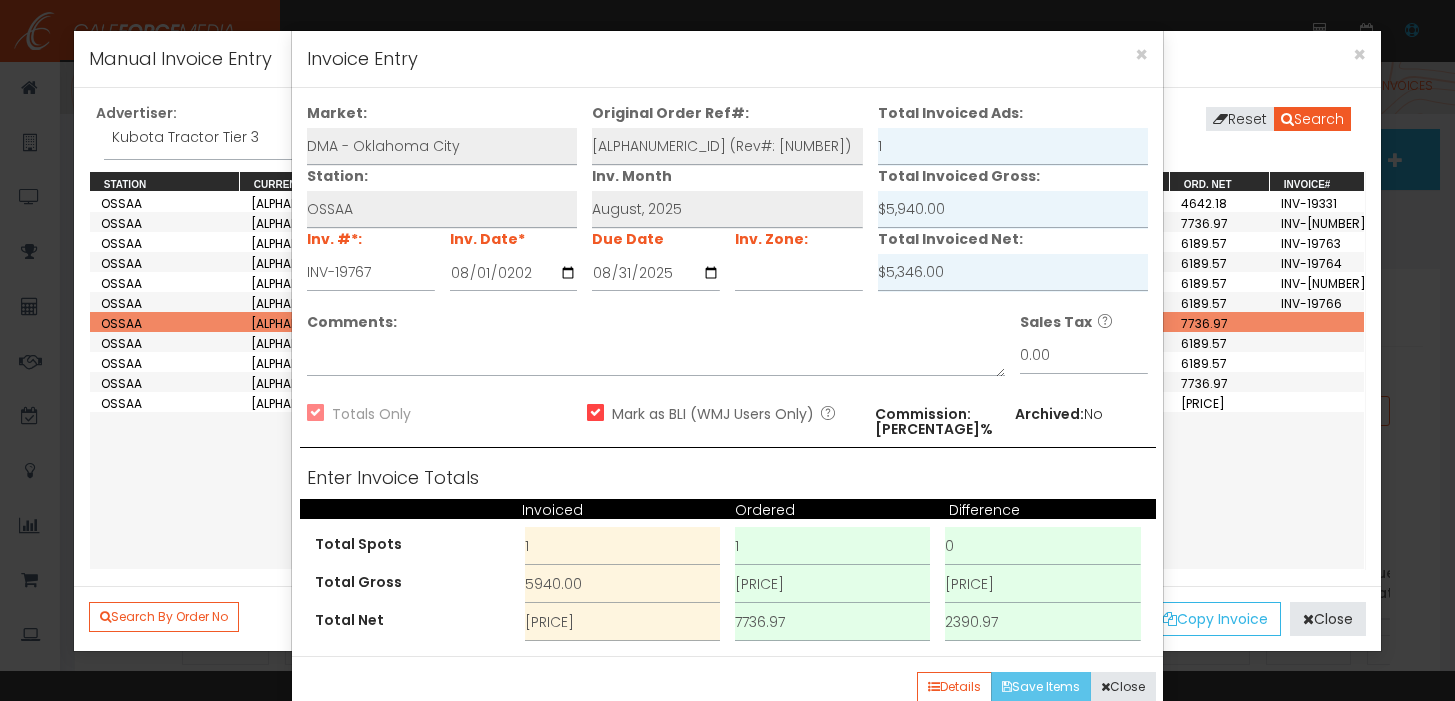 click on "Save Items" at bounding box center [1041, 687] 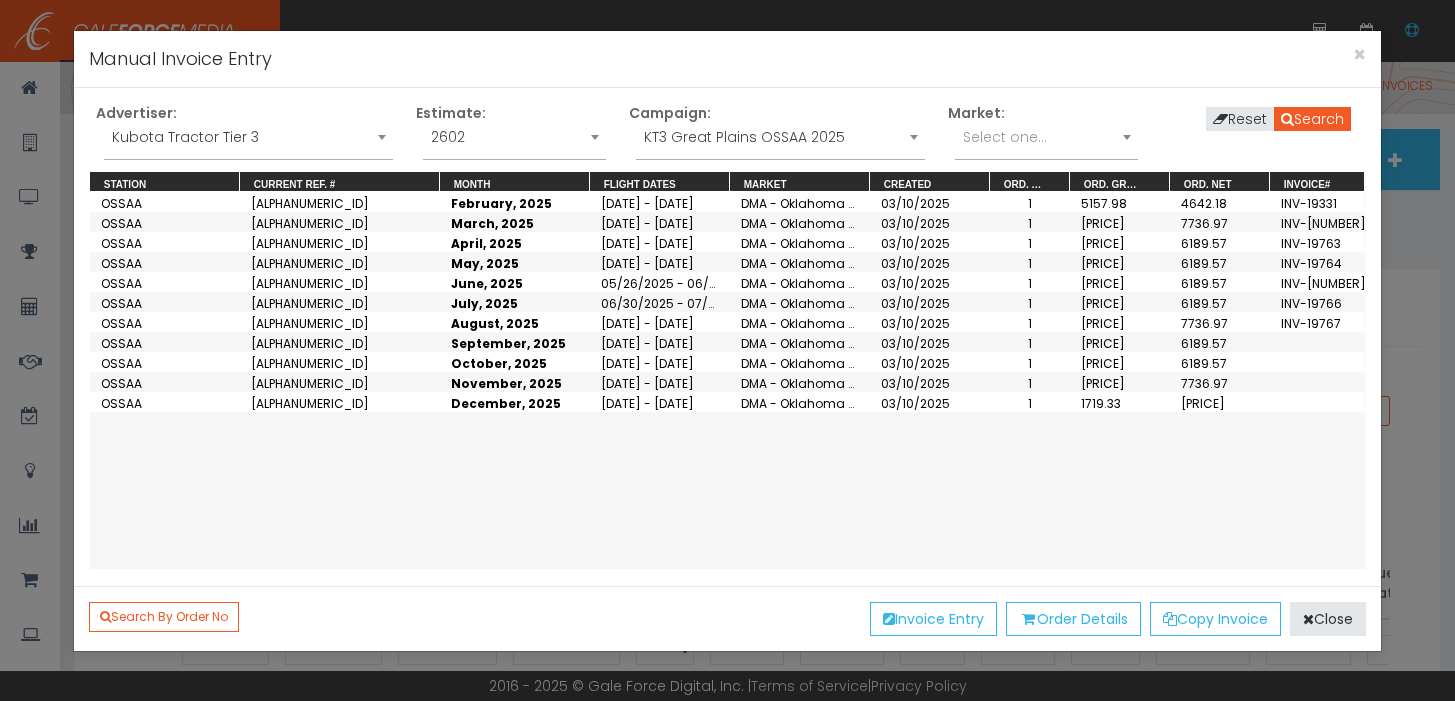 click on "09/01/2025 - 09/28/2025" at bounding box center (660, 222) 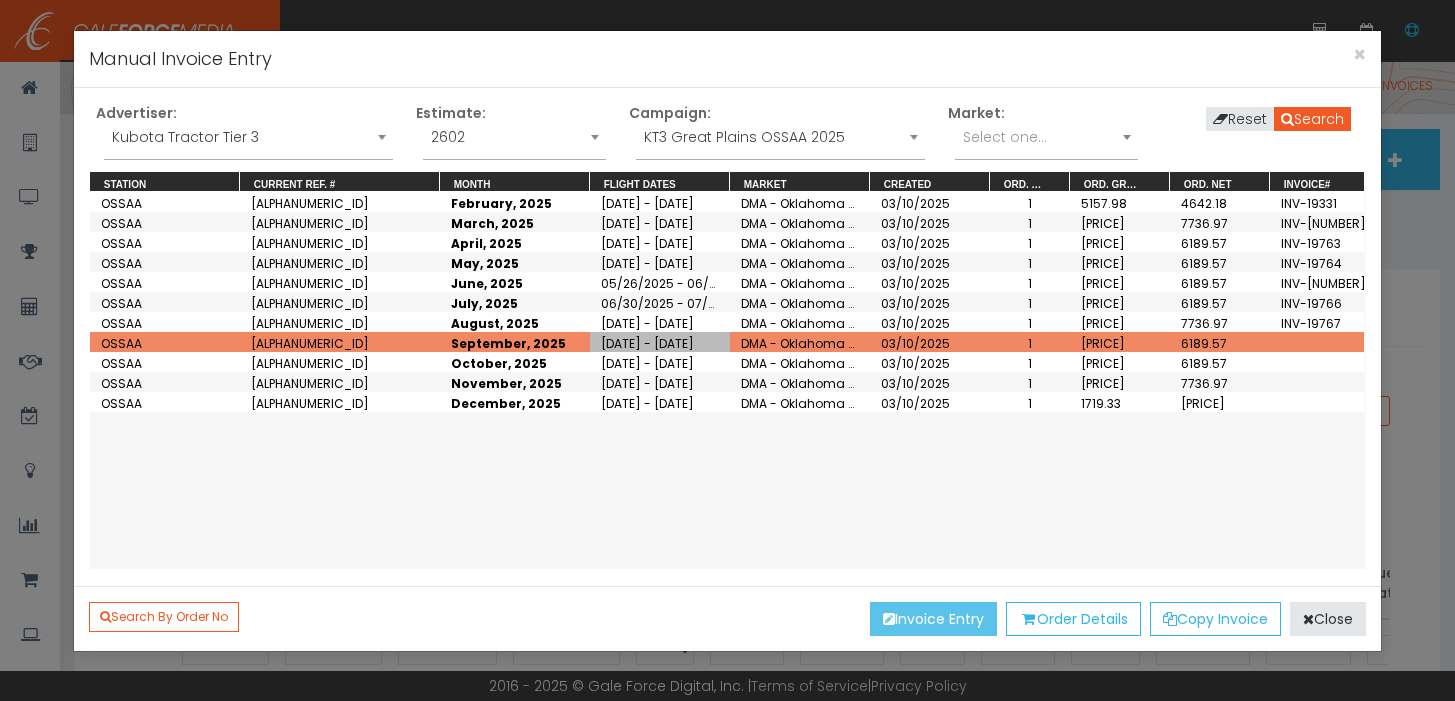 click on "Invoice Entry" at bounding box center [933, 619] 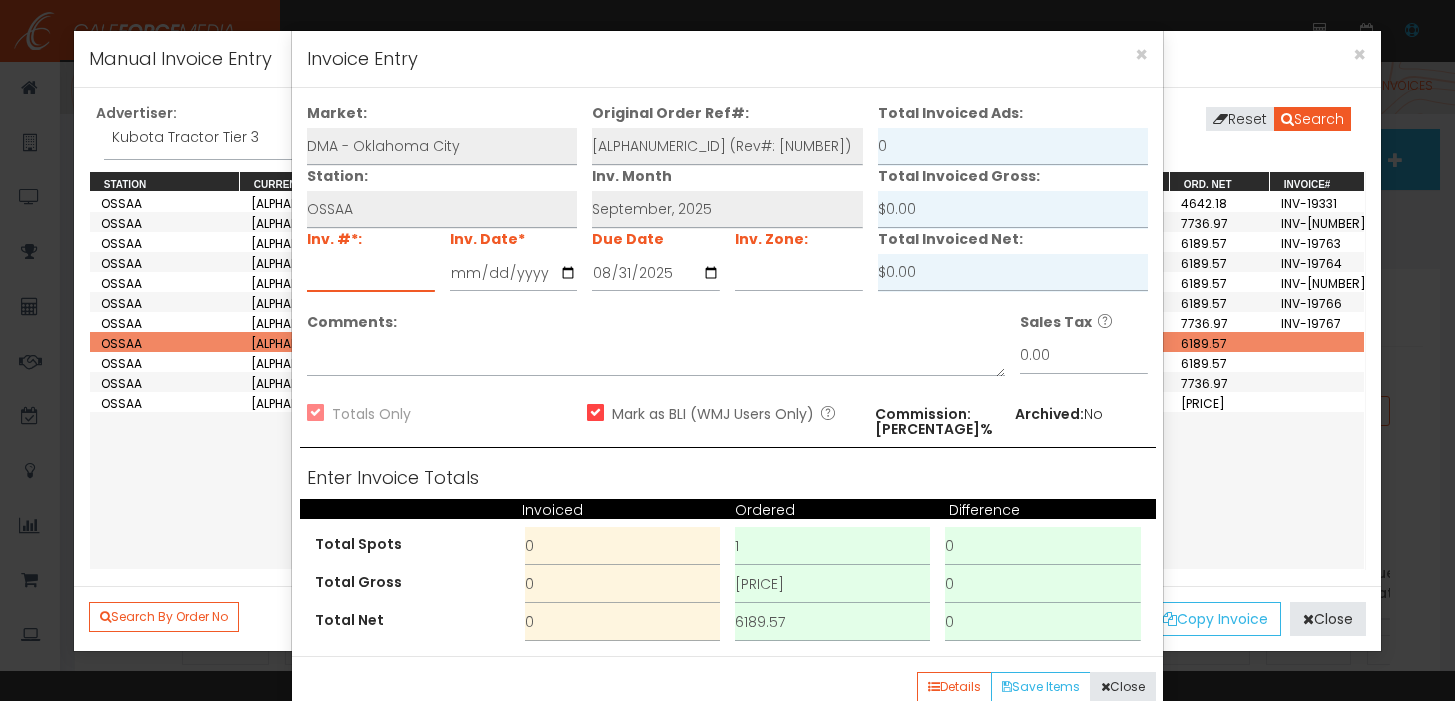 paste on "INV-[NUMBER]" 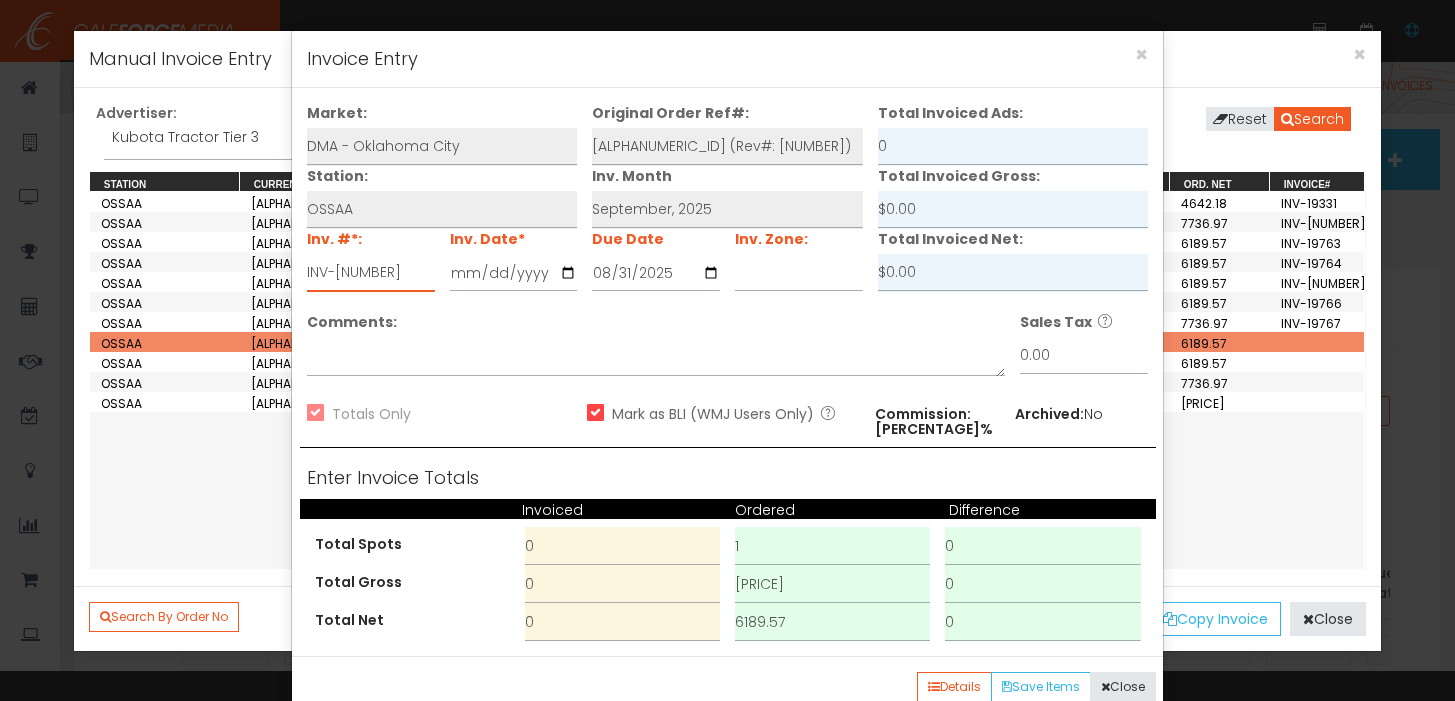 type on "INV-[NUMBER]" 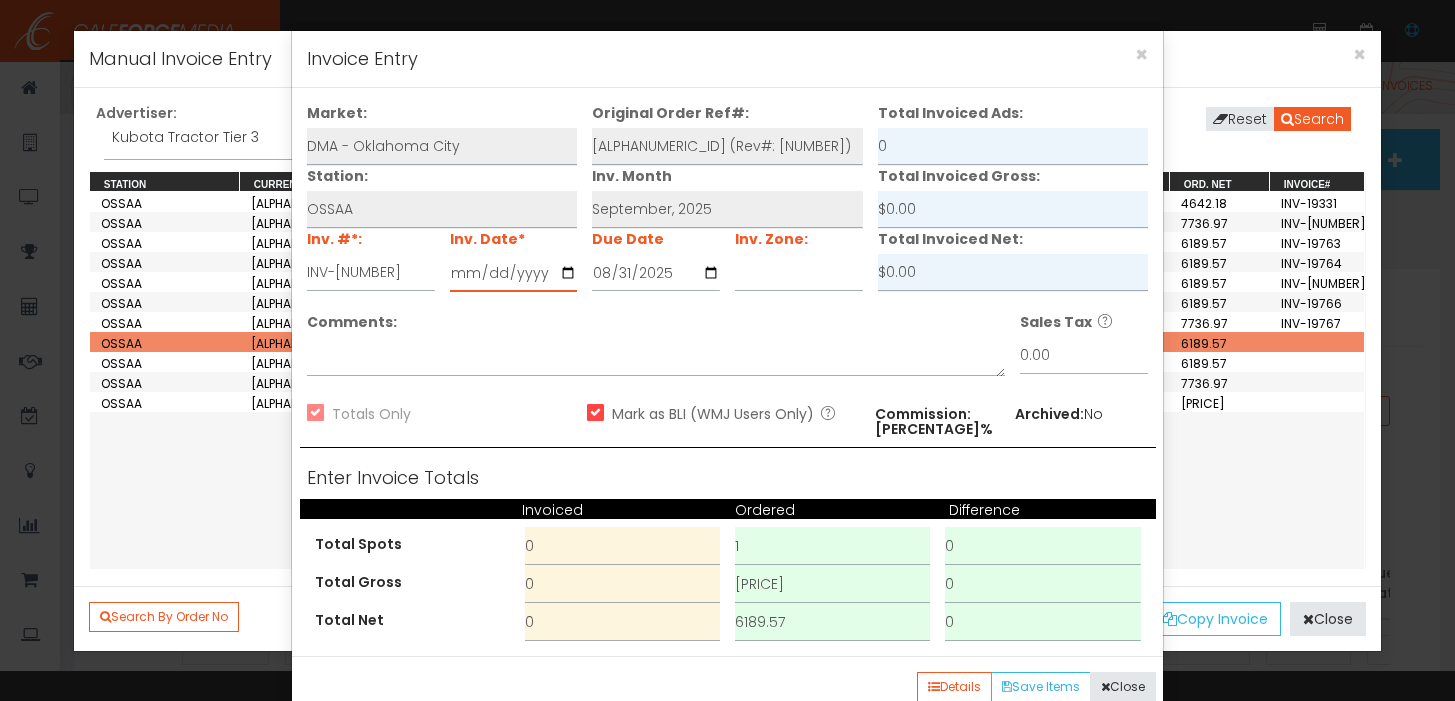 type on "2025-09-01" 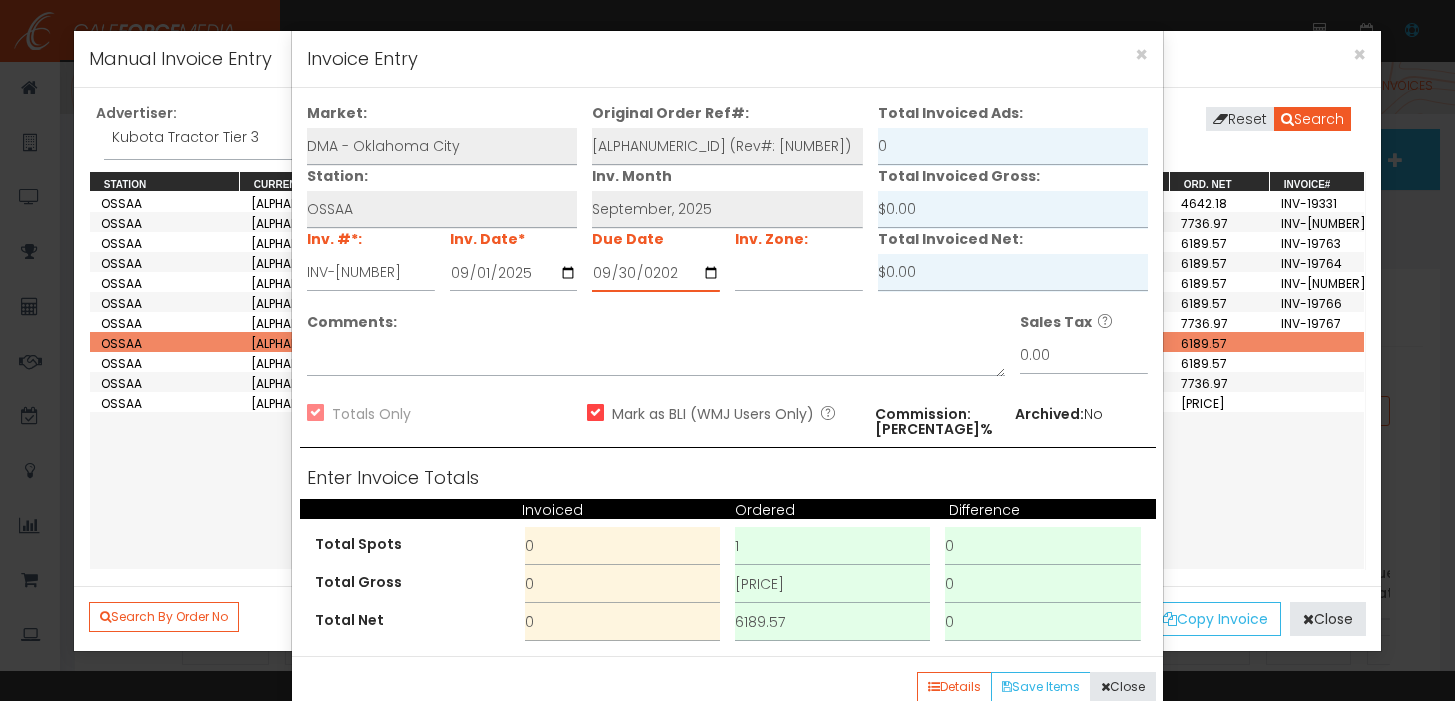 type on "2025-09-30" 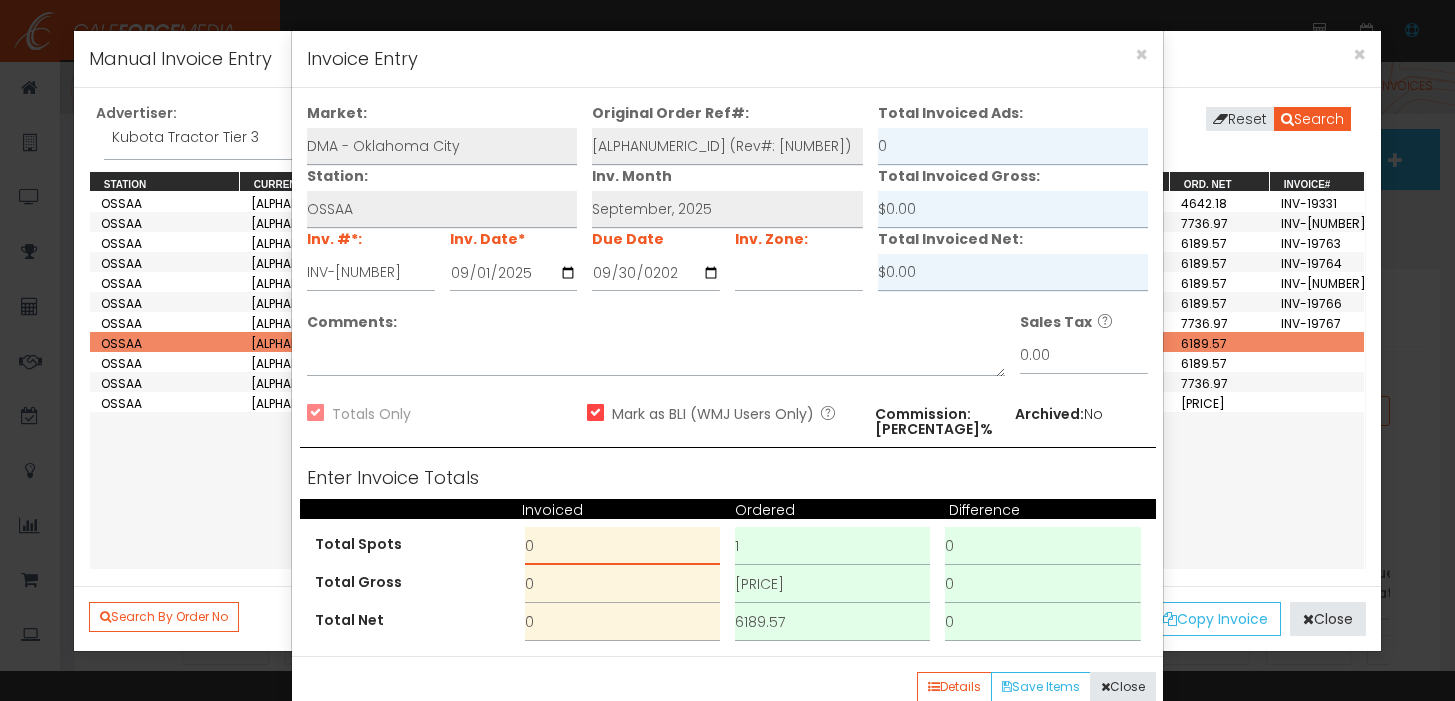 drag, startPoint x: 586, startPoint y: 539, endPoint x: 313, endPoint y: 506, distance: 274.98727 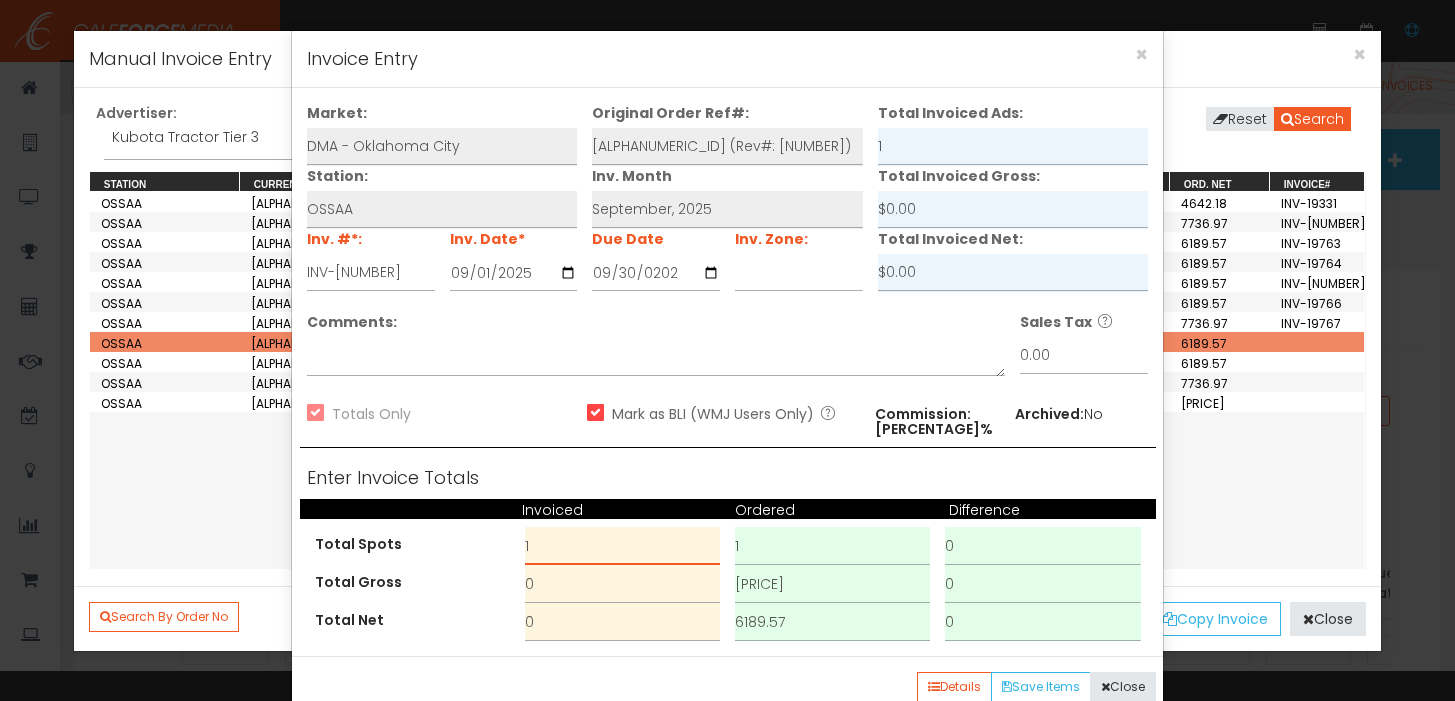 type on "1" 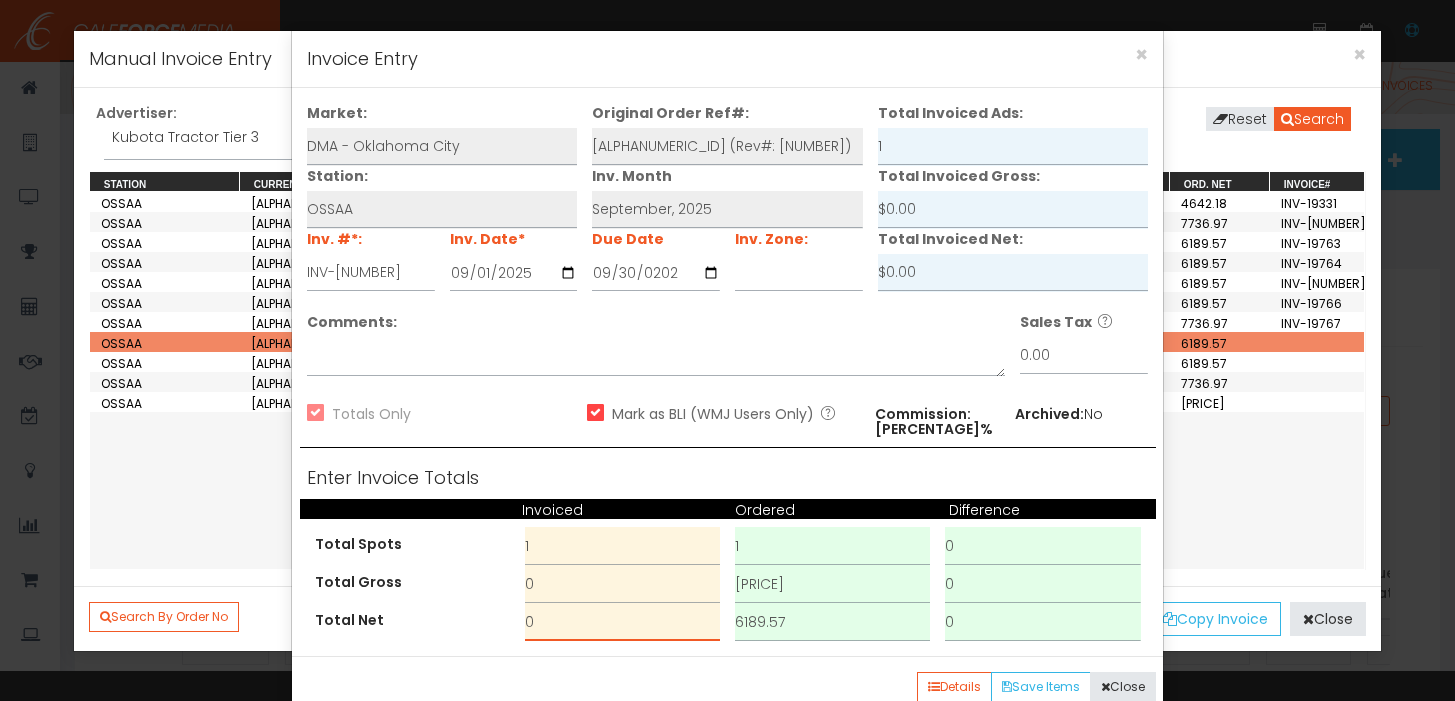 drag, startPoint x: 603, startPoint y: 608, endPoint x: 298, endPoint y: 608, distance: 305 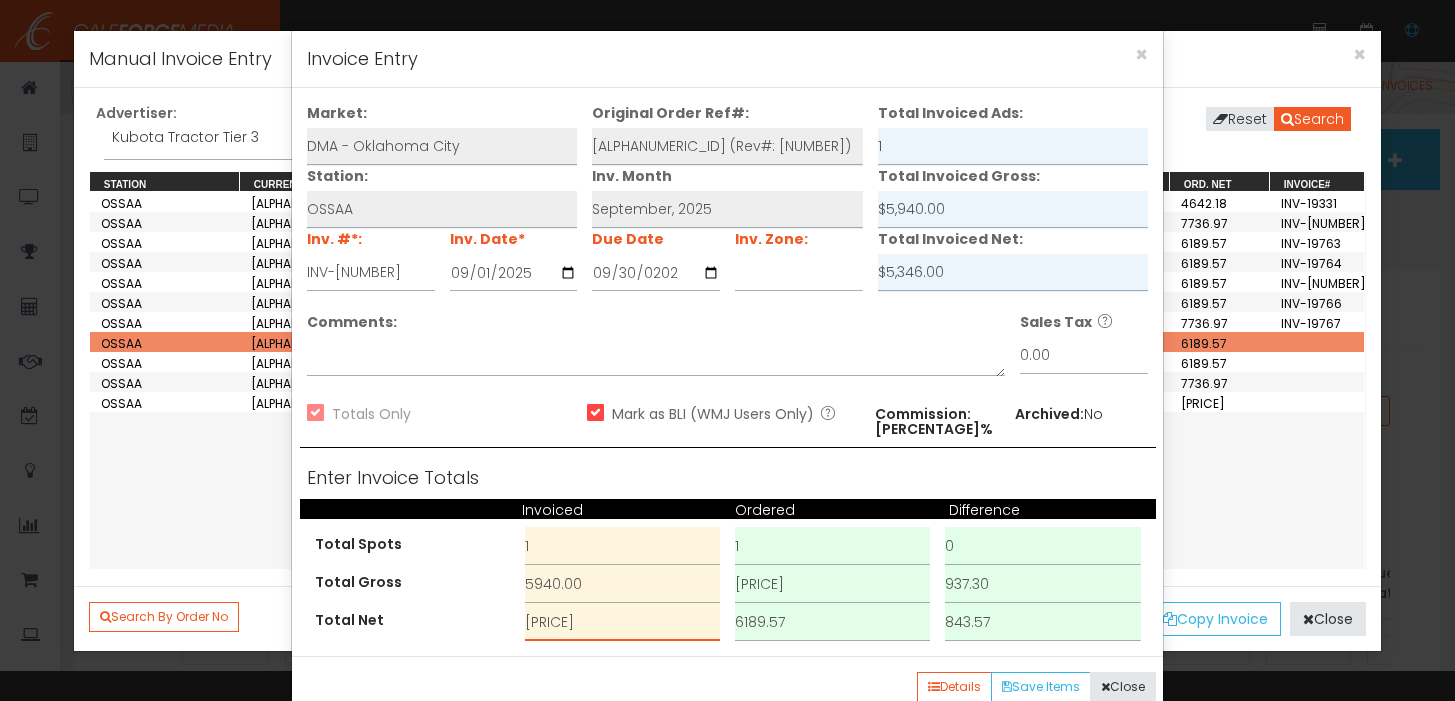 scroll, scrollTop: 32, scrollLeft: 0, axis: vertical 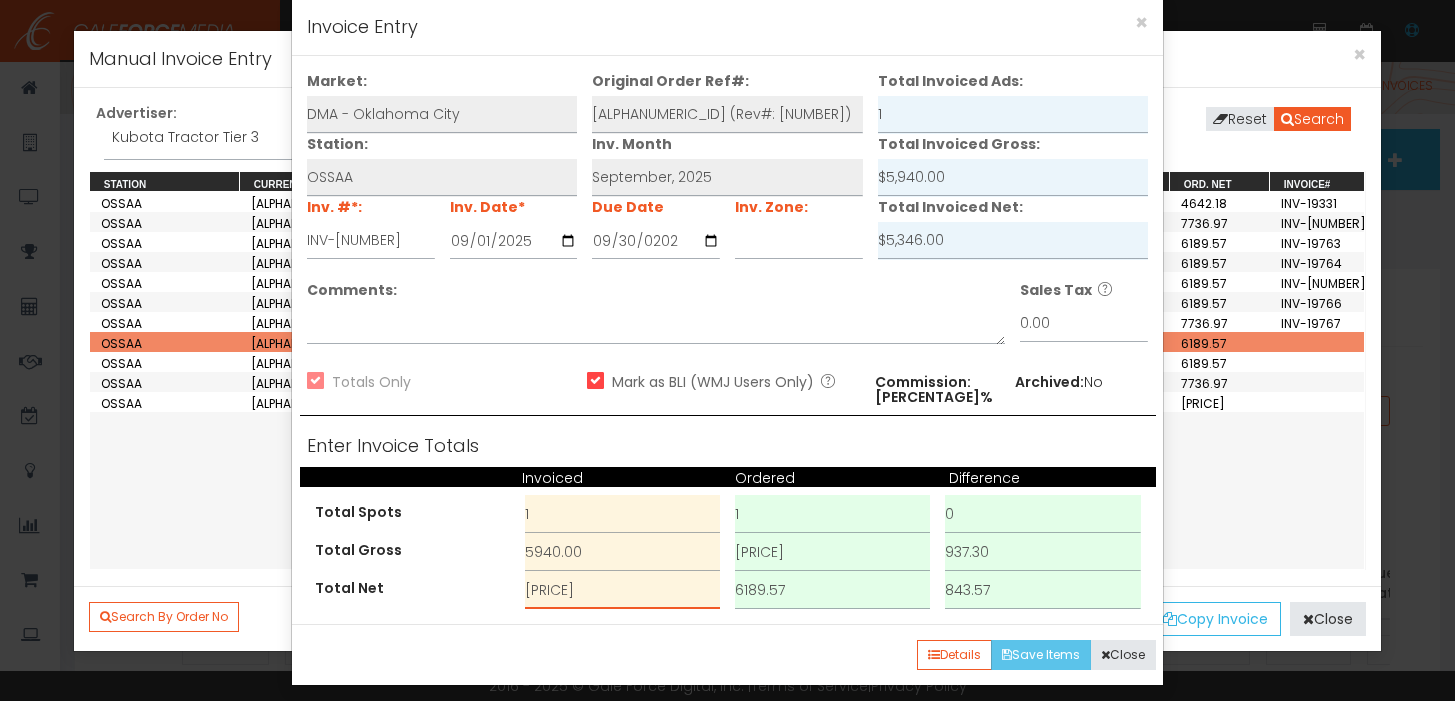 type on "5,346.00" 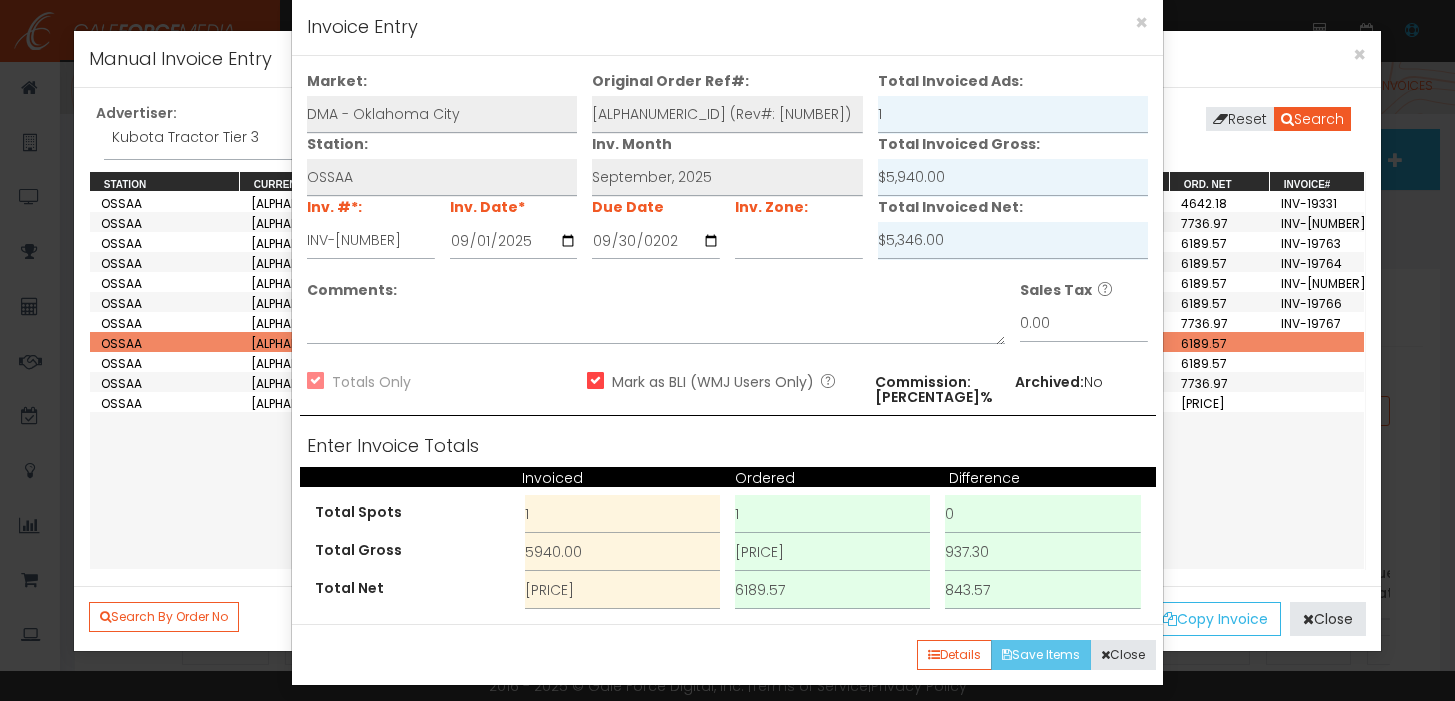 click on "Save Items" at bounding box center [1041, 655] 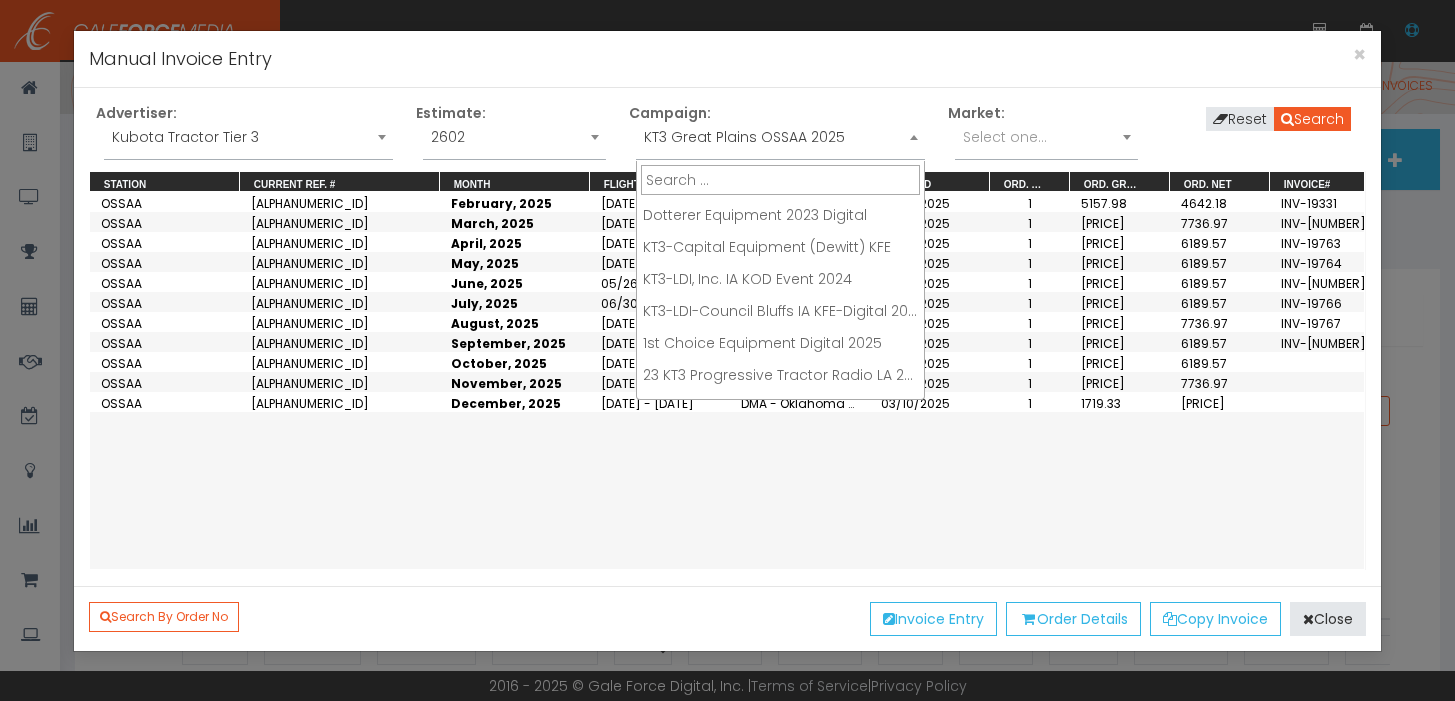 click on "KT3 Great Plains OSSAA 2025" at bounding box center (780, 137) 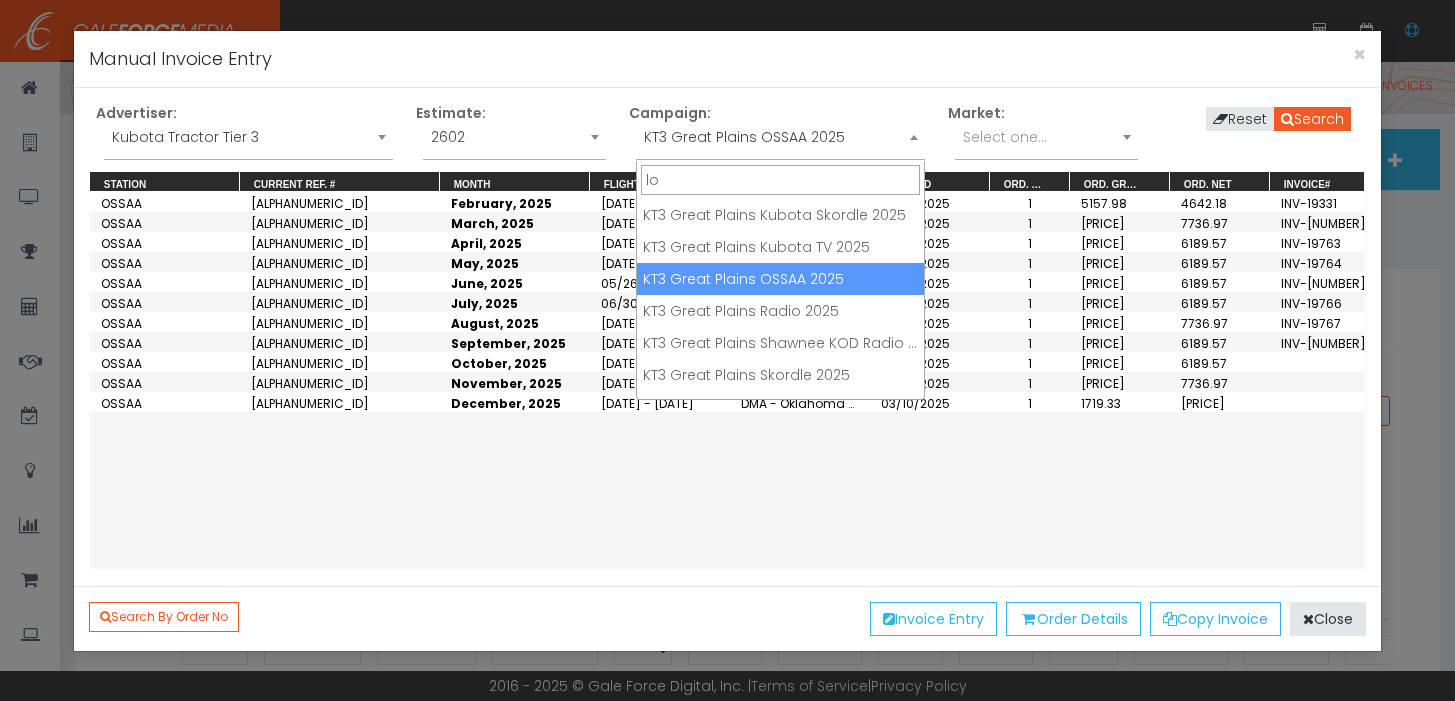 scroll, scrollTop: 0, scrollLeft: 0, axis: both 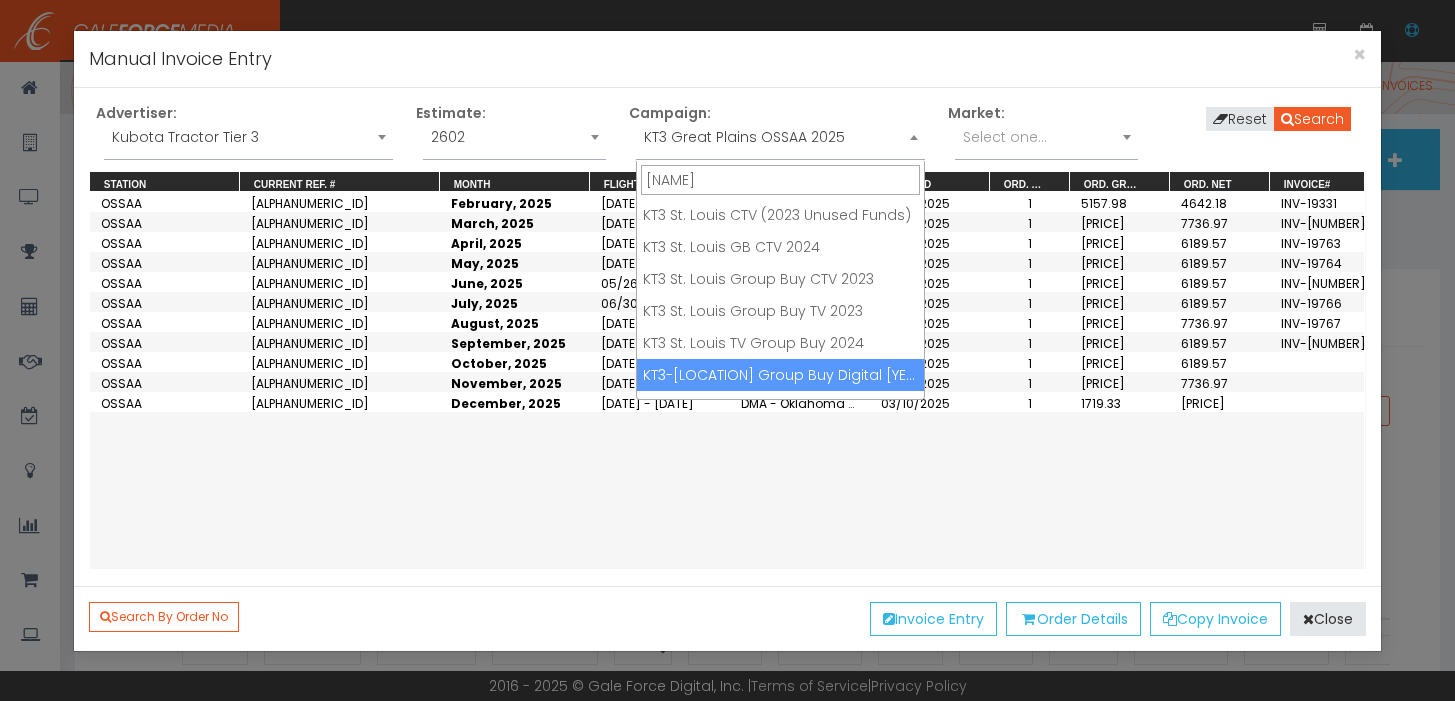 type on "louis" 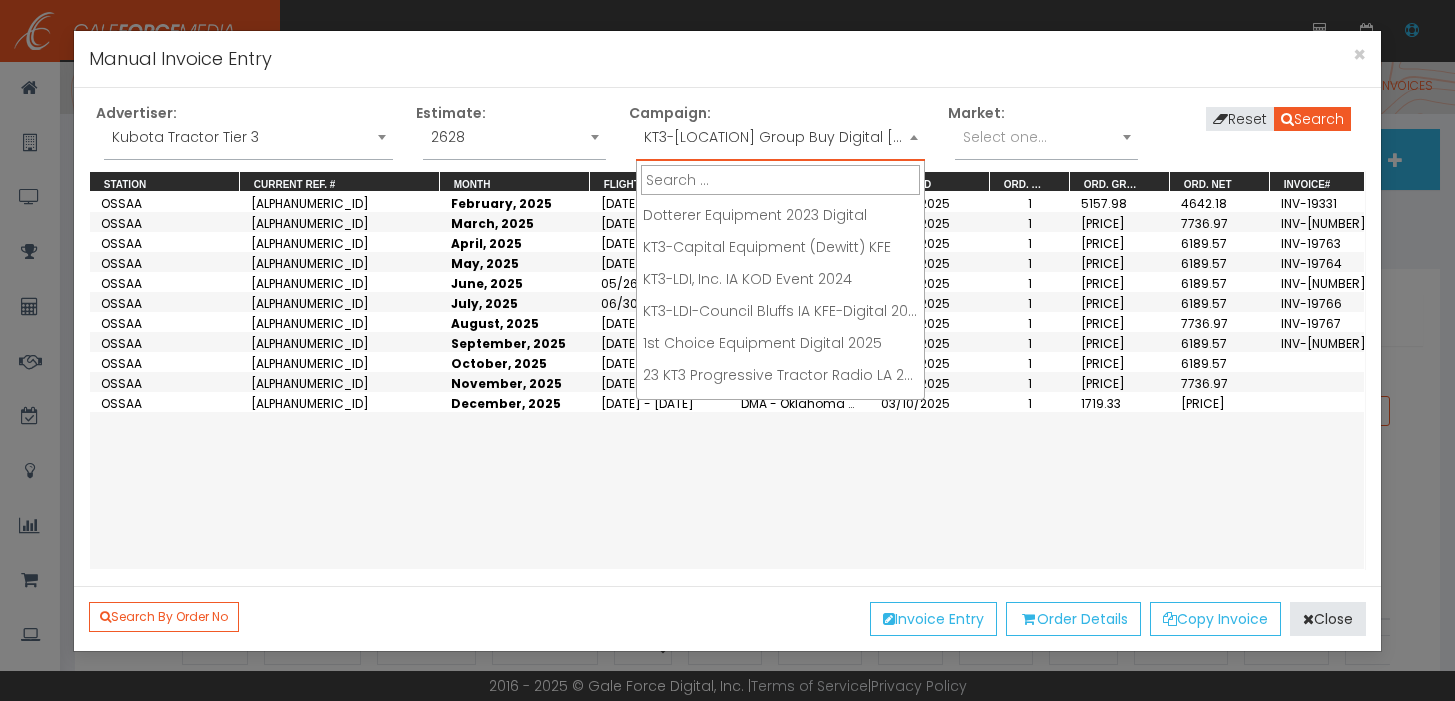 click on "KT3-Louisiana Statewide Group Buy  Digital 2025" at bounding box center (780, 137) 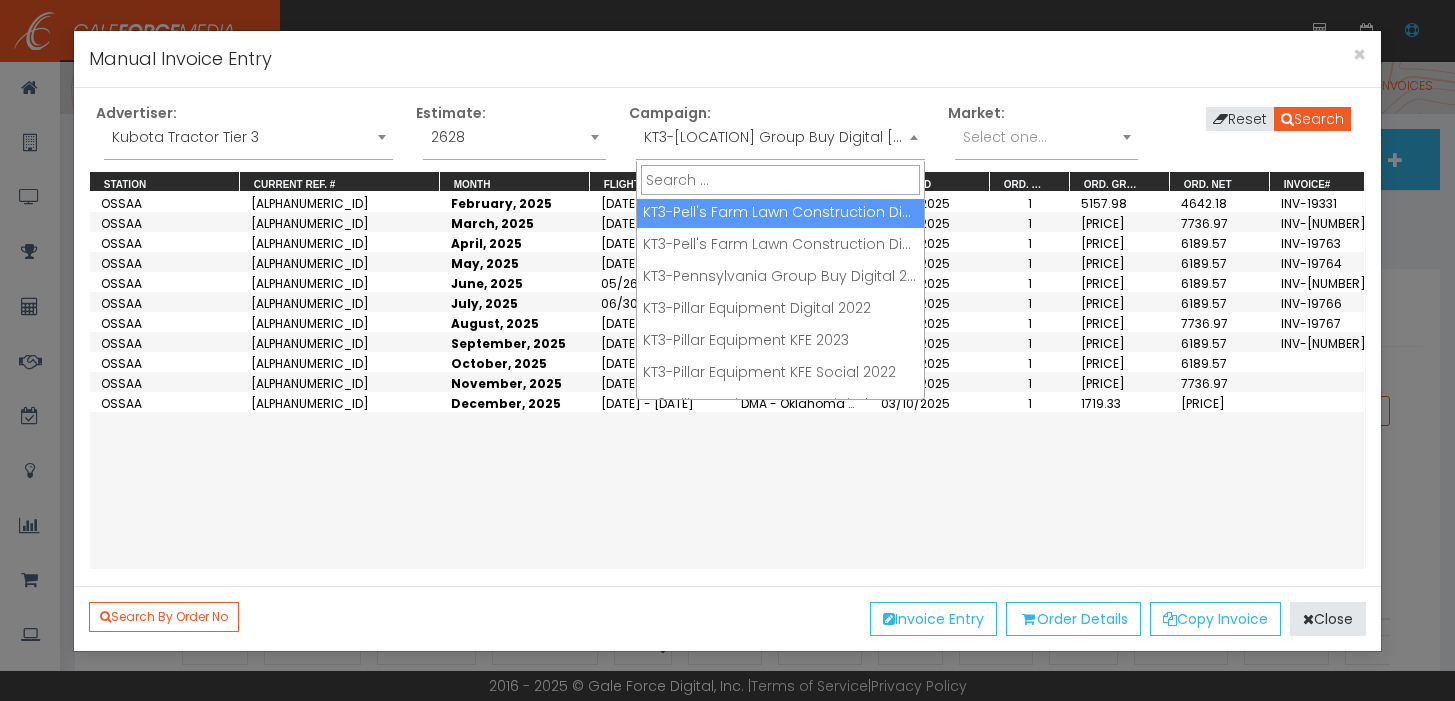 scroll, scrollTop: 28170, scrollLeft: 0, axis: vertical 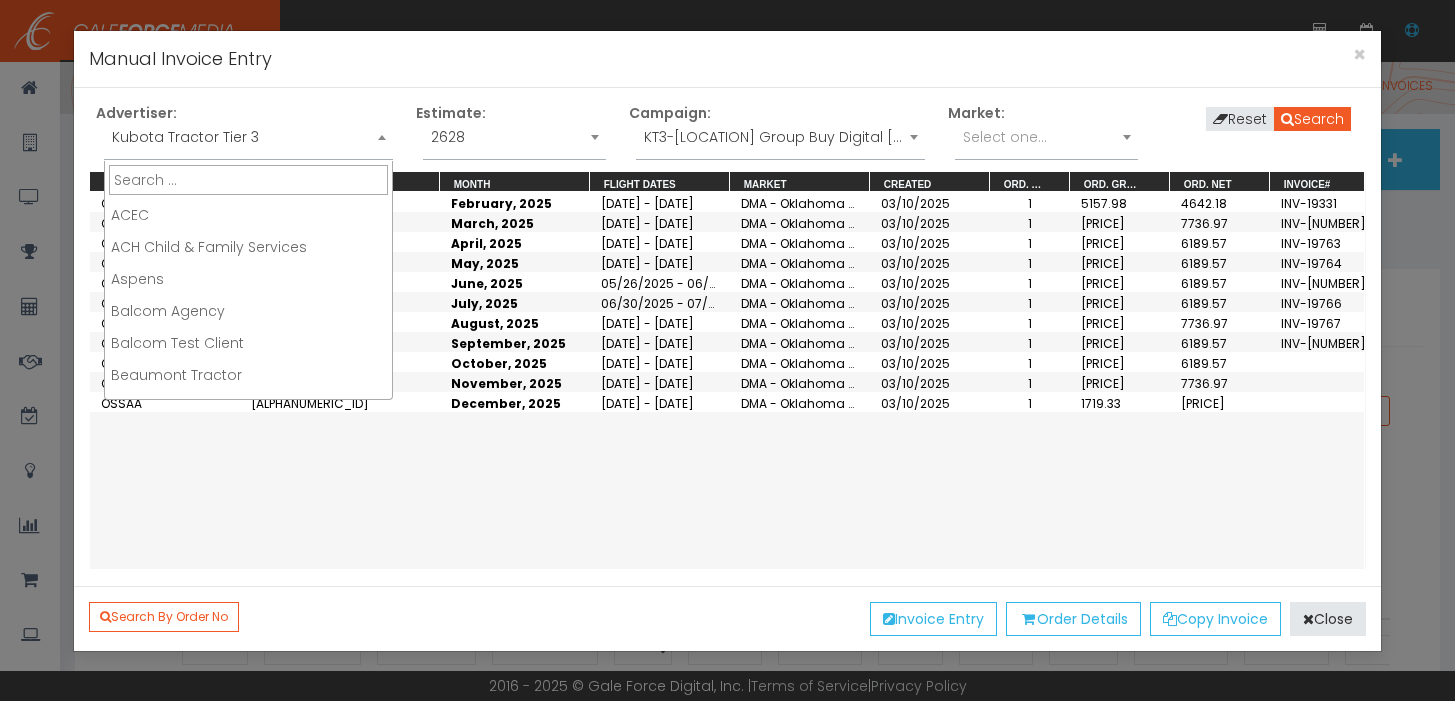 click on "Kubota Tractor Tier 3" at bounding box center (248, 137) 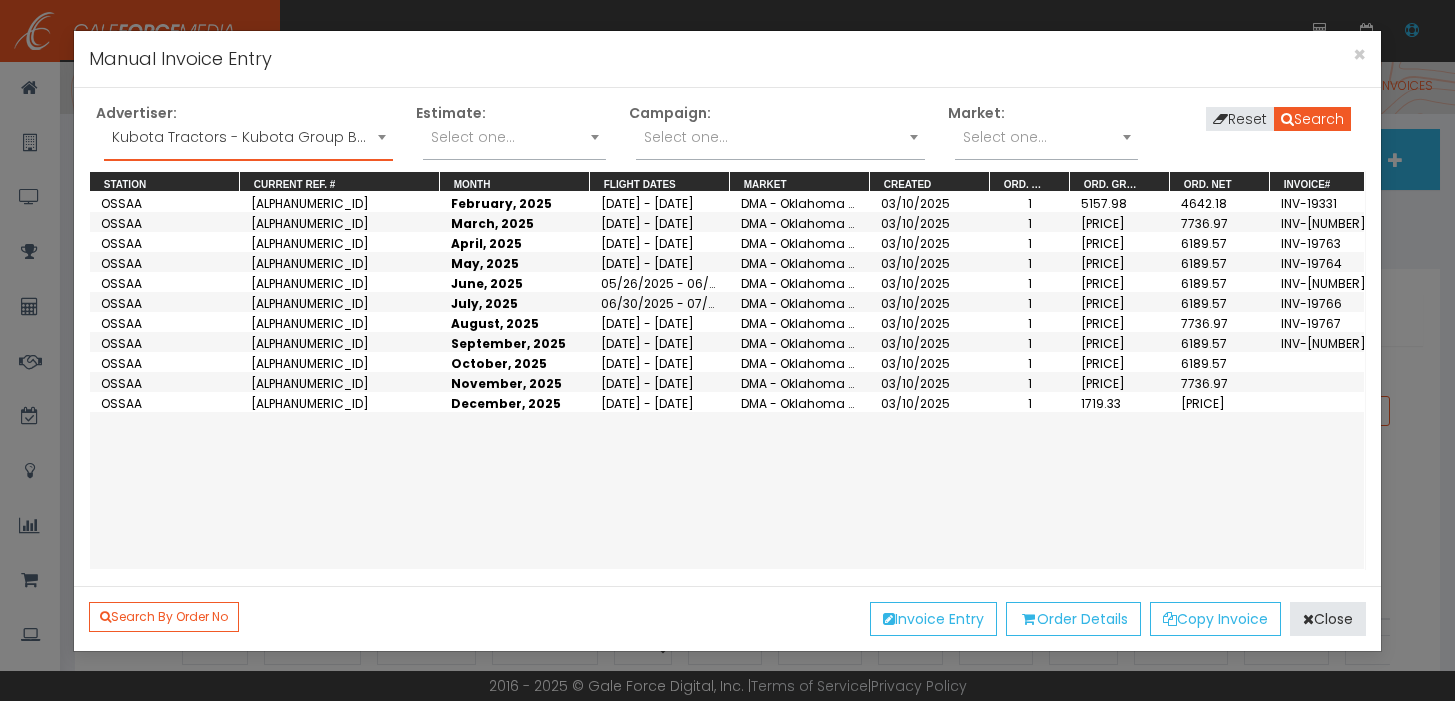click on "Select one..." at bounding box center [780, 137] 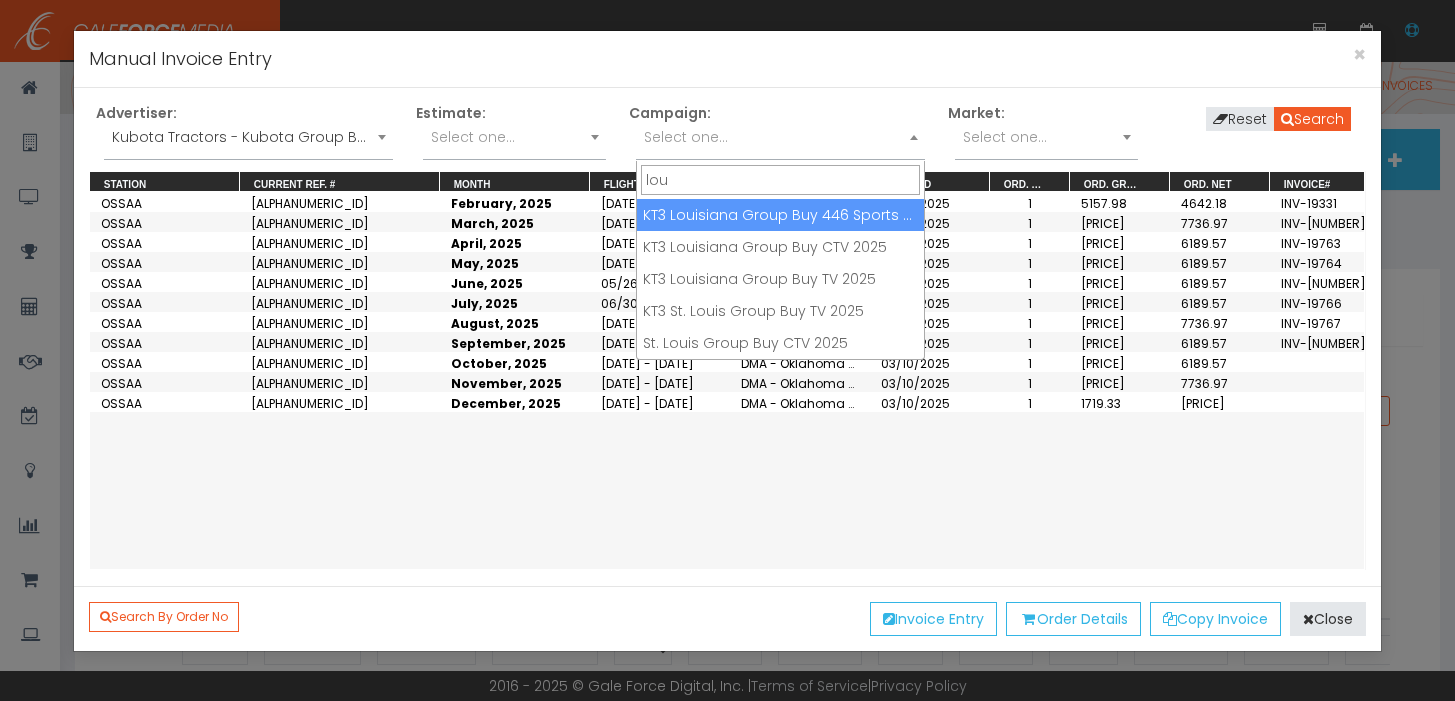 type on "lou" 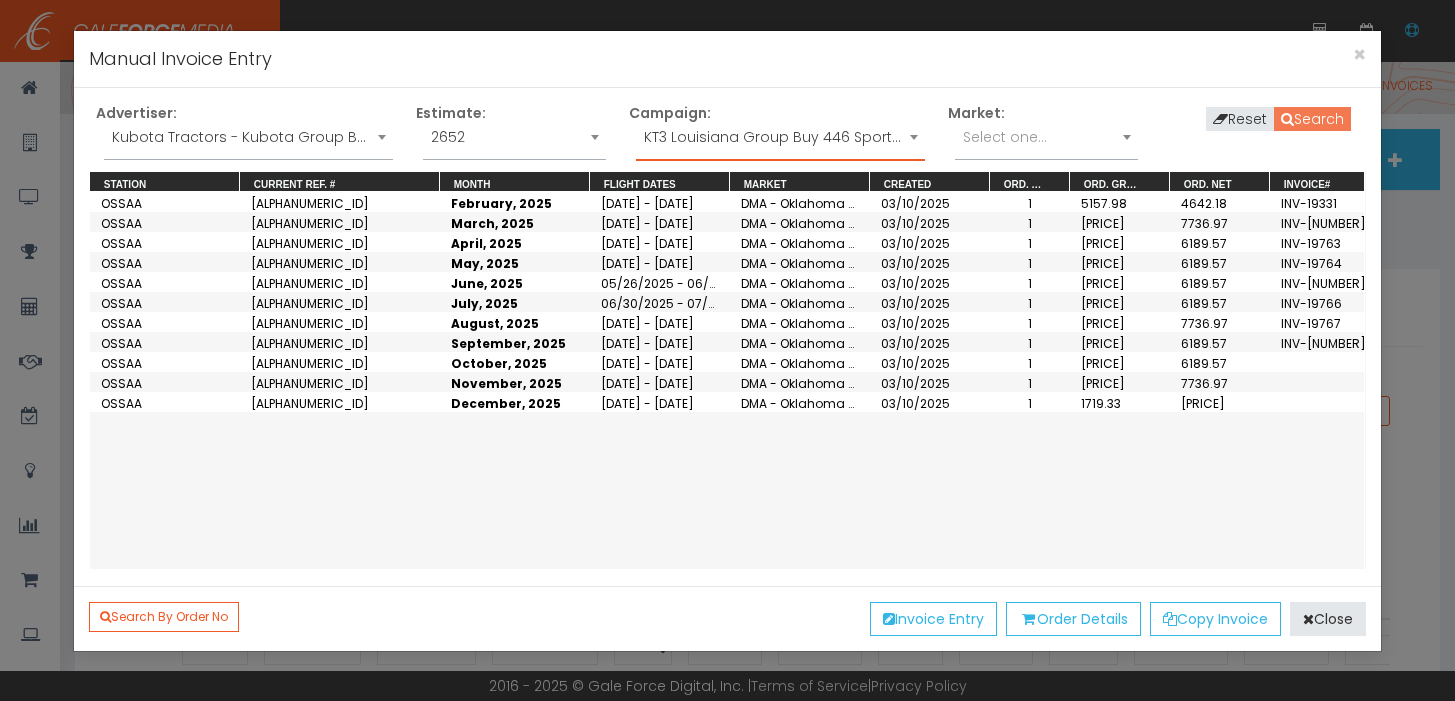 click on "Search" at bounding box center (1312, 119) 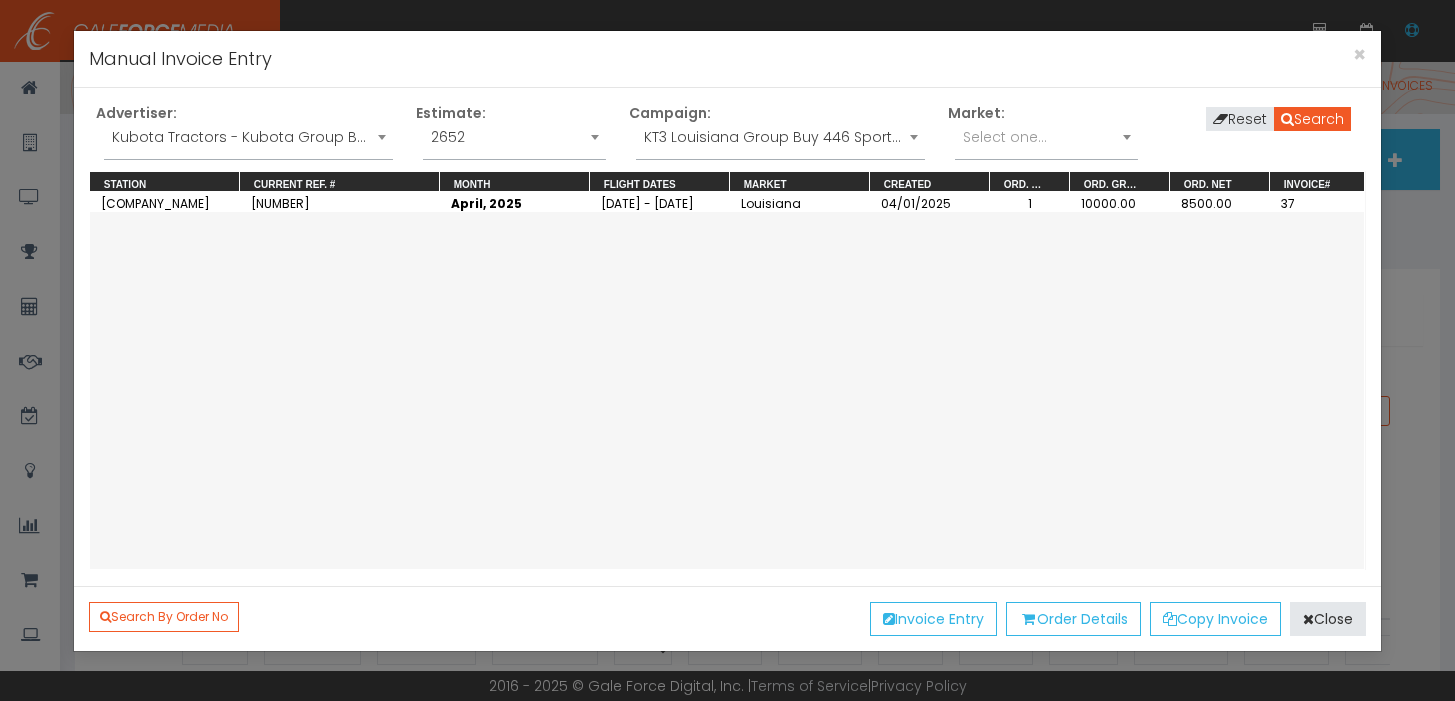 click on "KT3 Louisiana Group Buy 446 Sports 2025" at bounding box center (780, 137) 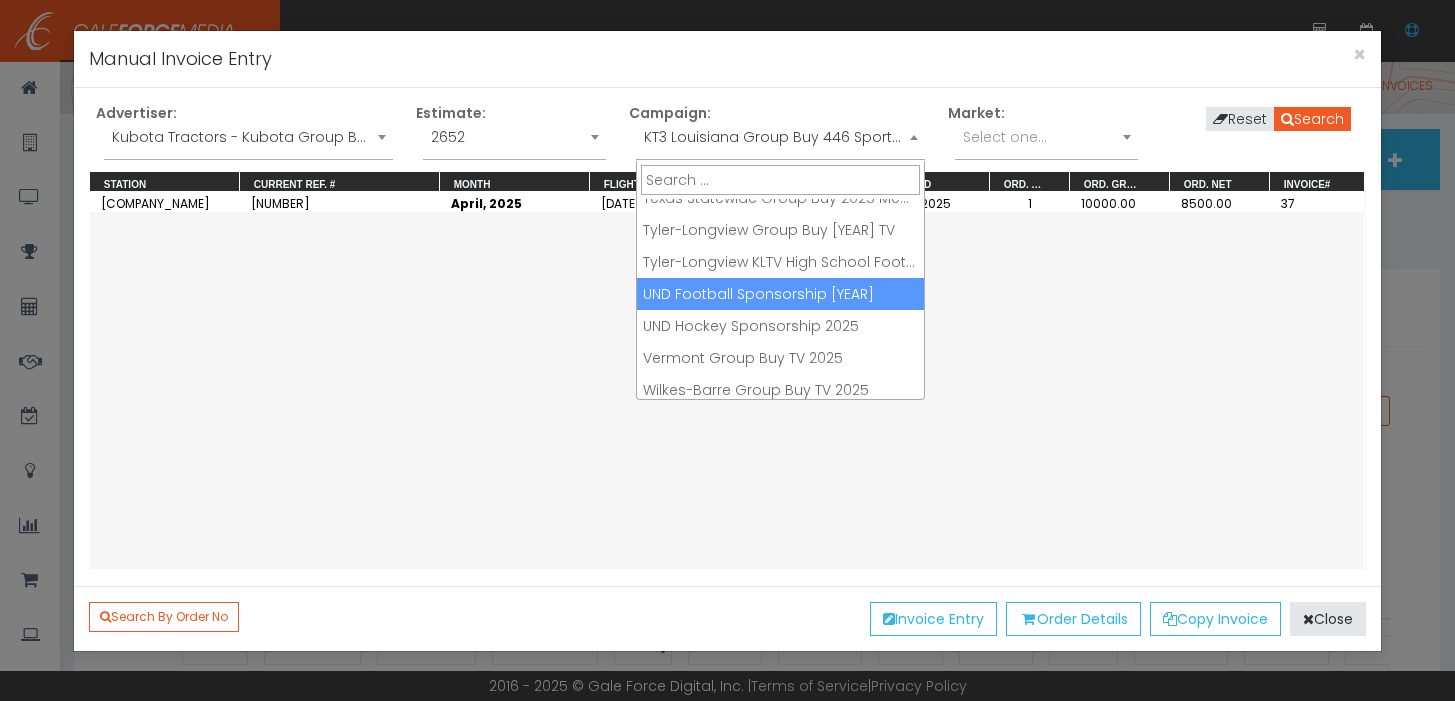 scroll, scrollTop: 1304, scrollLeft: 0, axis: vertical 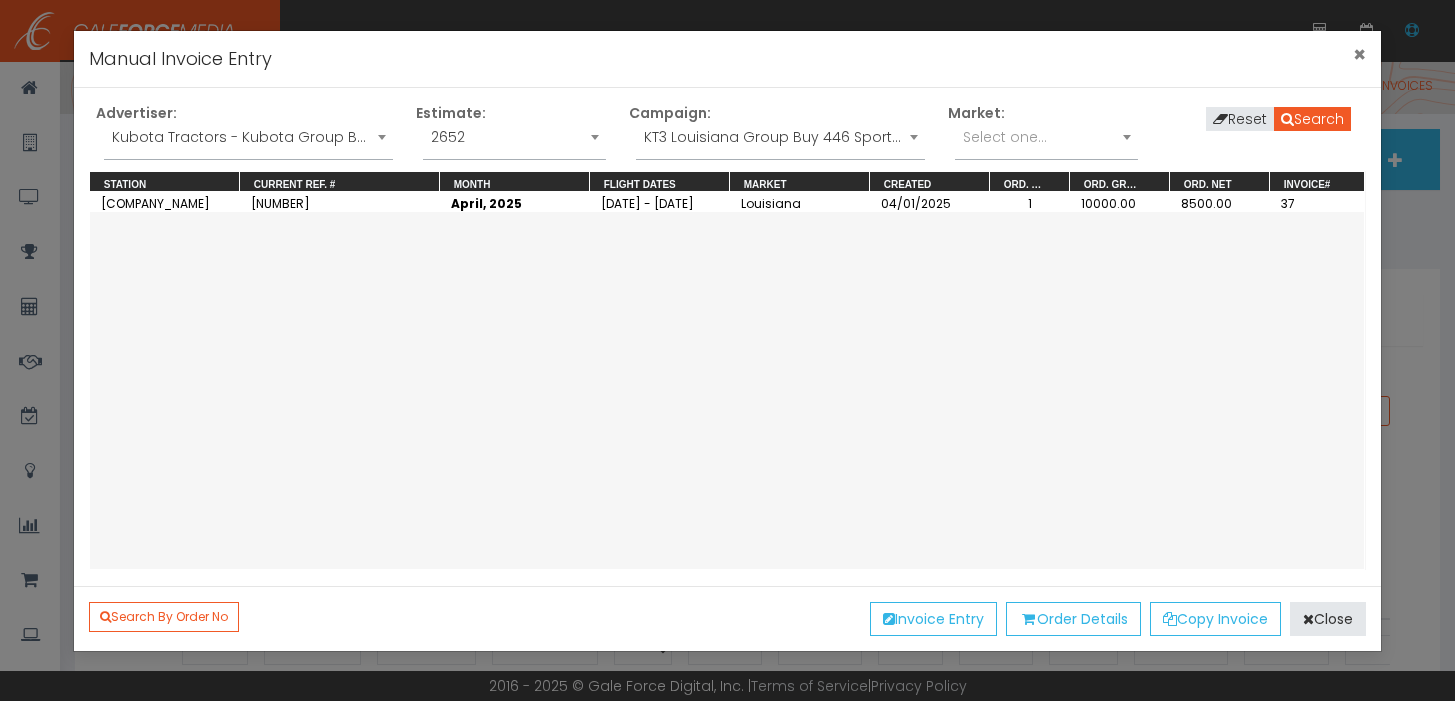 click on "×" at bounding box center [1359, 54] 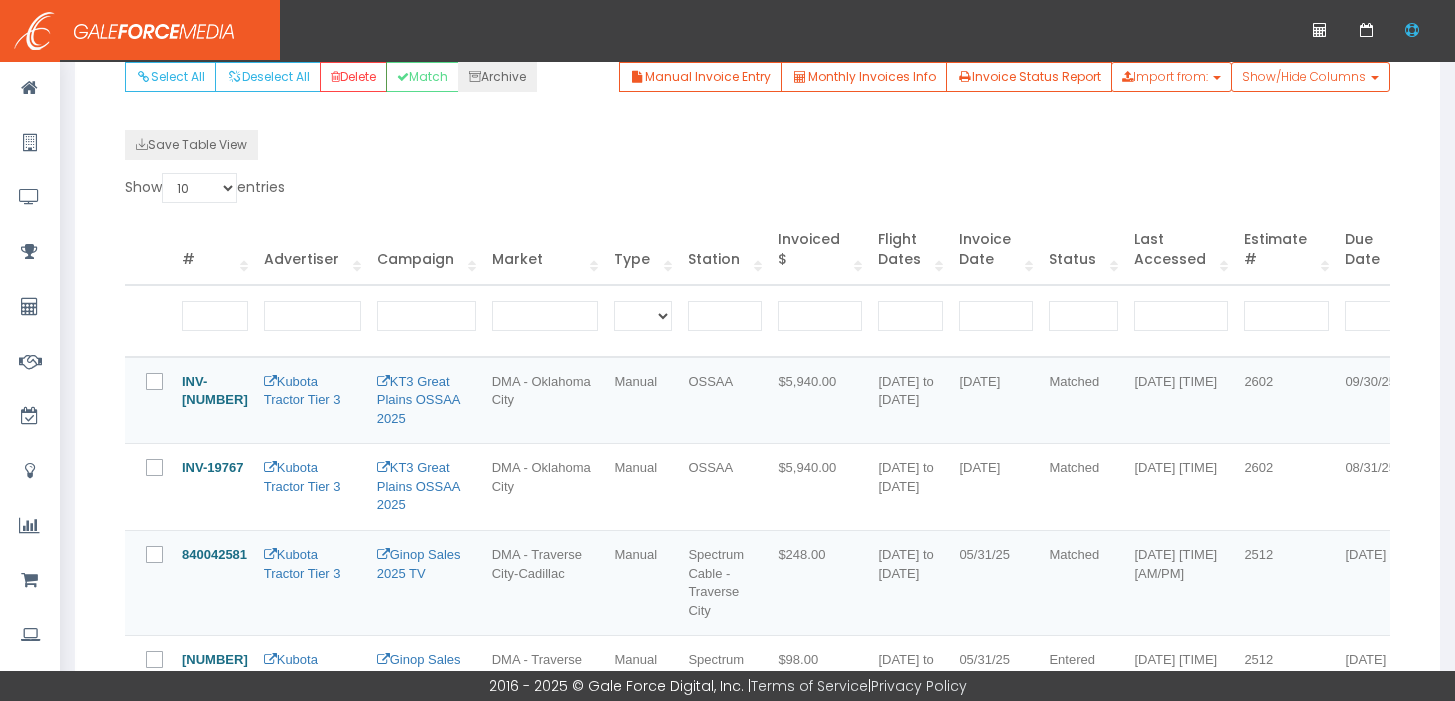 scroll, scrollTop: 336, scrollLeft: 0, axis: vertical 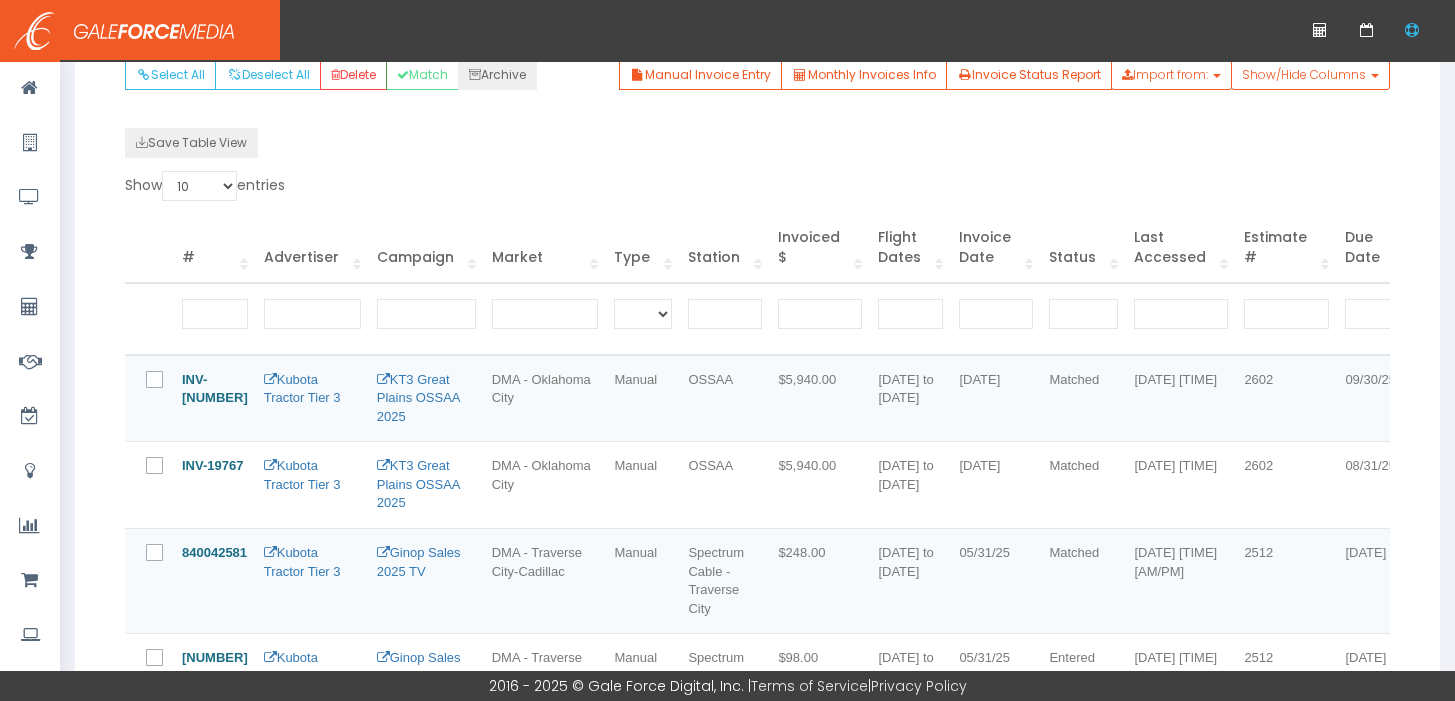 click at bounding box center (166, 381) 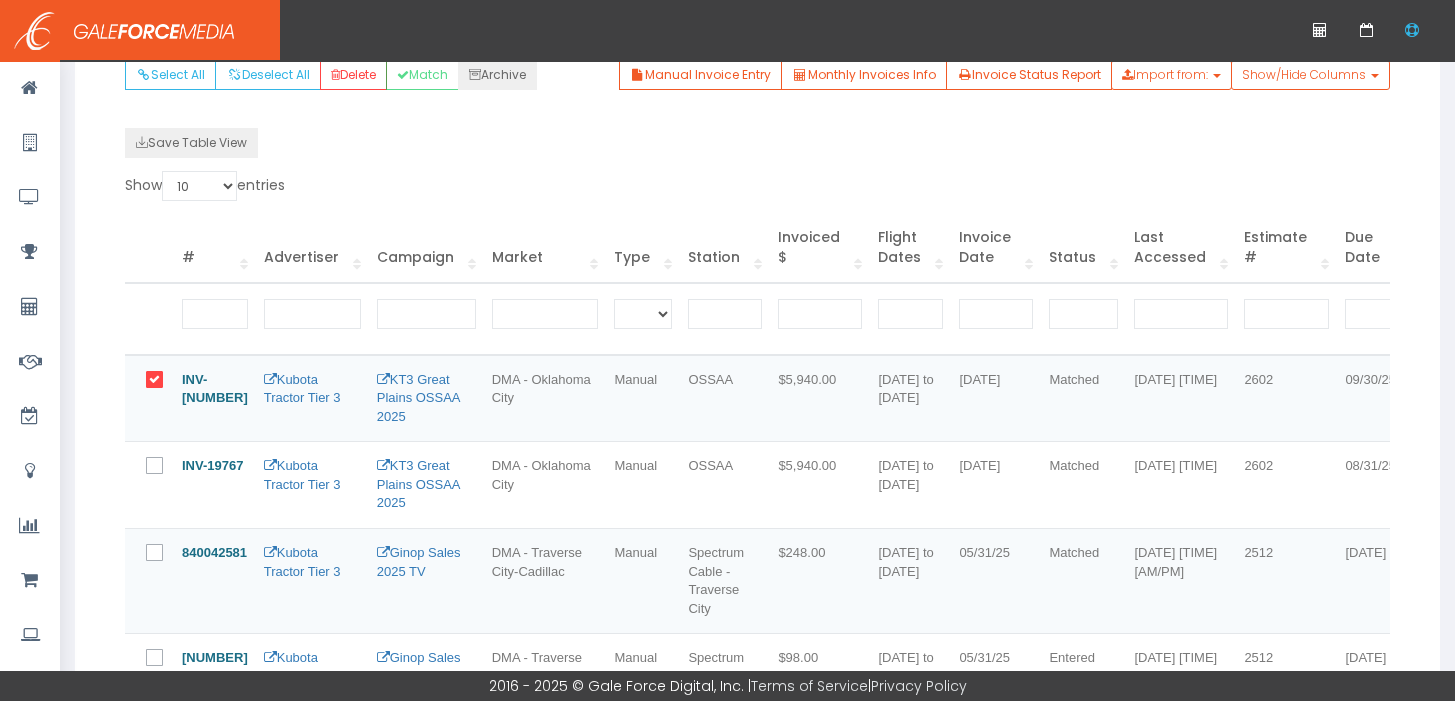 click at bounding box center [166, 467] 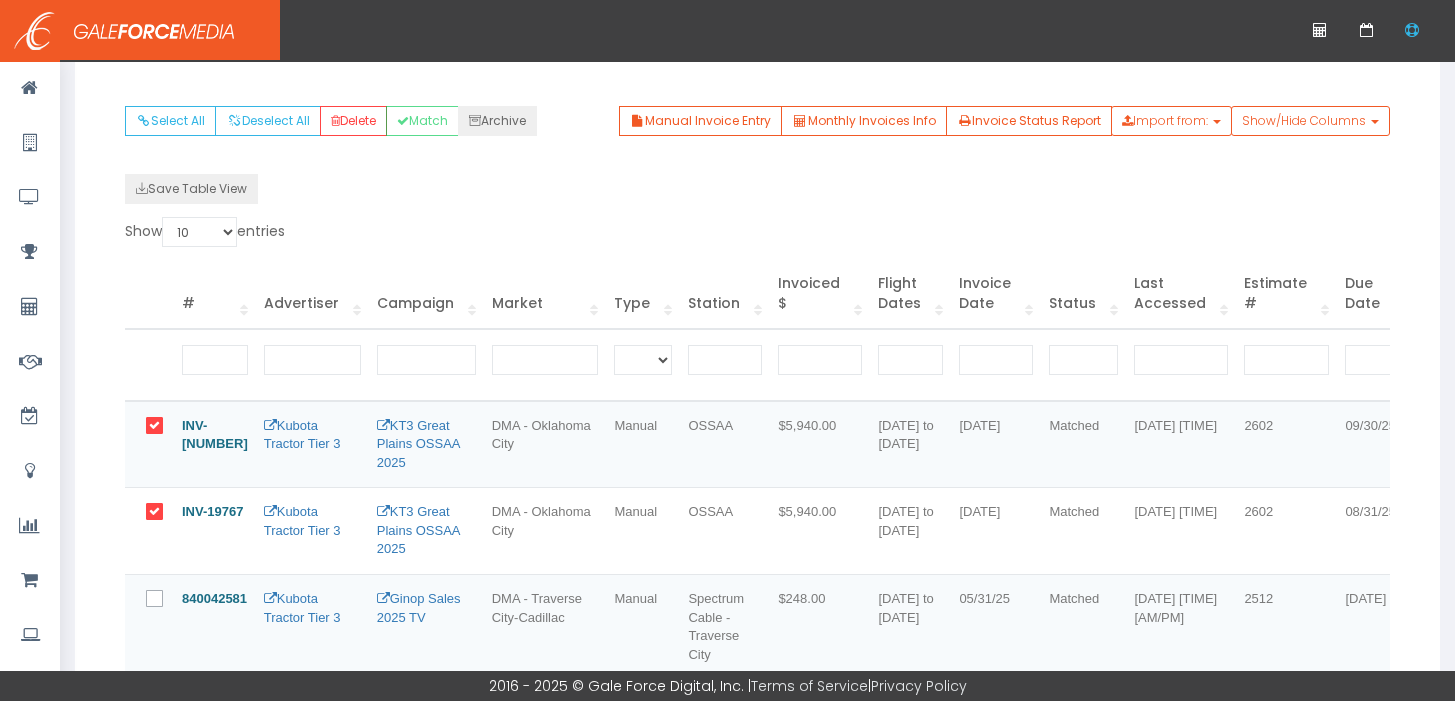 scroll, scrollTop: 282, scrollLeft: 0, axis: vertical 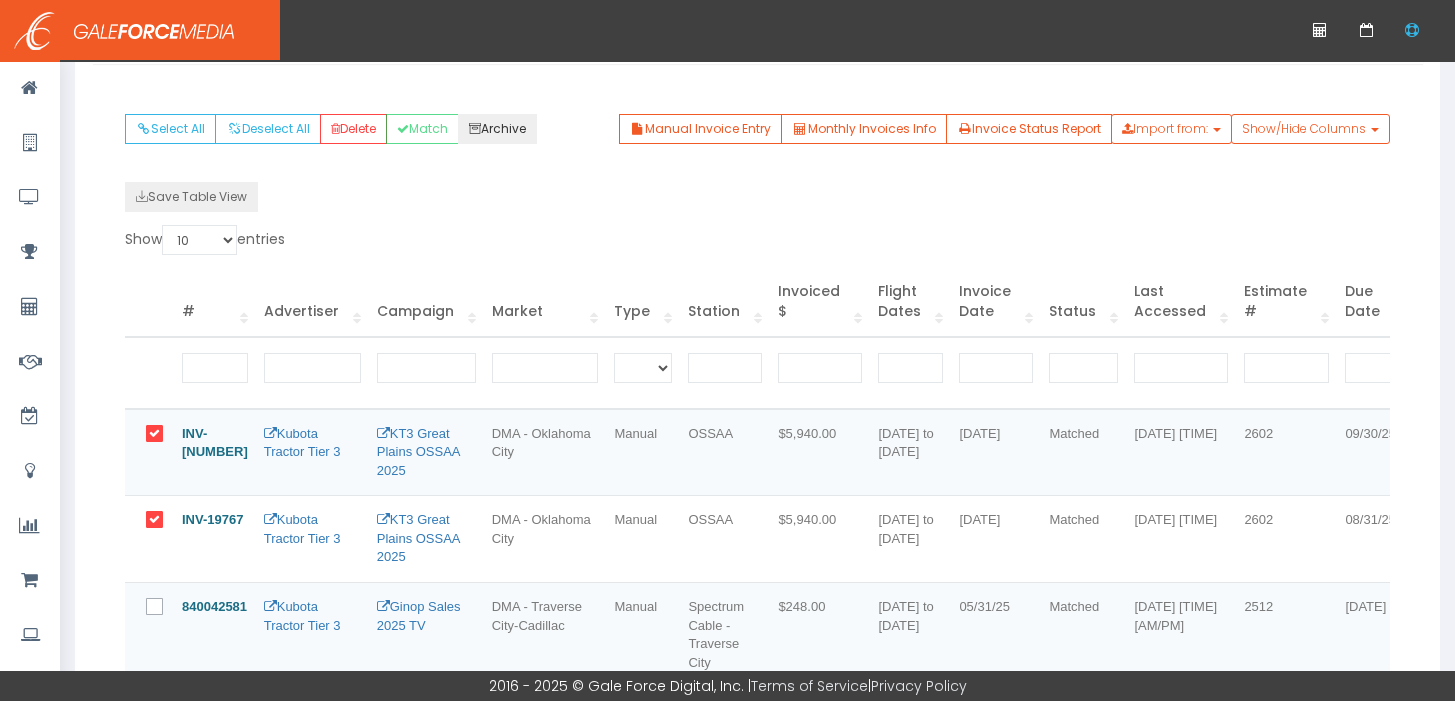 click on "Archive" at bounding box center (497, 129) 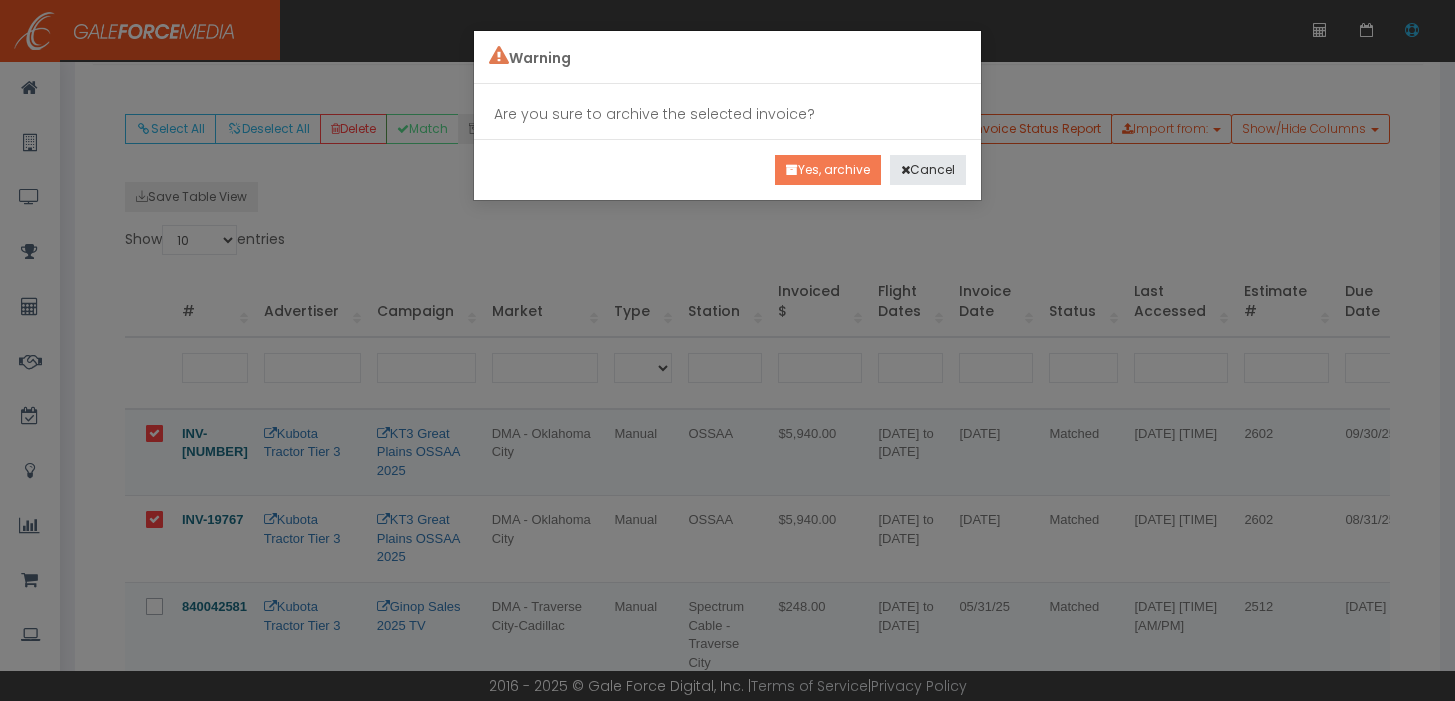 click on "Yes, archive" at bounding box center (828, 170) 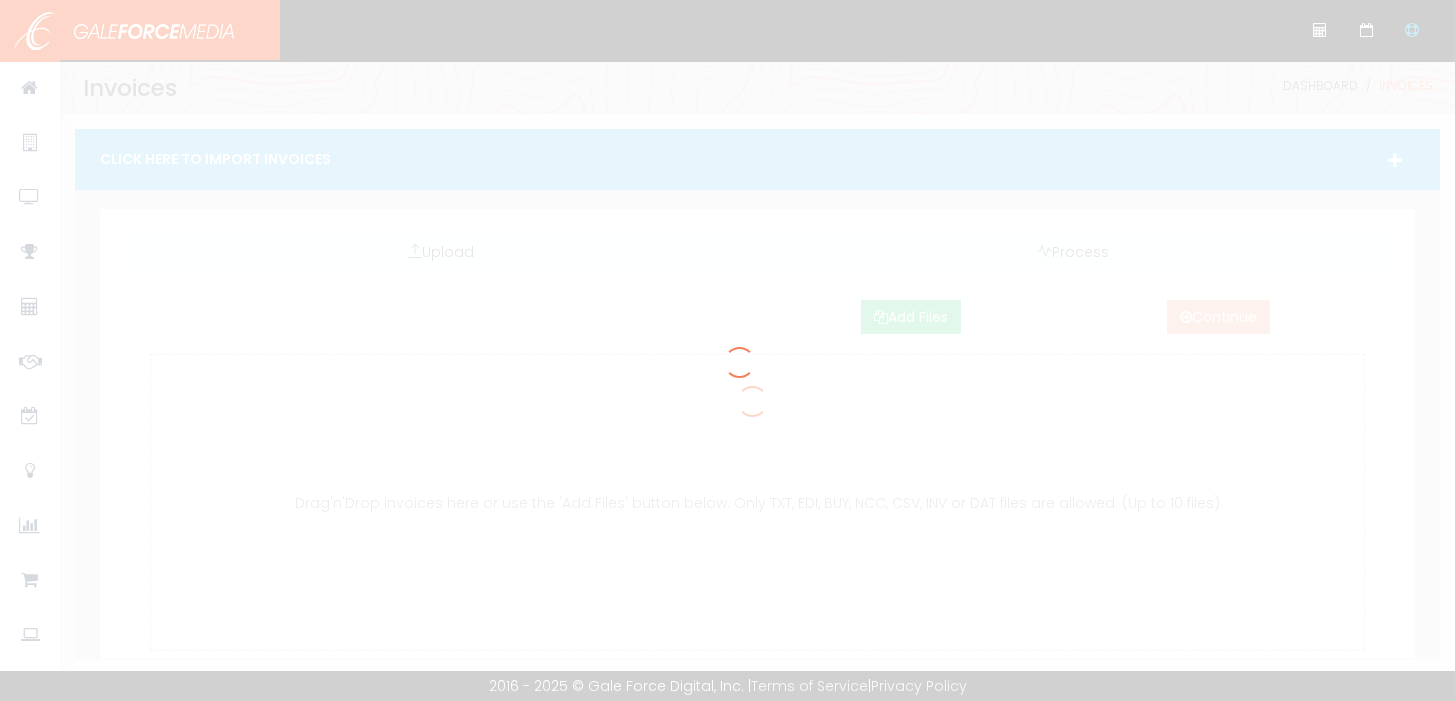 scroll, scrollTop: 0, scrollLeft: 0, axis: both 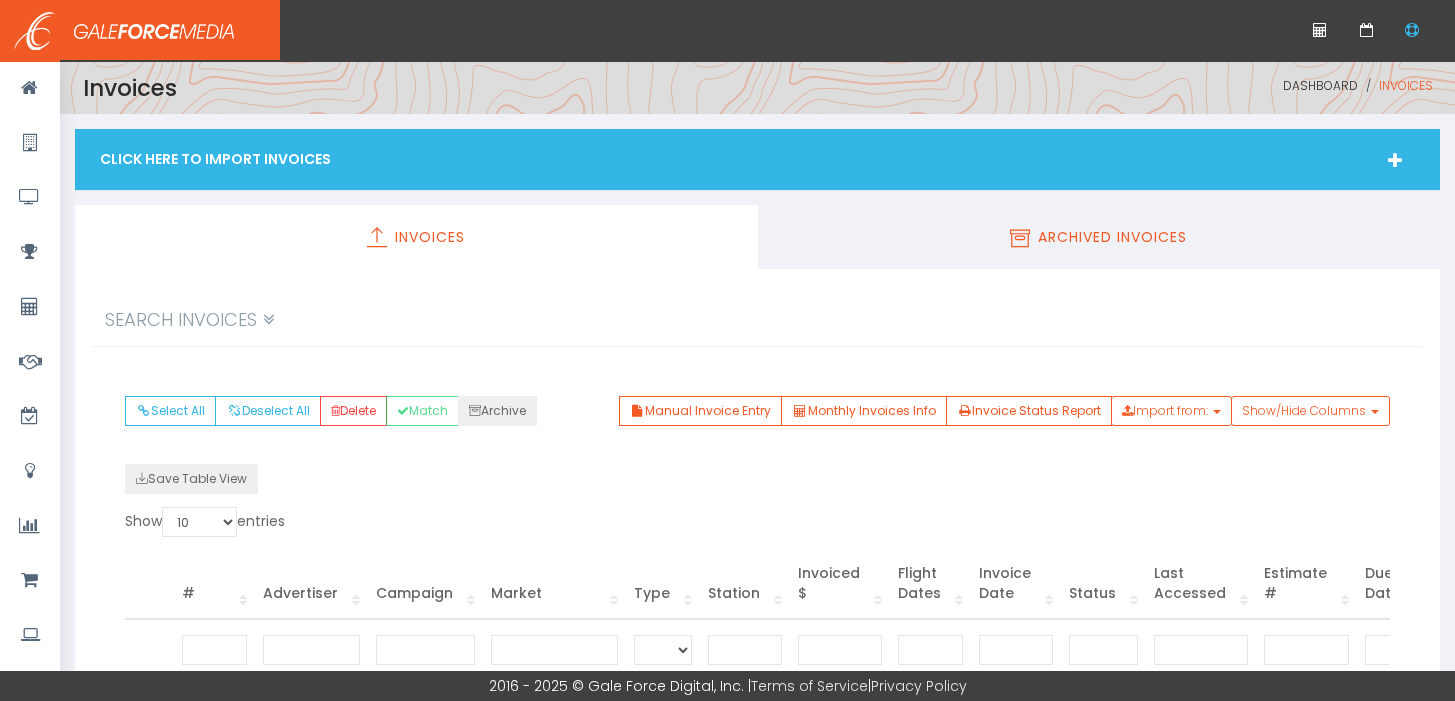 click on "Archived Invoices" at bounding box center (1099, 237) 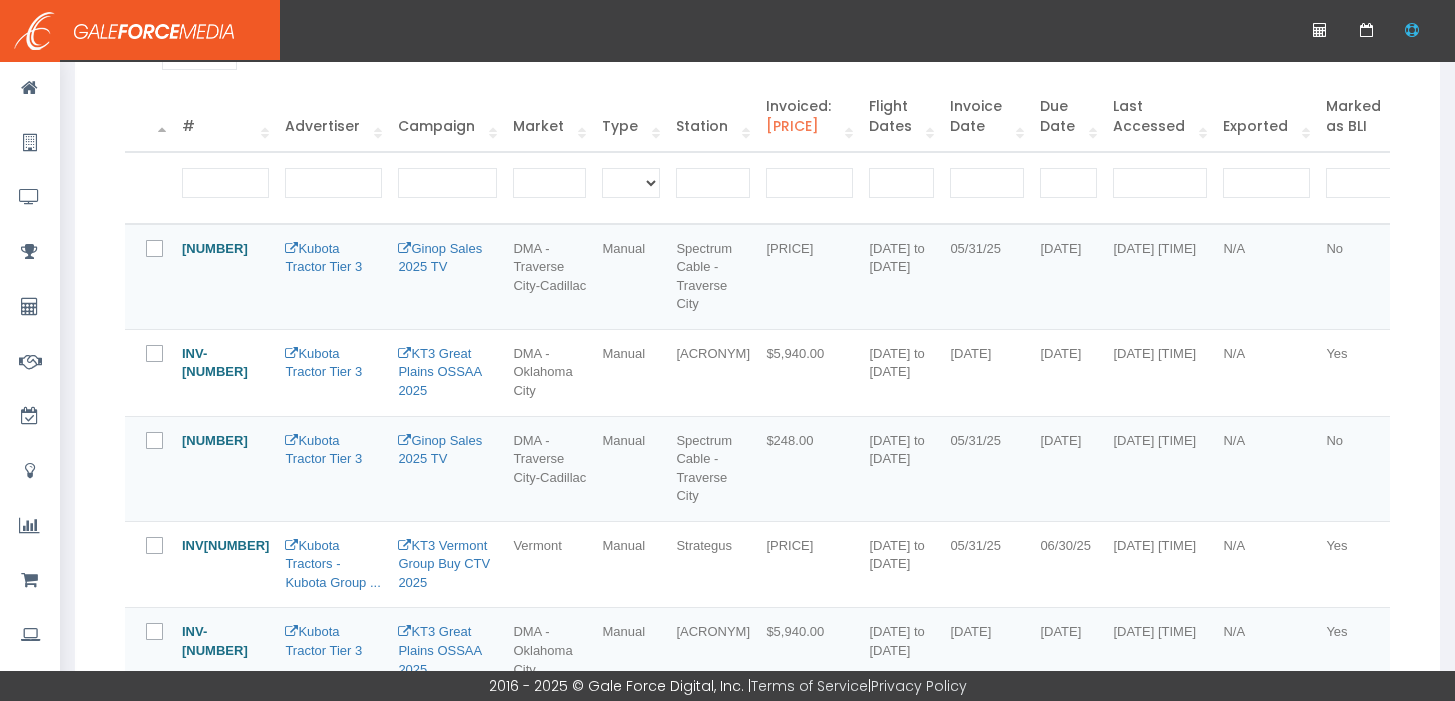 scroll, scrollTop: 468, scrollLeft: 0, axis: vertical 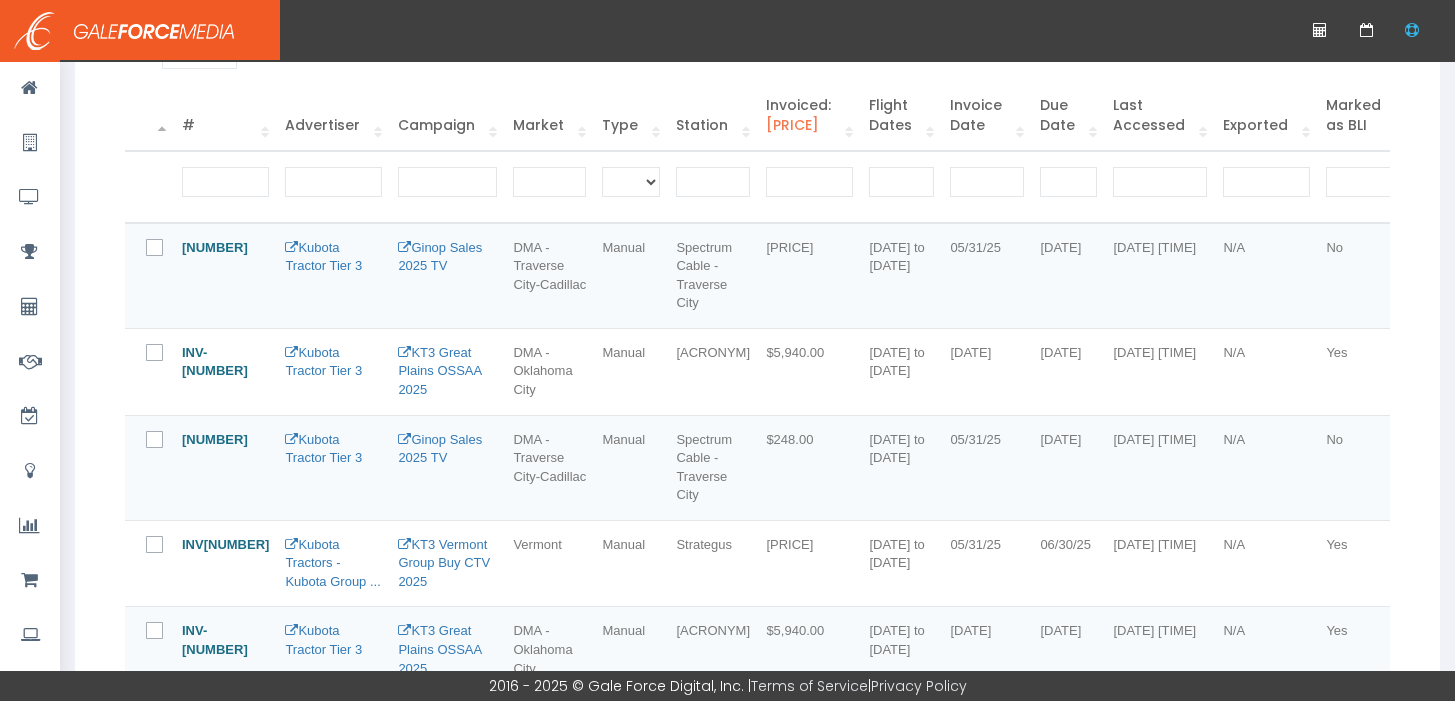 click at bounding box center [166, 354] 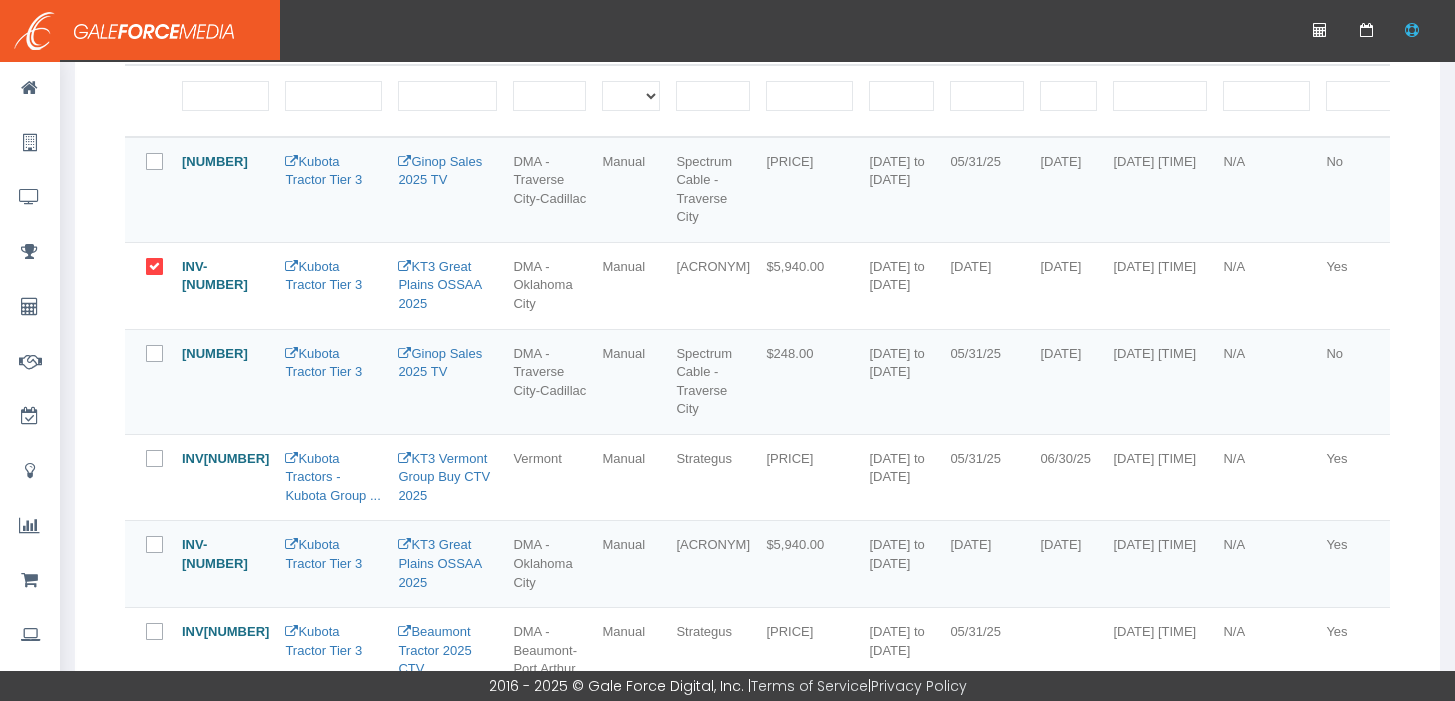 scroll, scrollTop: 557, scrollLeft: 0, axis: vertical 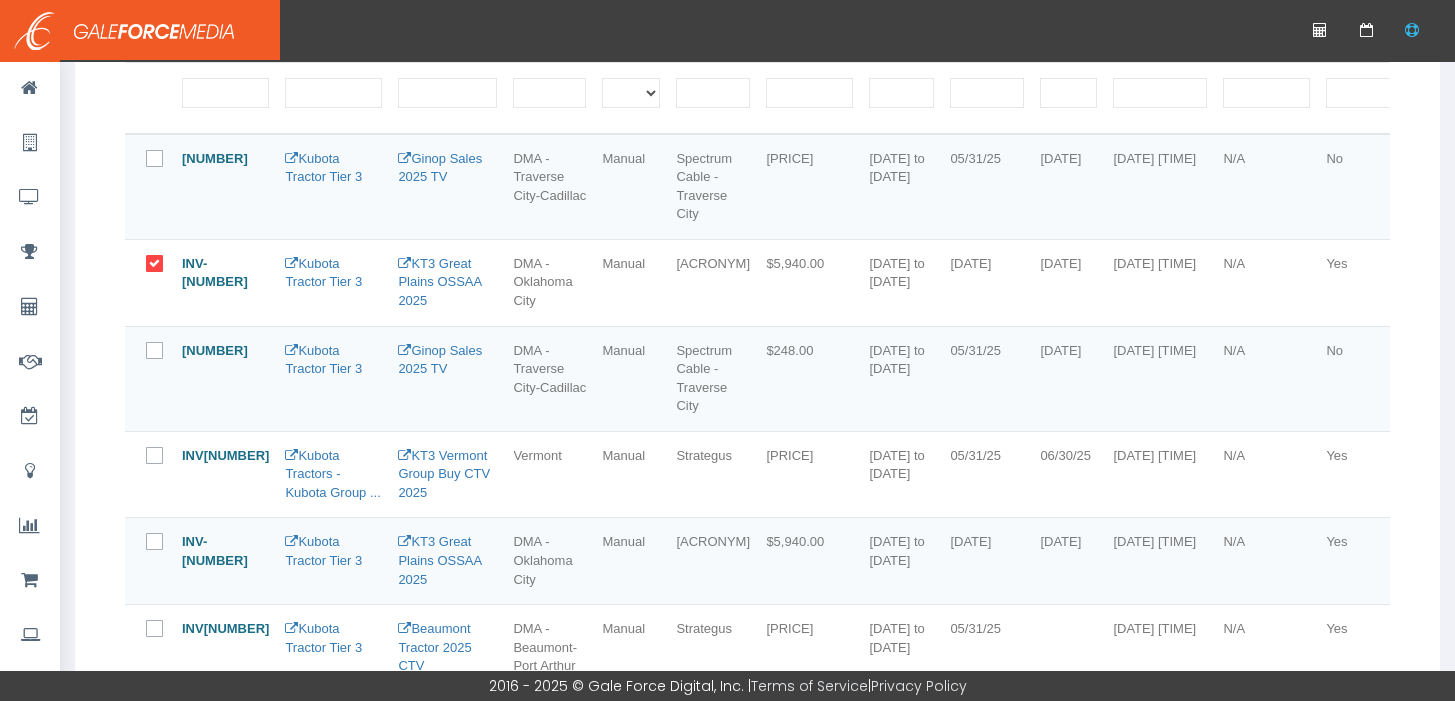 click at bounding box center [166, 543] 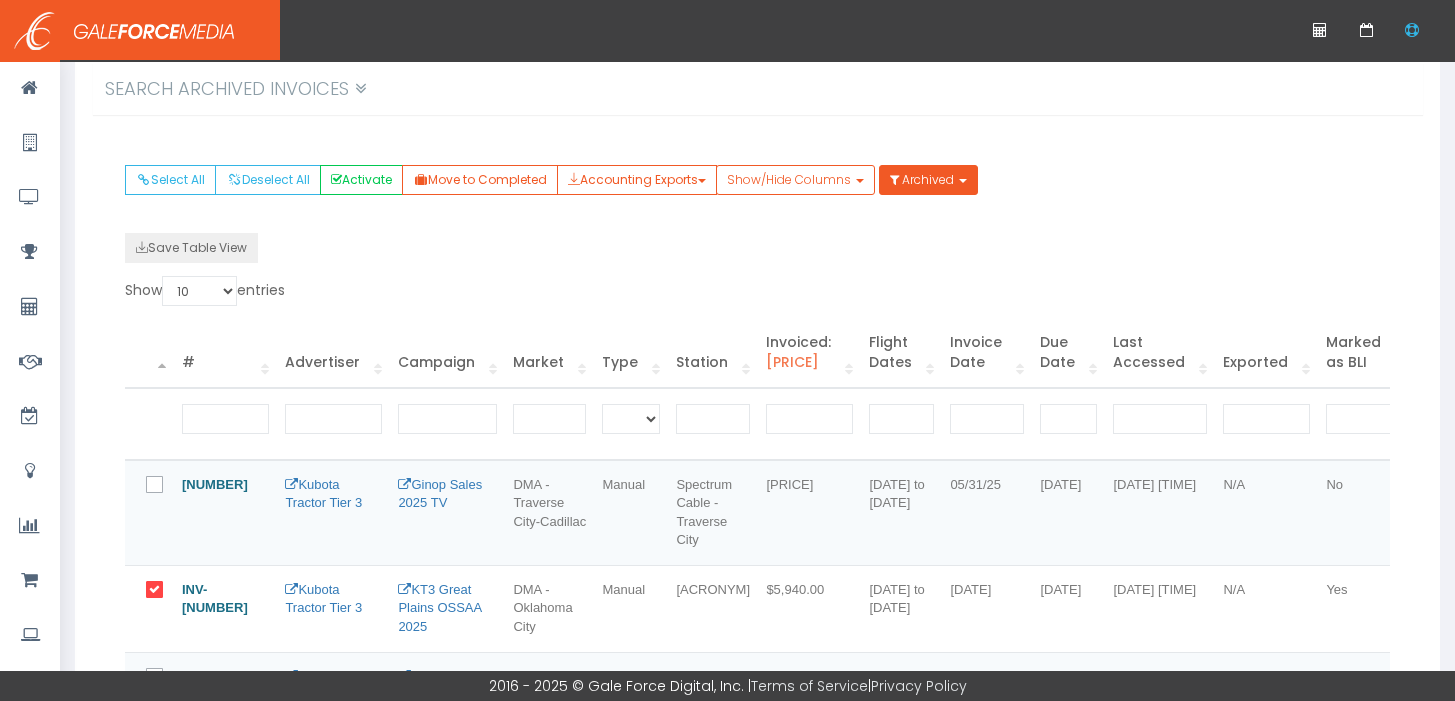 scroll, scrollTop: 219, scrollLeft: 0, axis: vertical 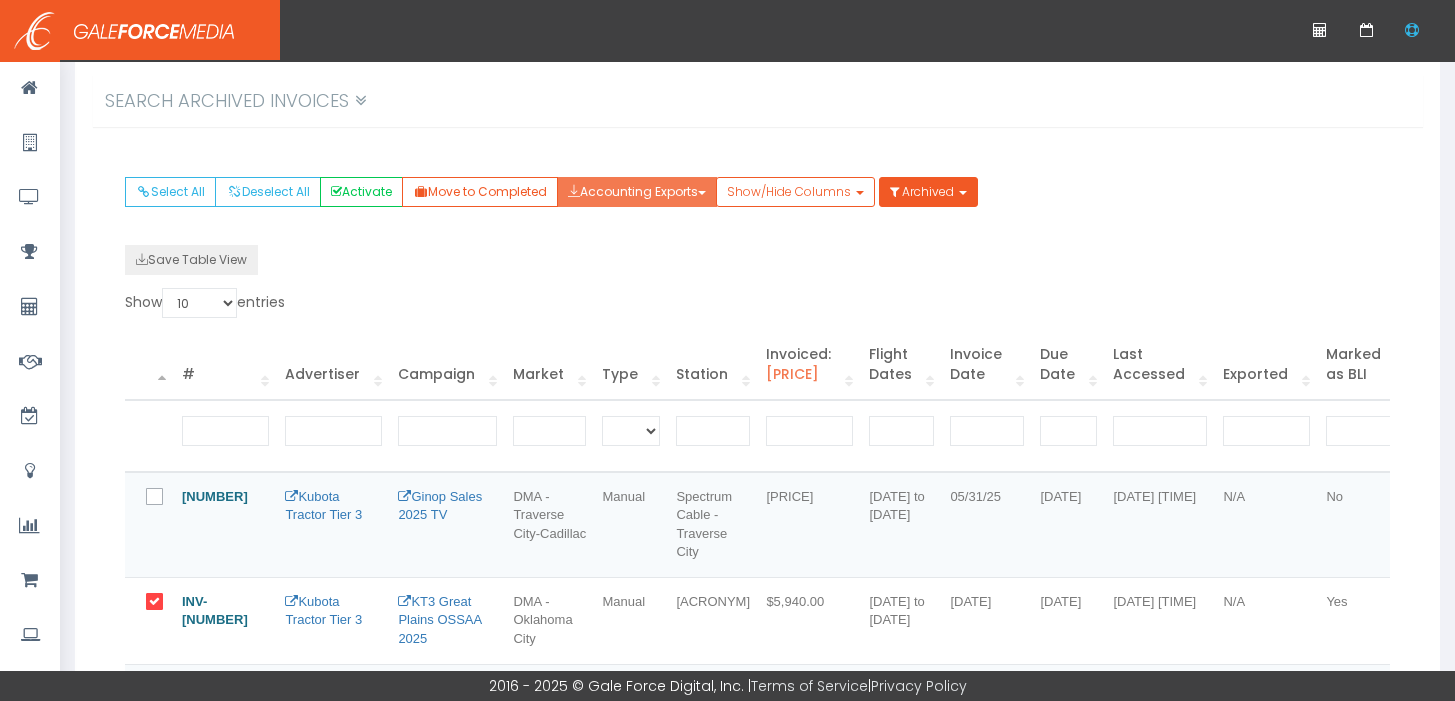 click on "Accounting Exports" at bounding box center (637, 192) 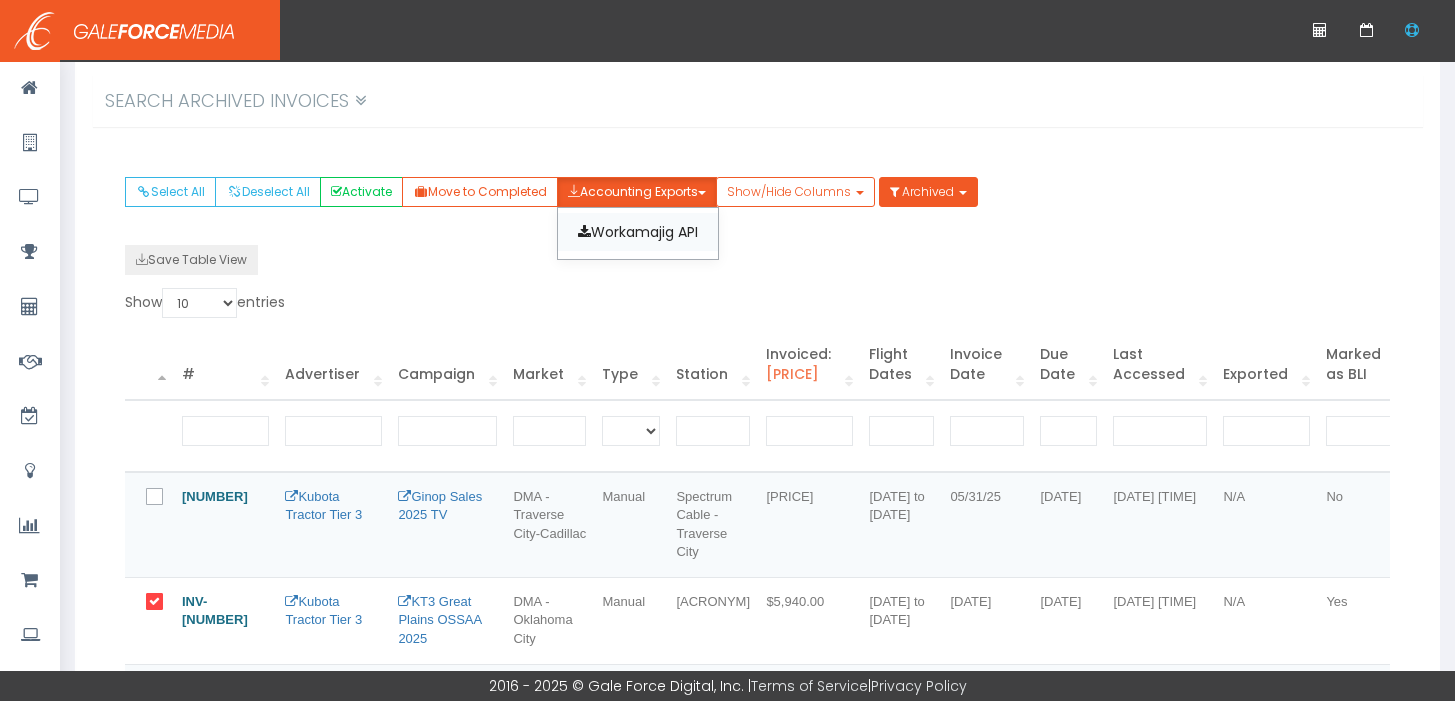 click on "Workamajig API" at bounding box center [638, 232] 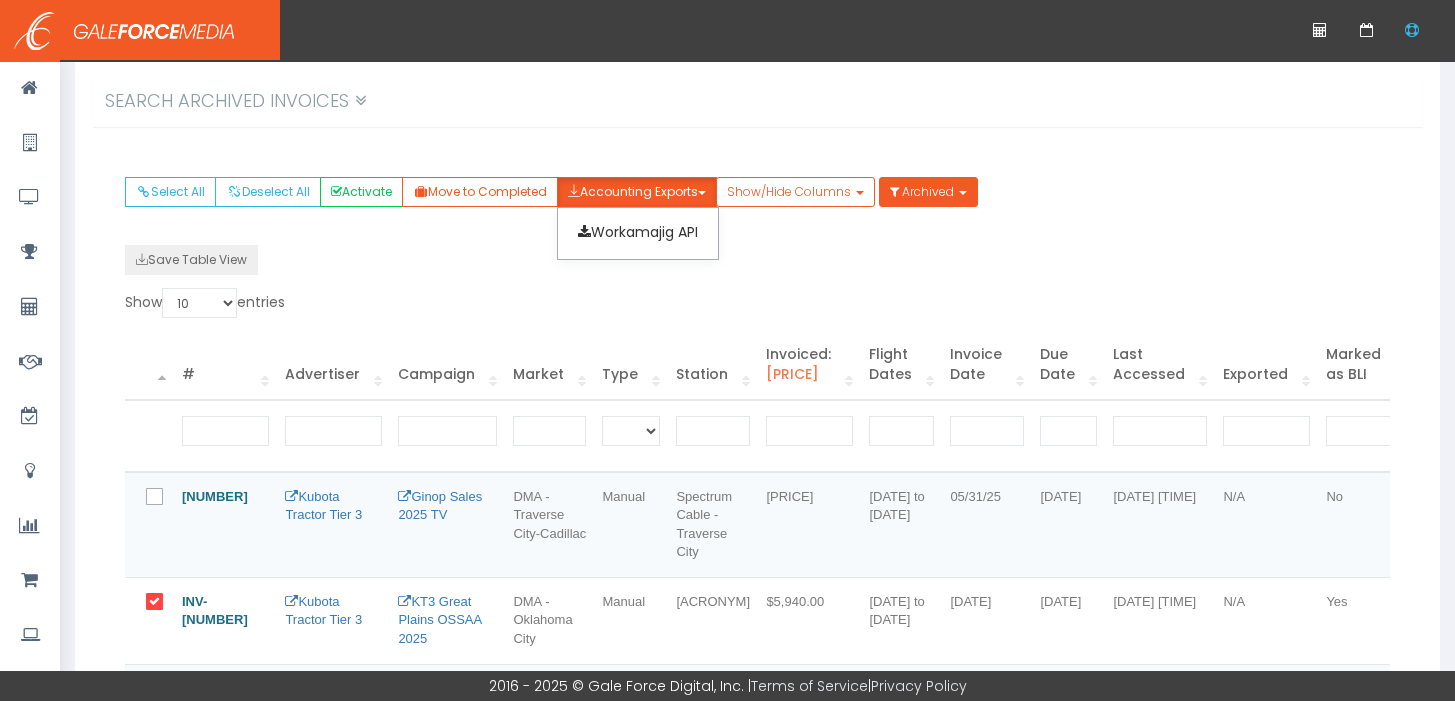scroll, scrollTop: 0, scrollLeft: 0, axis: both 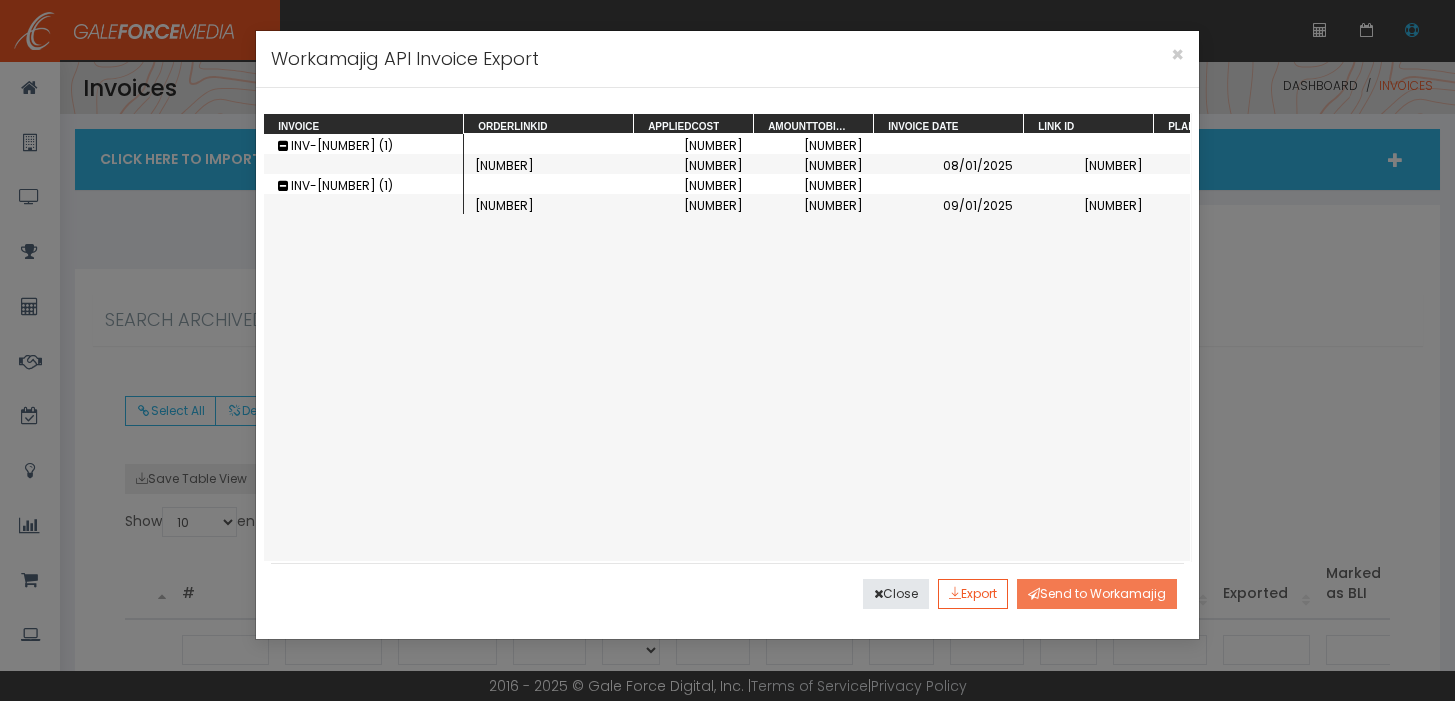 click on "Send to Workamajig" at bounding box center (1097, 594) 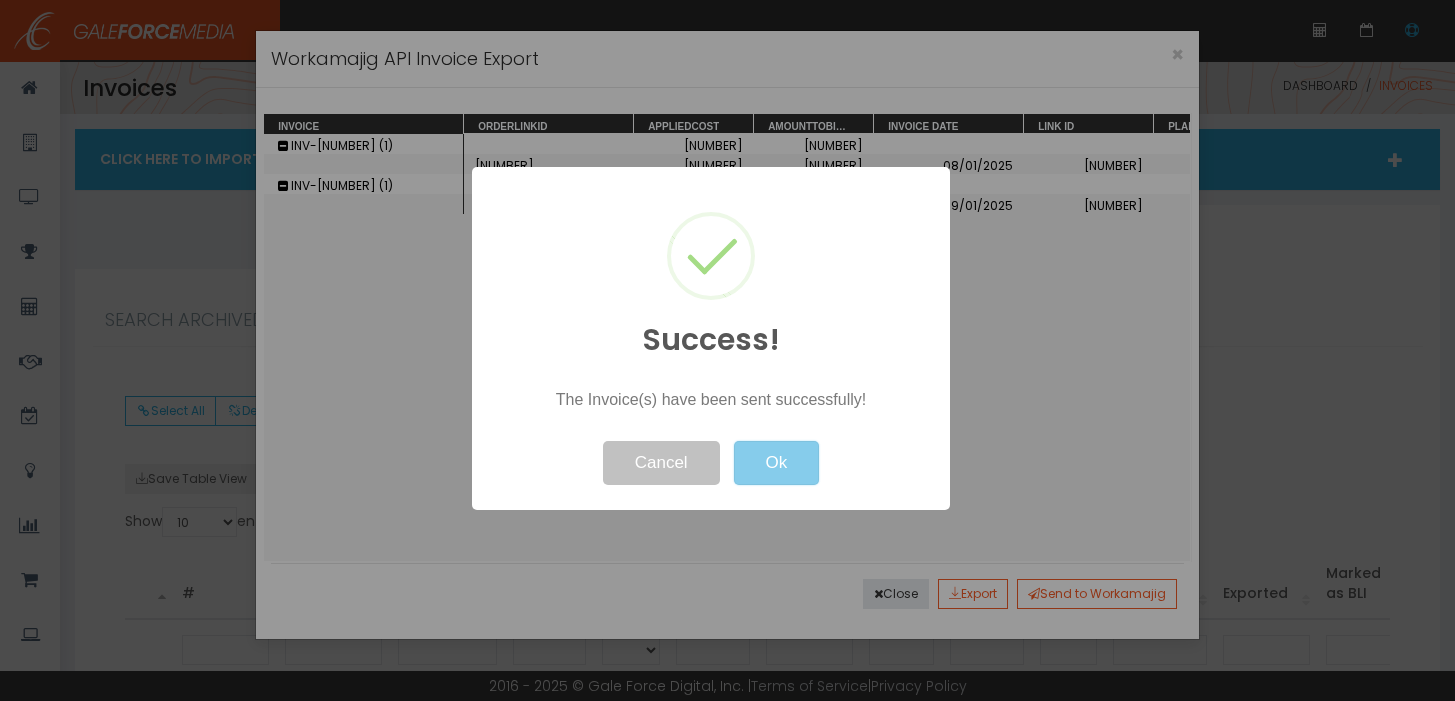 click on "Ok" at bounding box center (776, 463) 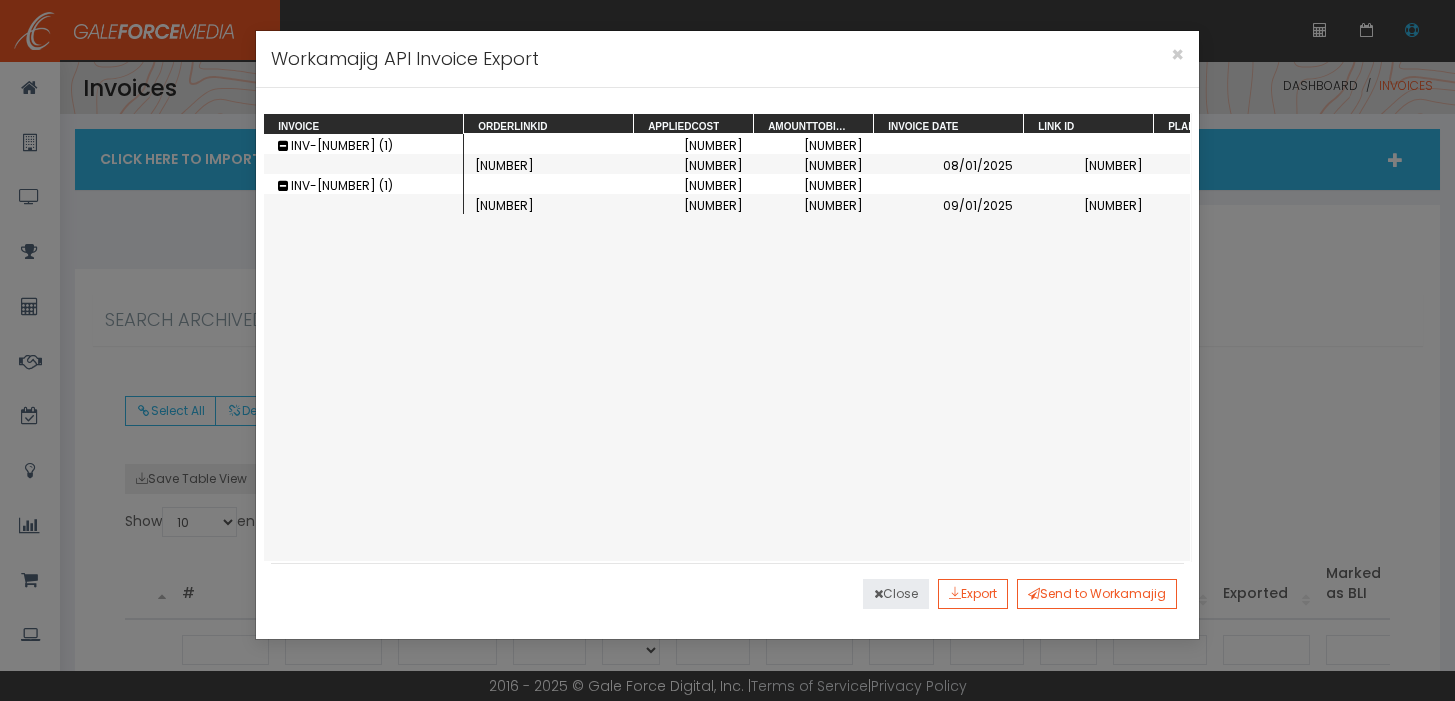 click on "Close" at bounding box center [896, 594] 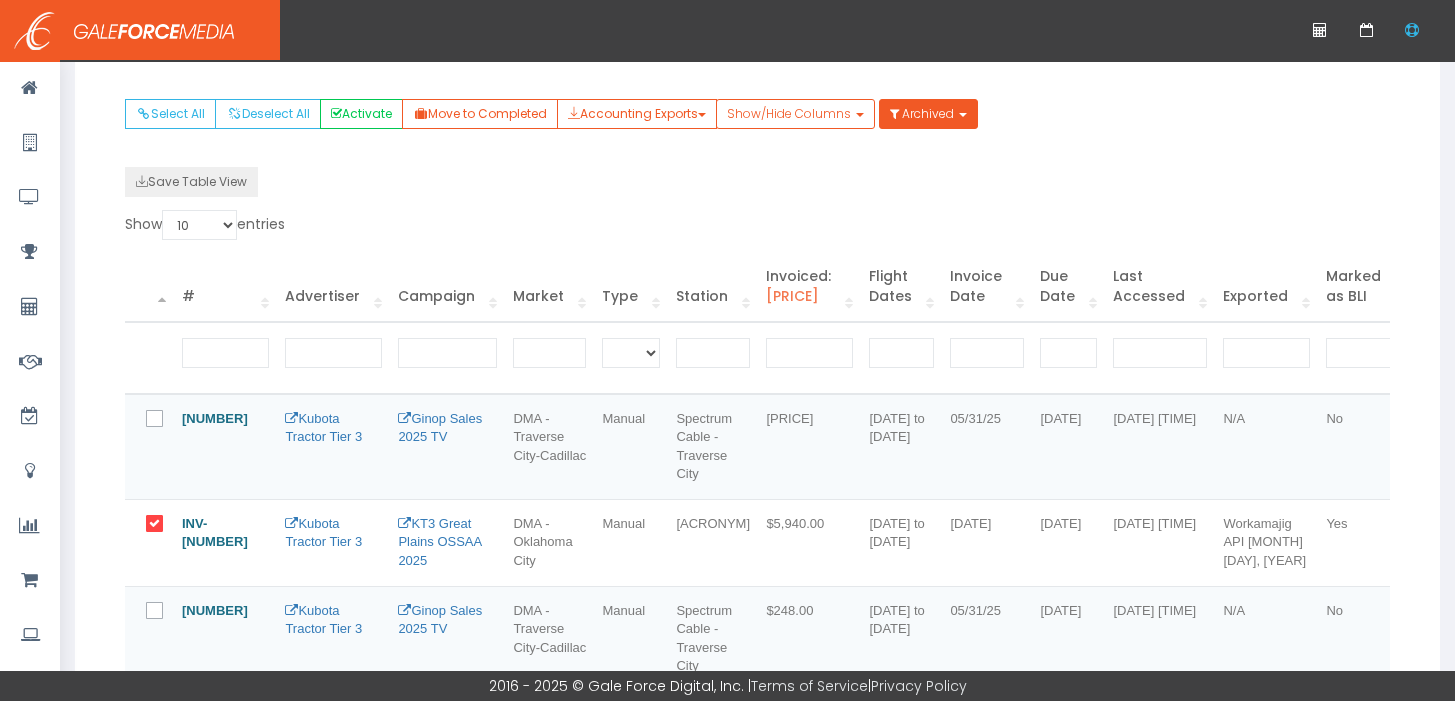 scroll, scrollTop: 295, scrollLeft: 0, axis: vertical 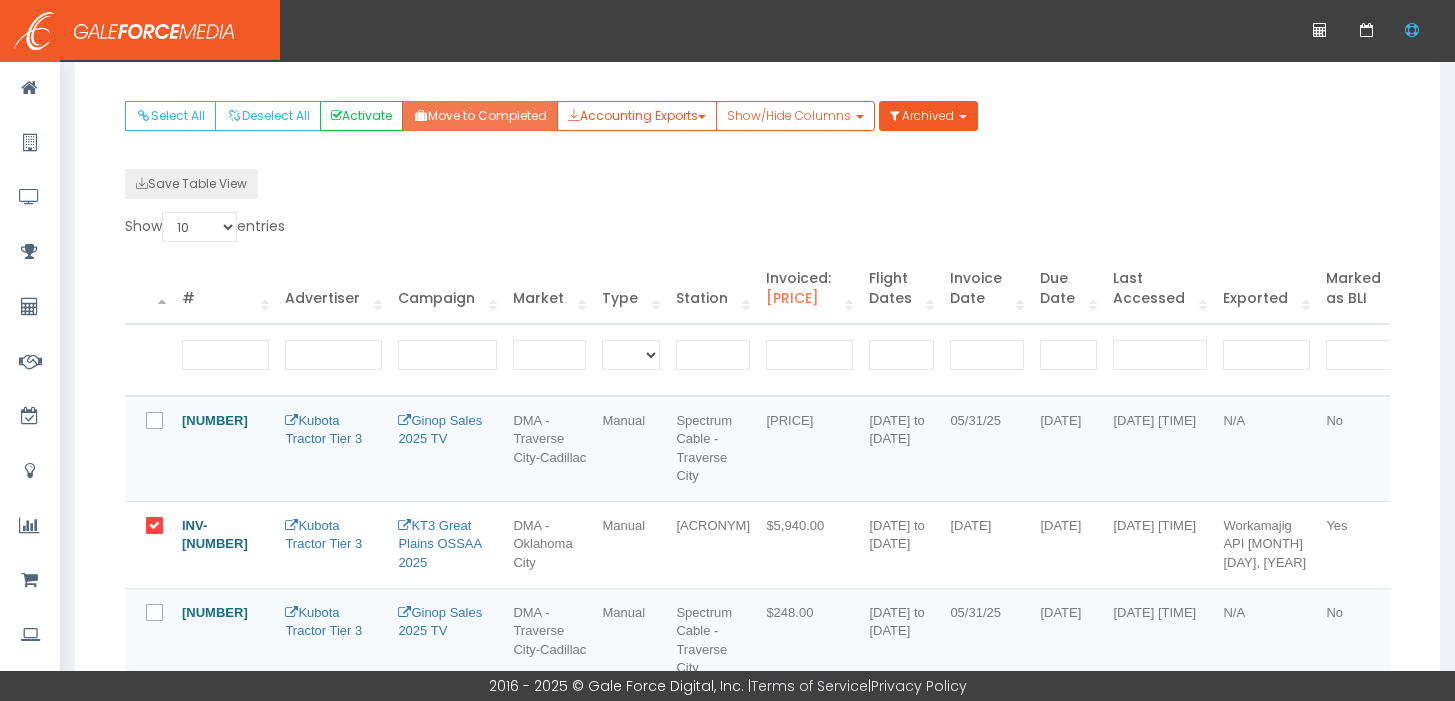 click on "Move to Completed" at bounding box center (480, 116) 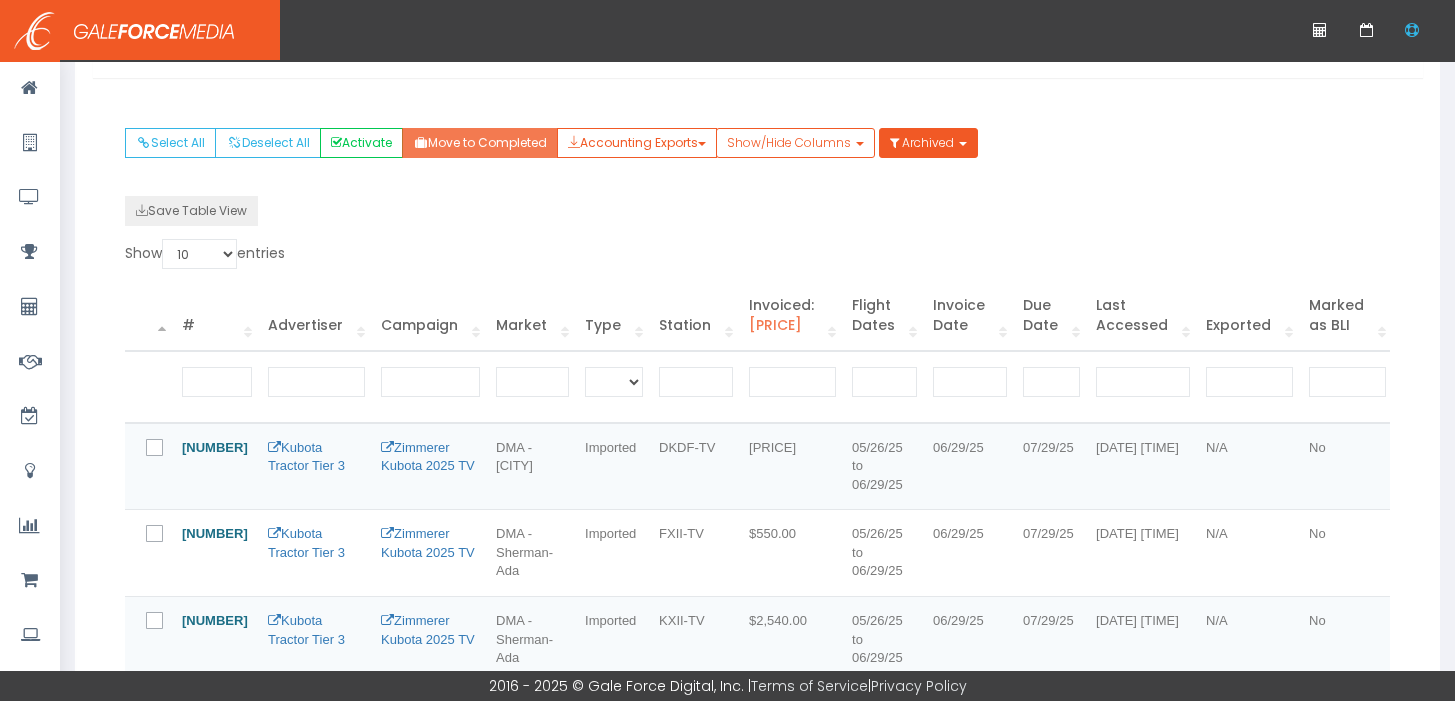 scroll, scrollTop: 0, scrollLeft: 0, axis: both 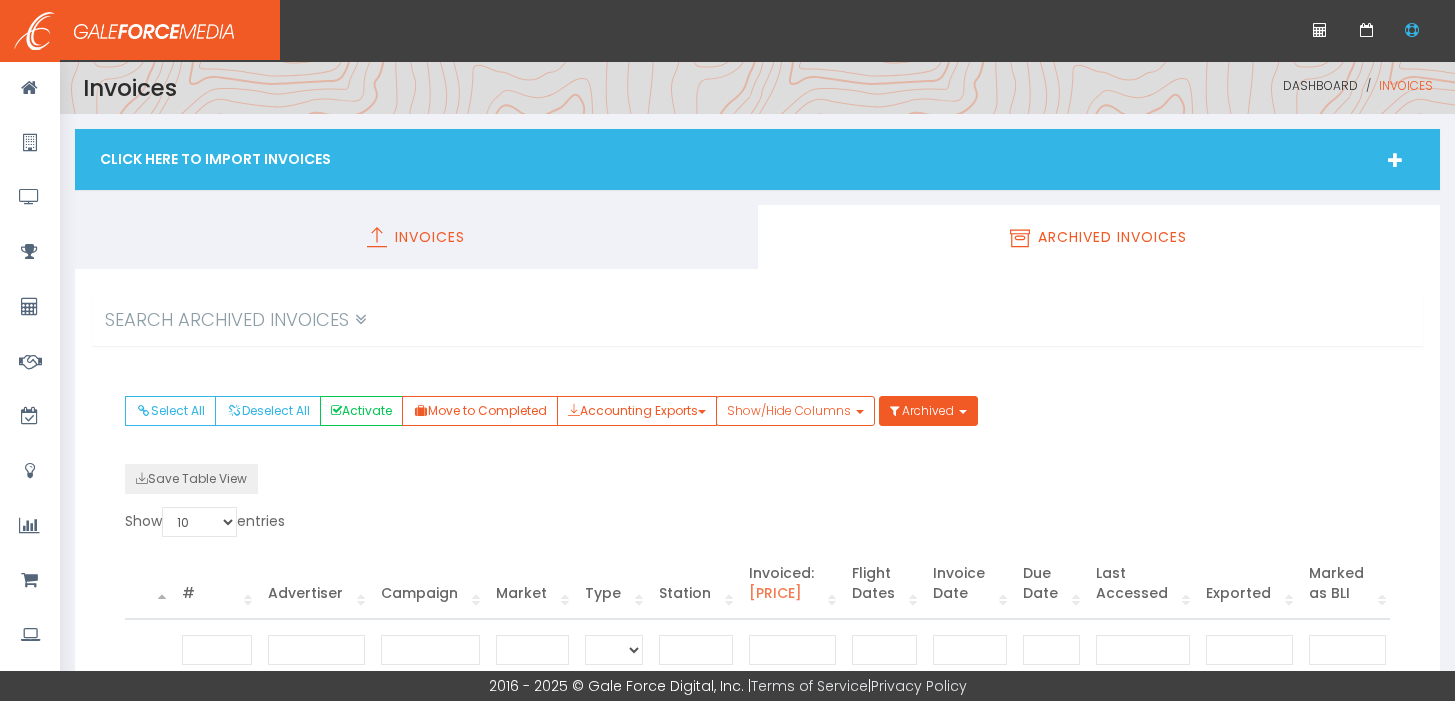 click on "Invoices" at bounding box center (416, 237) 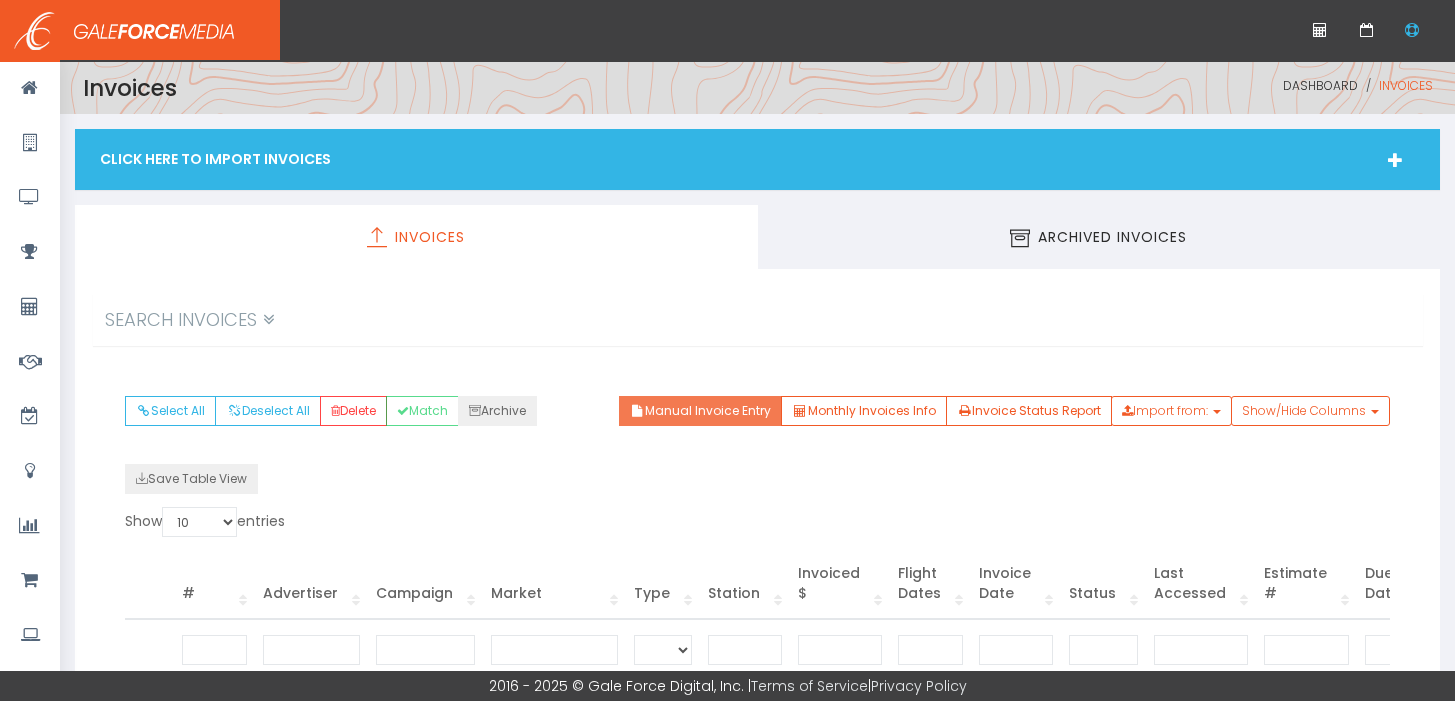 click on "Manual Invoice Entry" at bounding box center (700, 411) 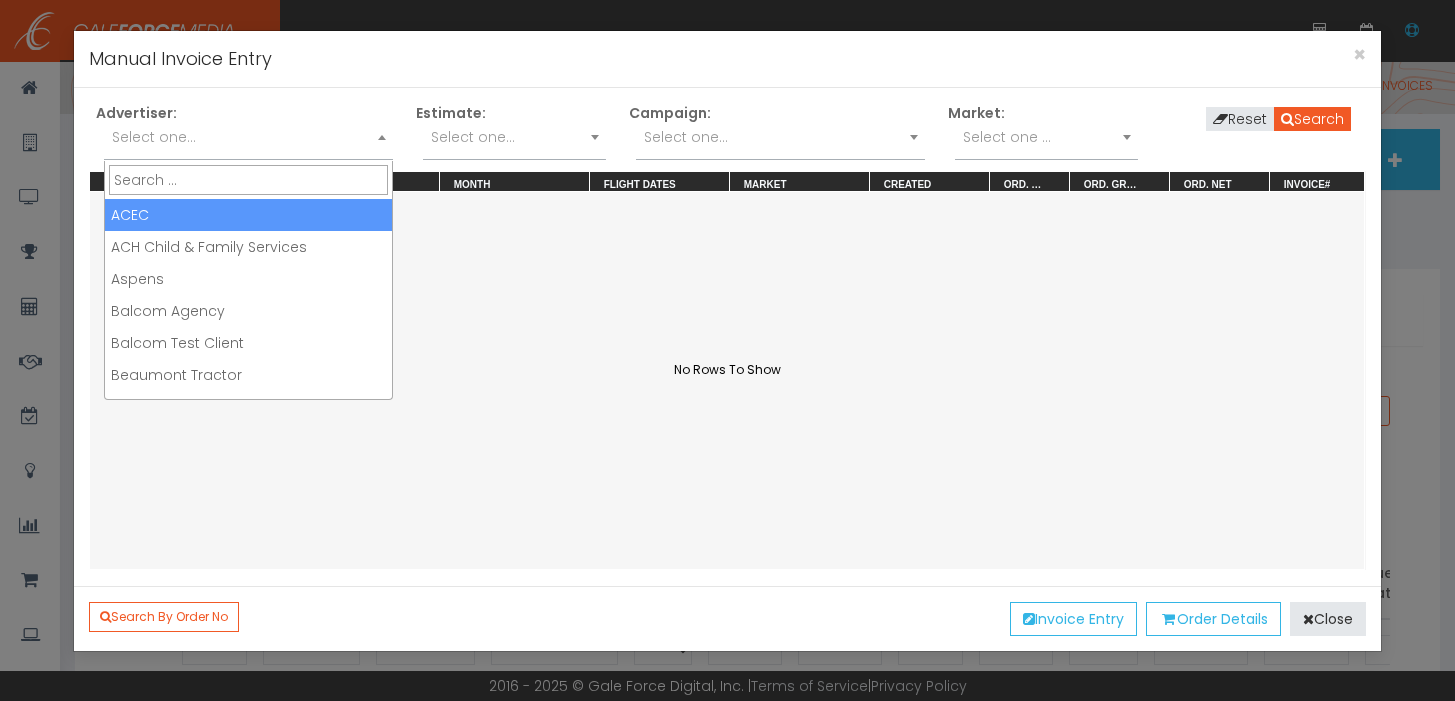 click on "Select one..." at bounding box center [248, 137] 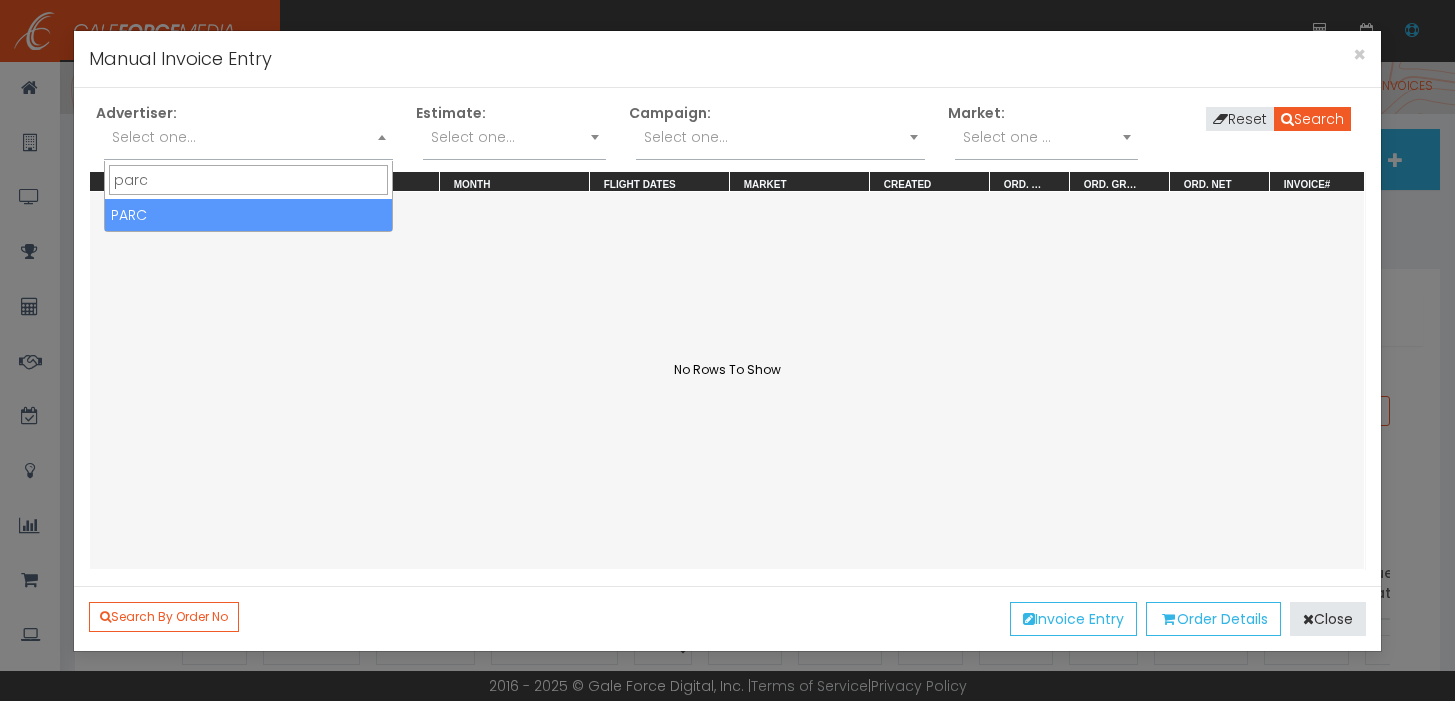 type on "parc" 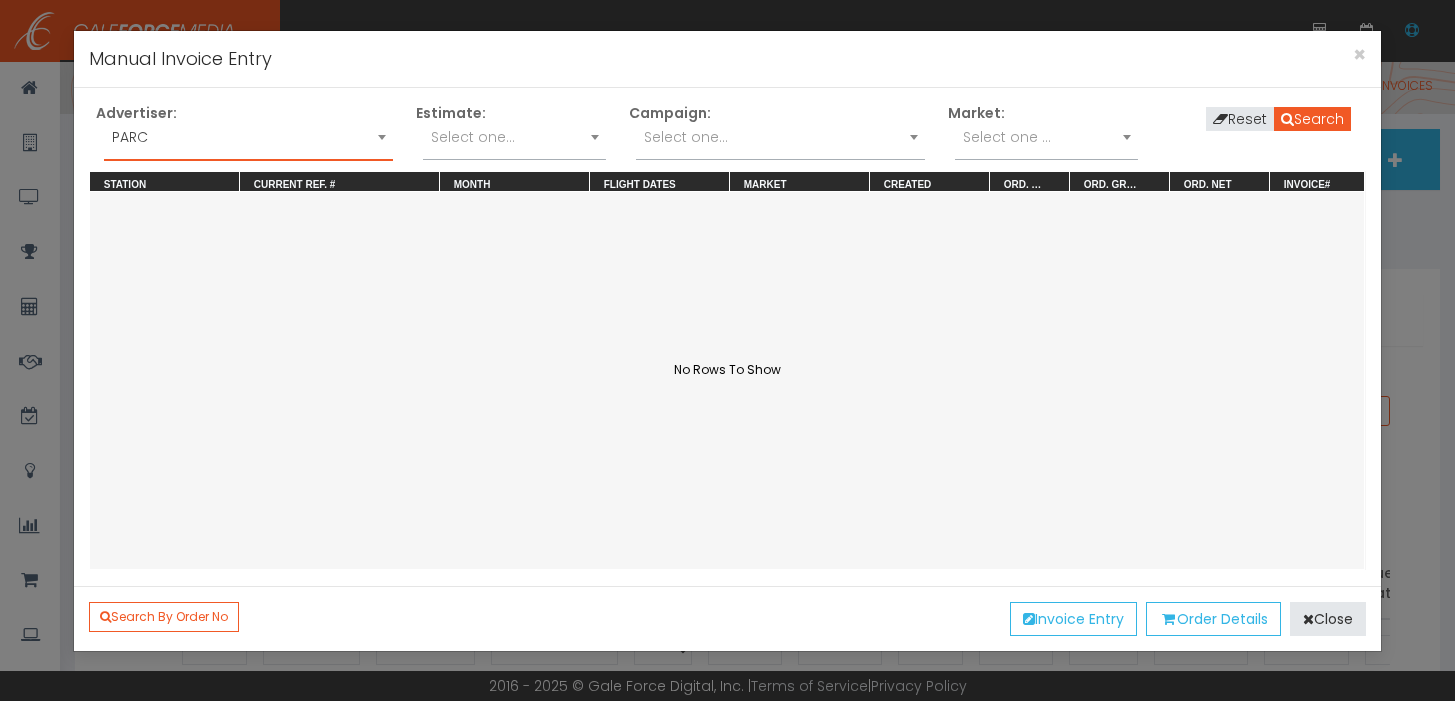 click on "Select one..." at bounding box center [780, 137] 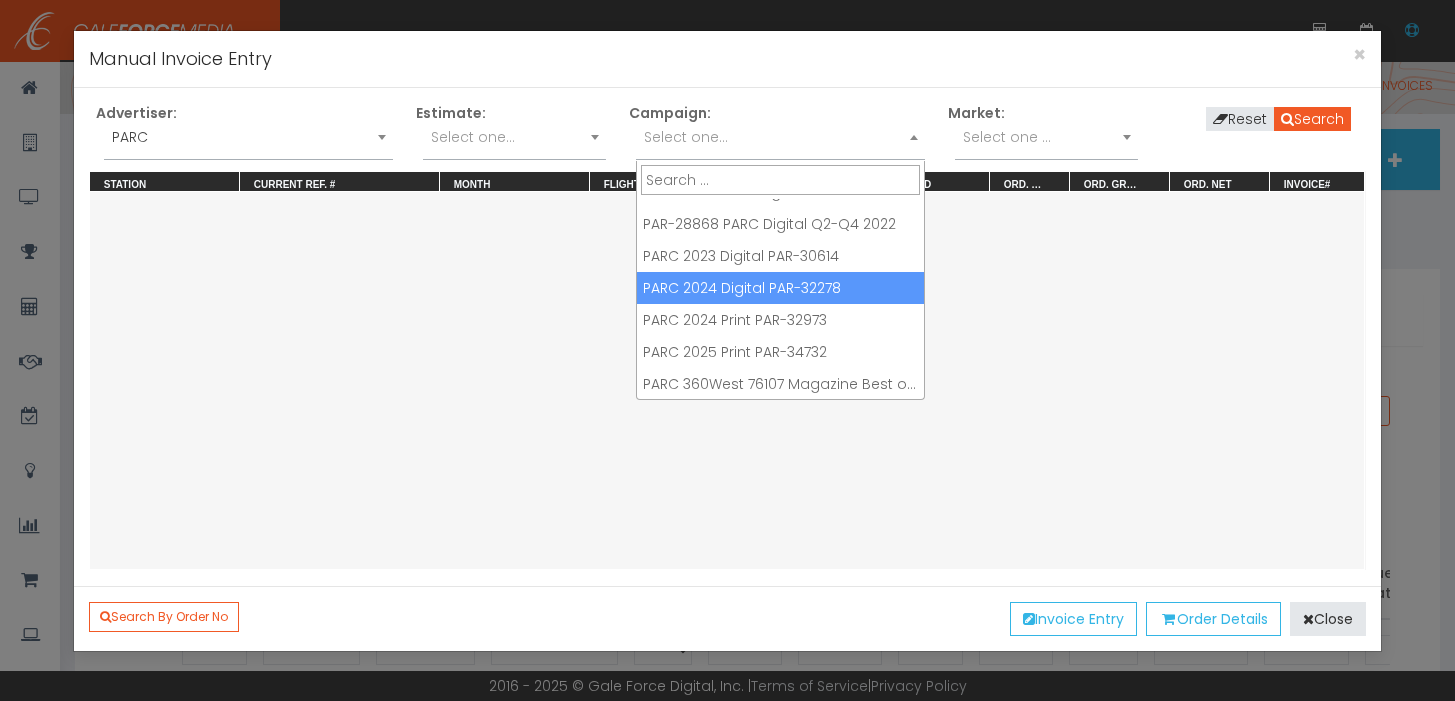 scroll, scrollTop: 57, scrollLeft: 0, axis: vertical 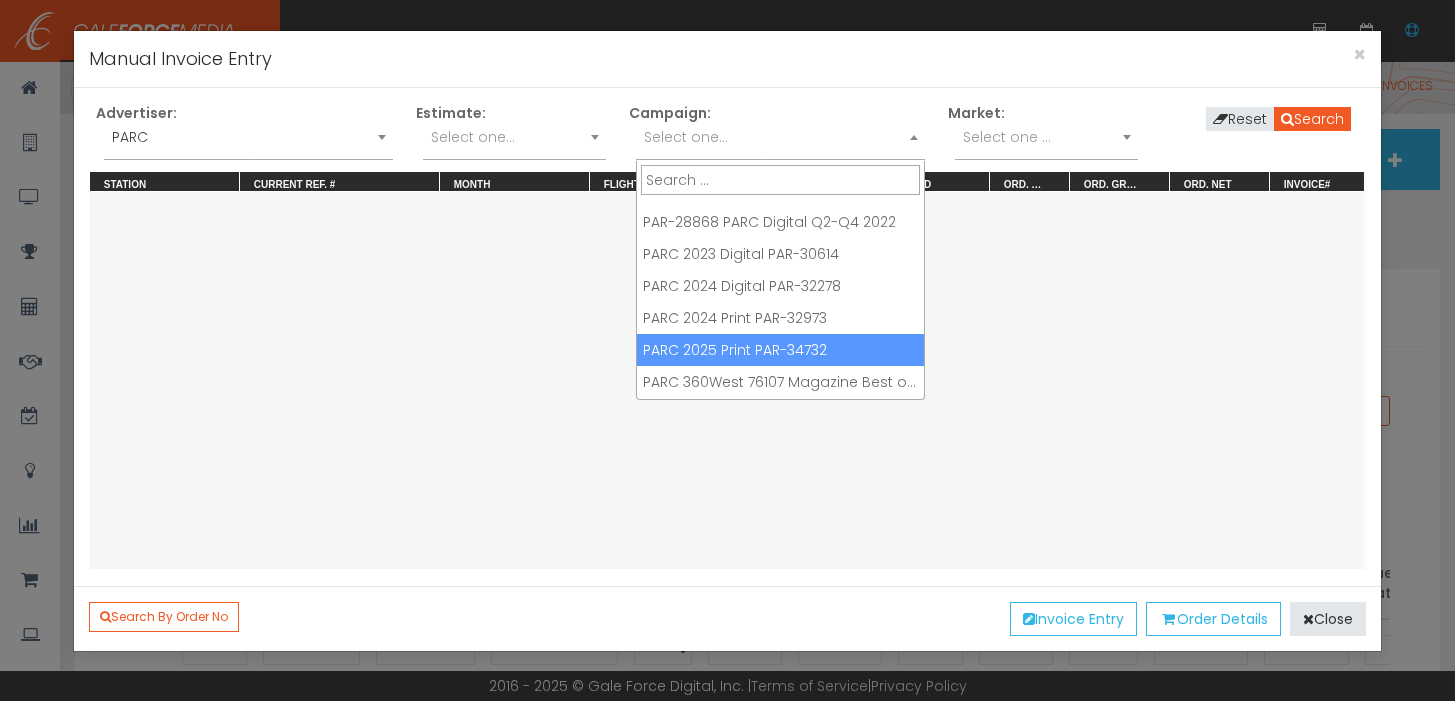 drag, startPoint x: 831, startPoint y: 349, endPoint x: 870, endPoint y: 346, distance: 39.115215 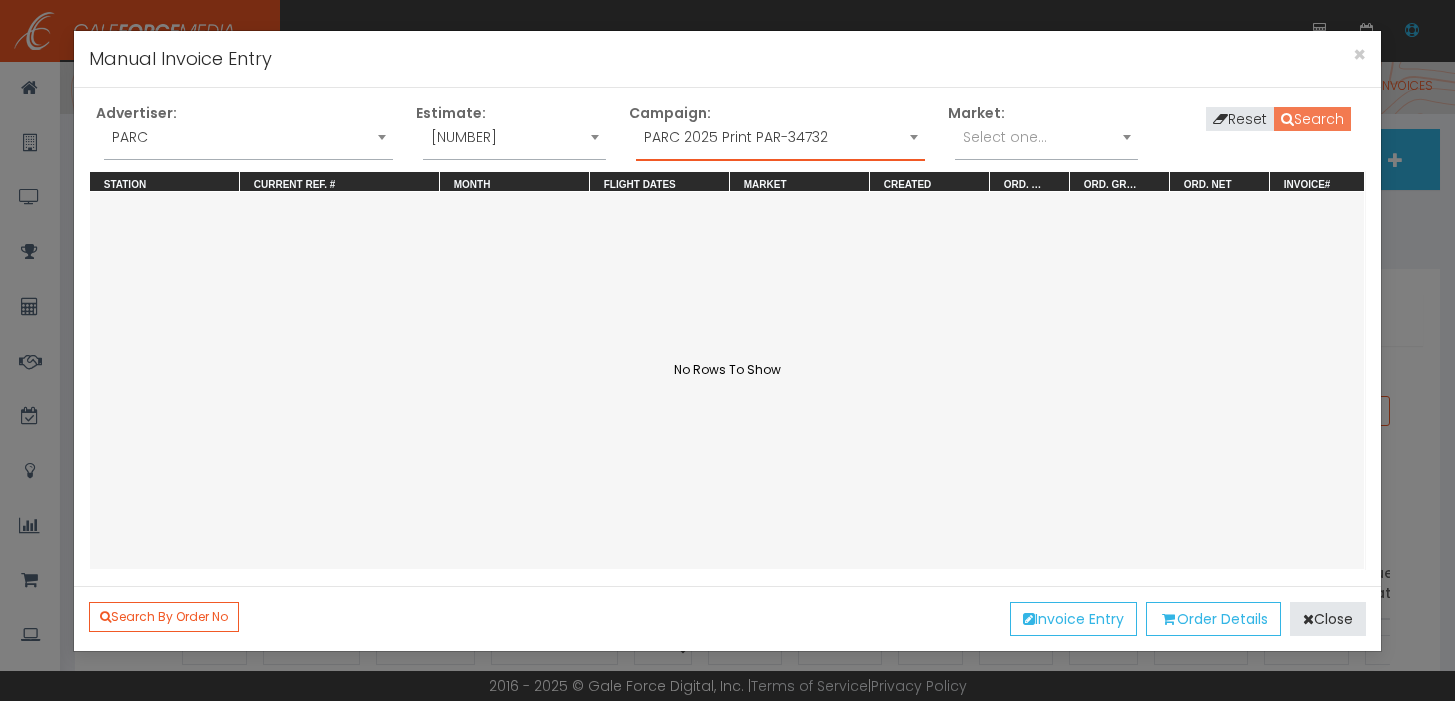 click on "Search" at bounding box center (1312, 119) 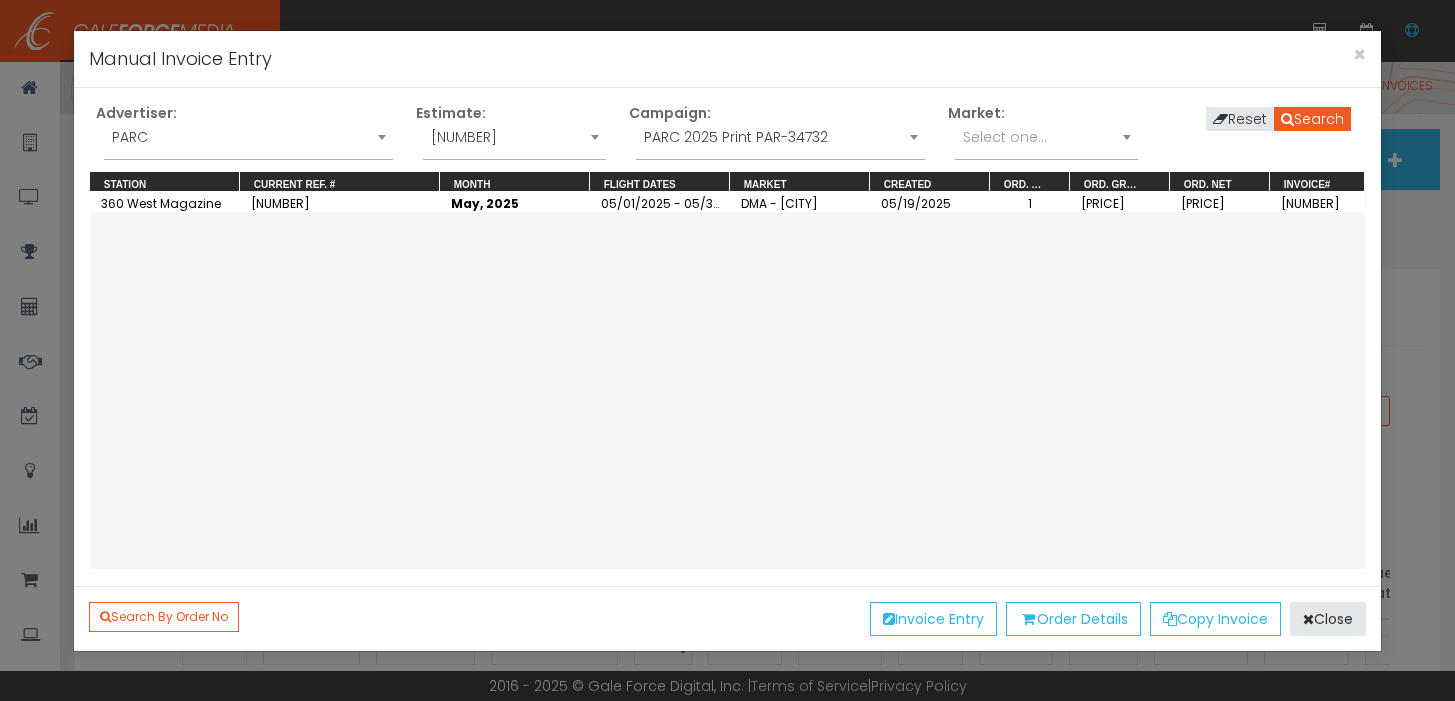 click on "PARC 2025 Print PAR-34732" at bounding box center (780, 137) 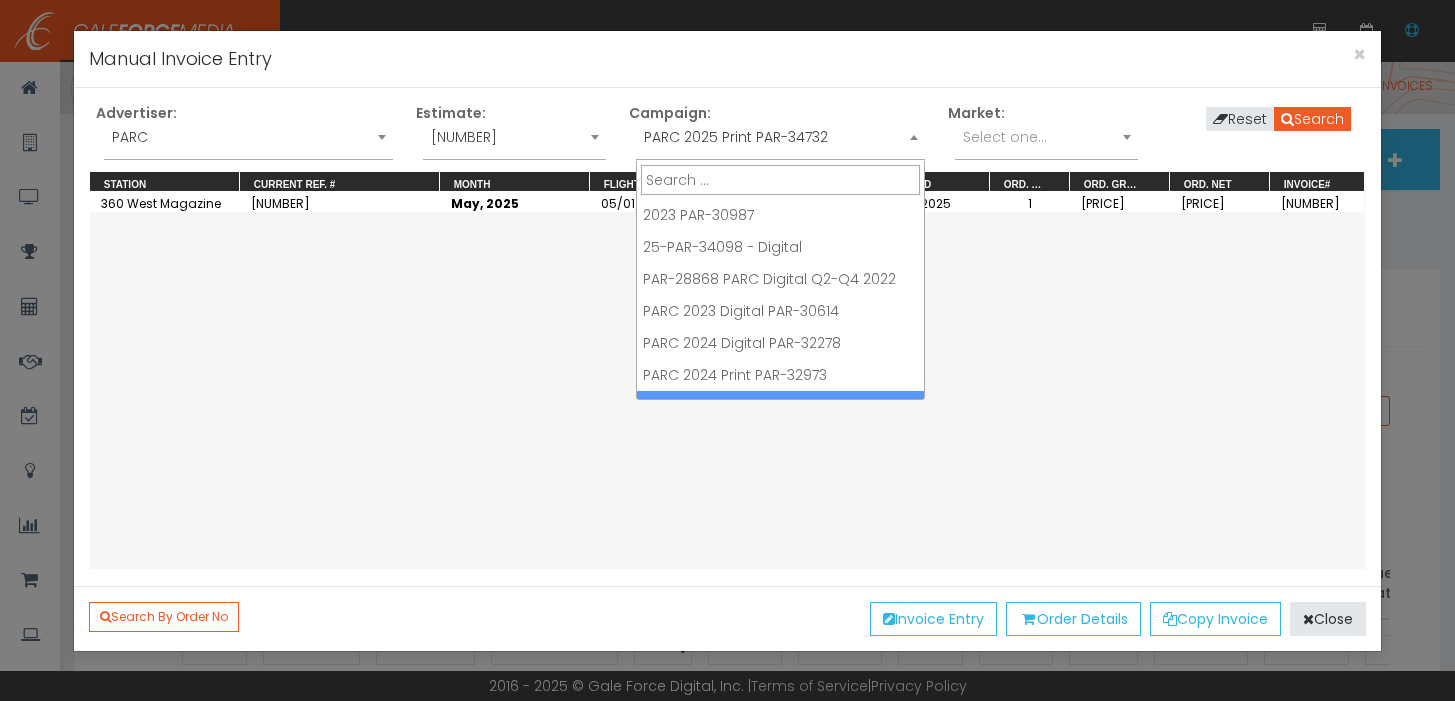 scroll, scrollTop: 88, scrollLeft: 0, axis: vertical 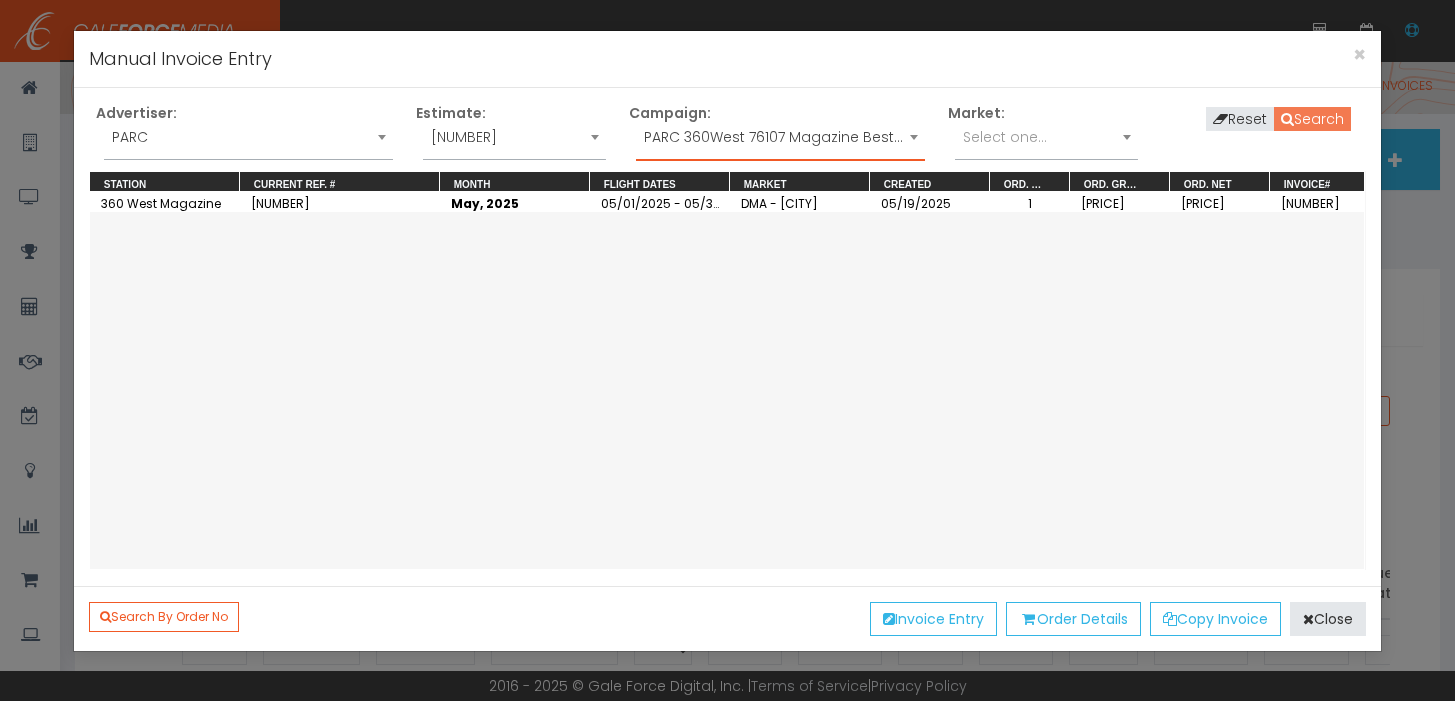 click on "Search" at bounding box center (1312, 119) 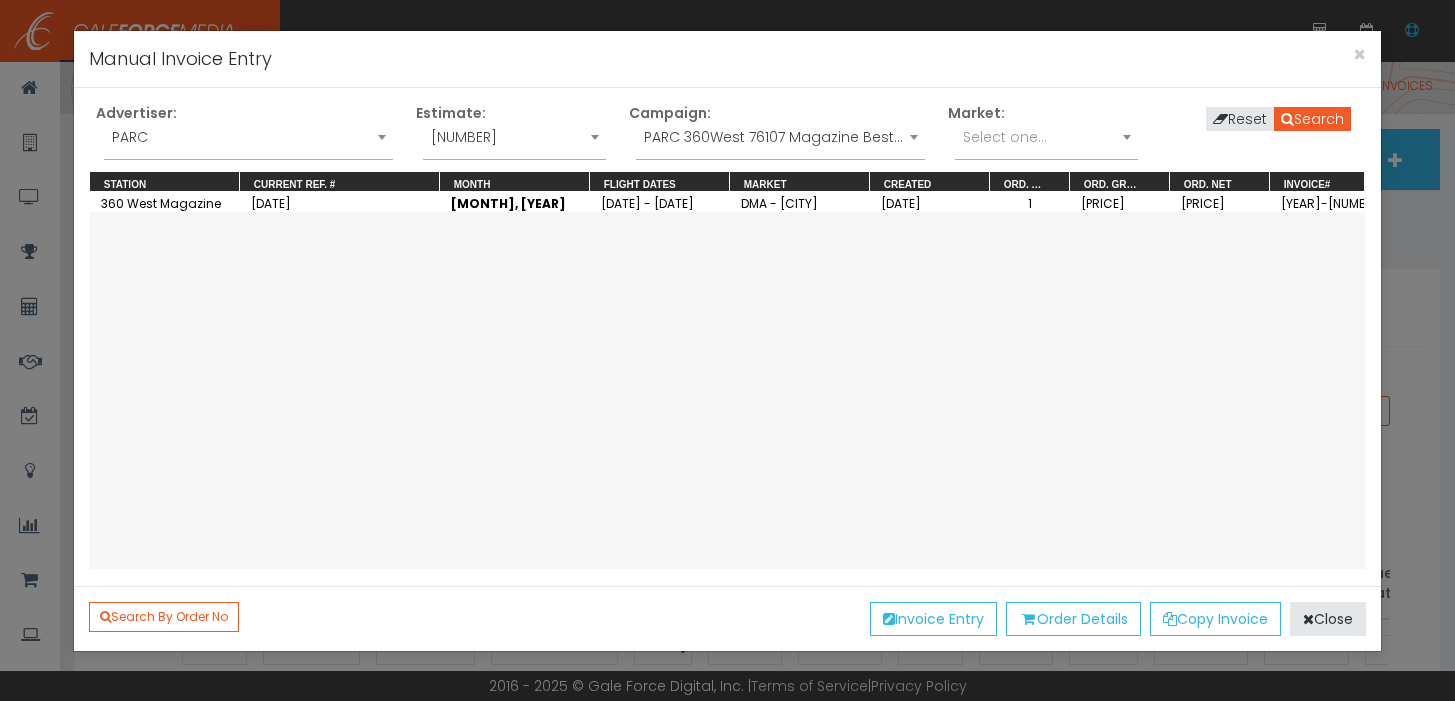click on "PARC 360West 76107 Magazine Best of Print 2022" at bounding box center (780, 137) 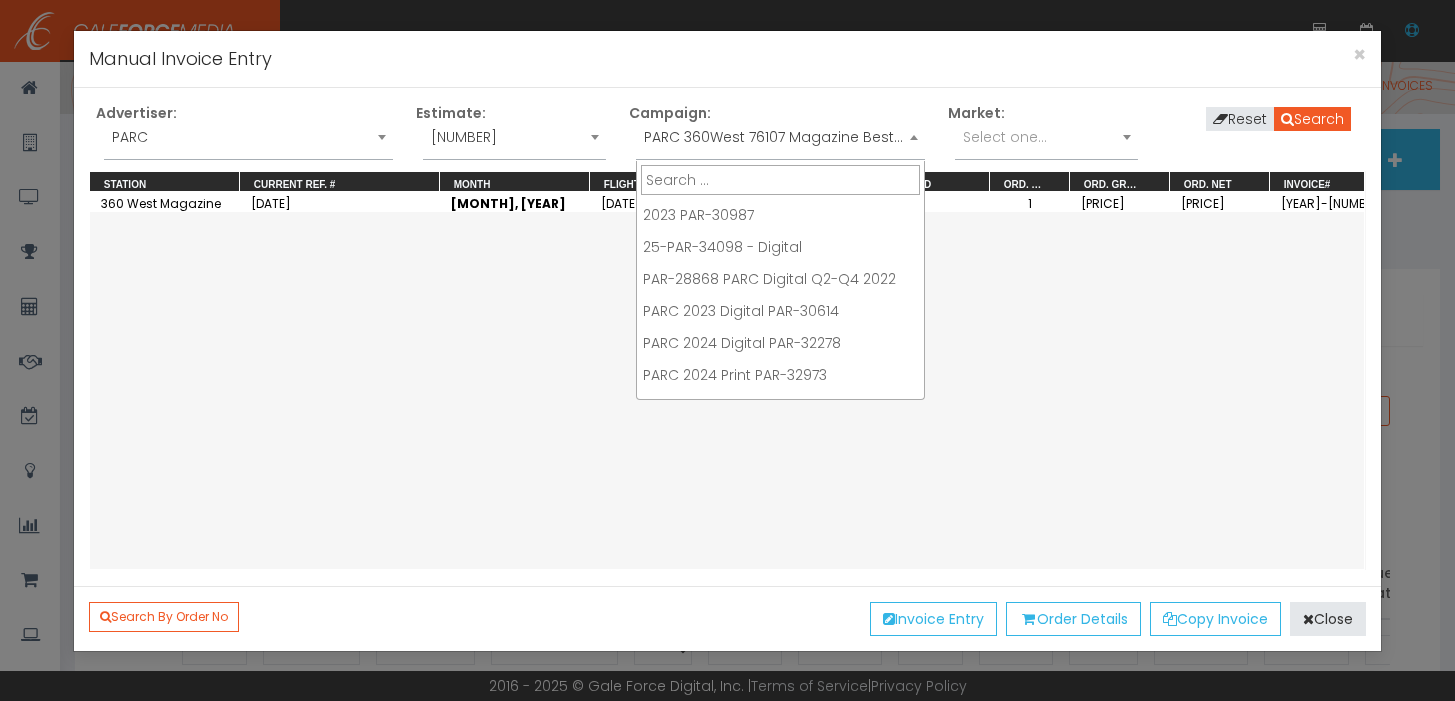 scroll, scrollTop: 88, scrollLeft: 0, axis: vertical 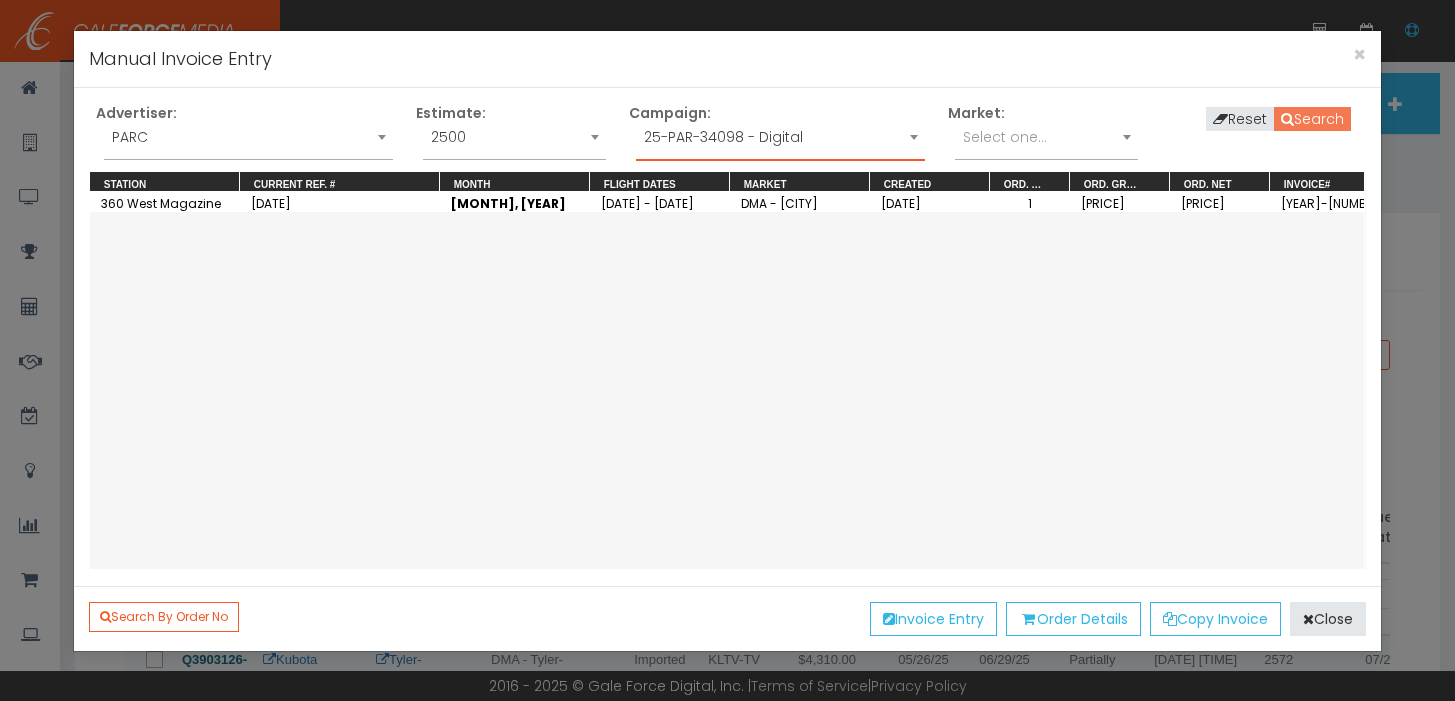 click on "Search" at bounding box center [1312, 119] 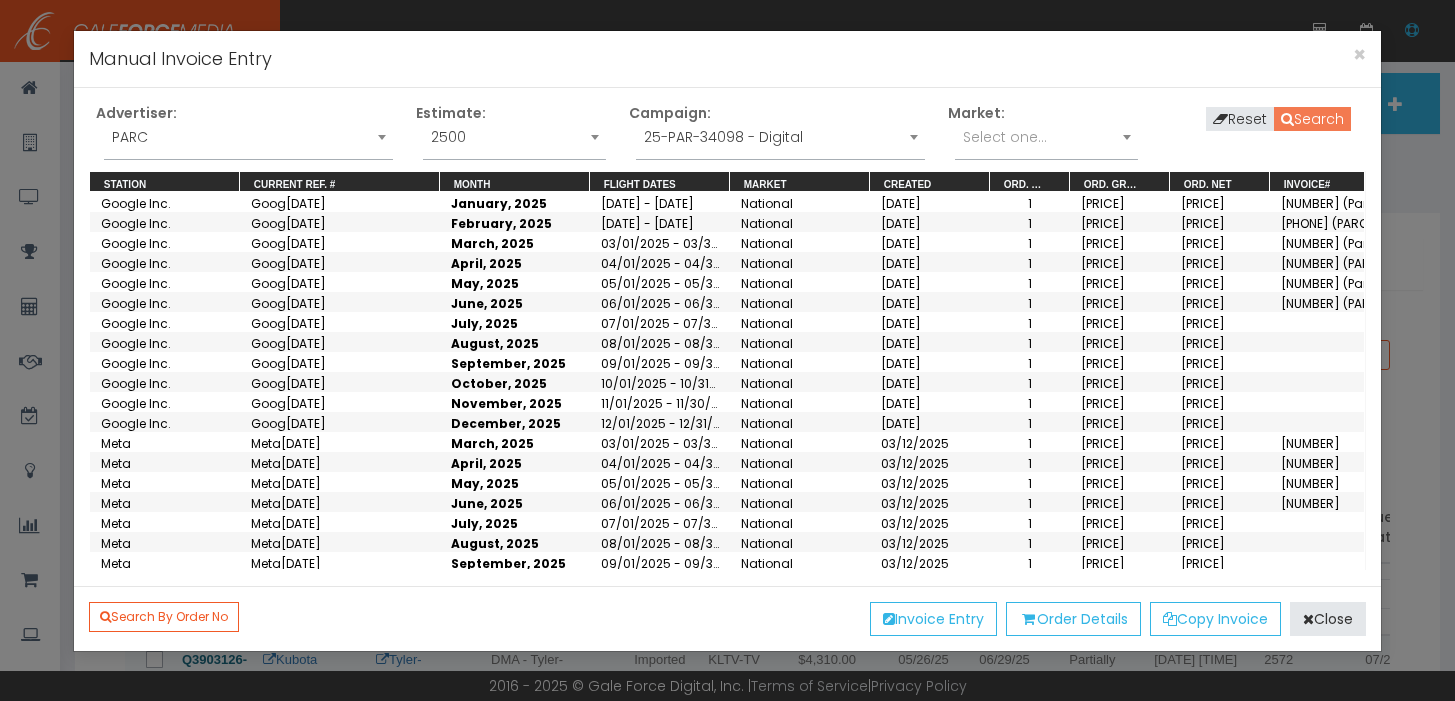 scroll, scrollTop: 63, scrollLeft: 0, axis: vertical 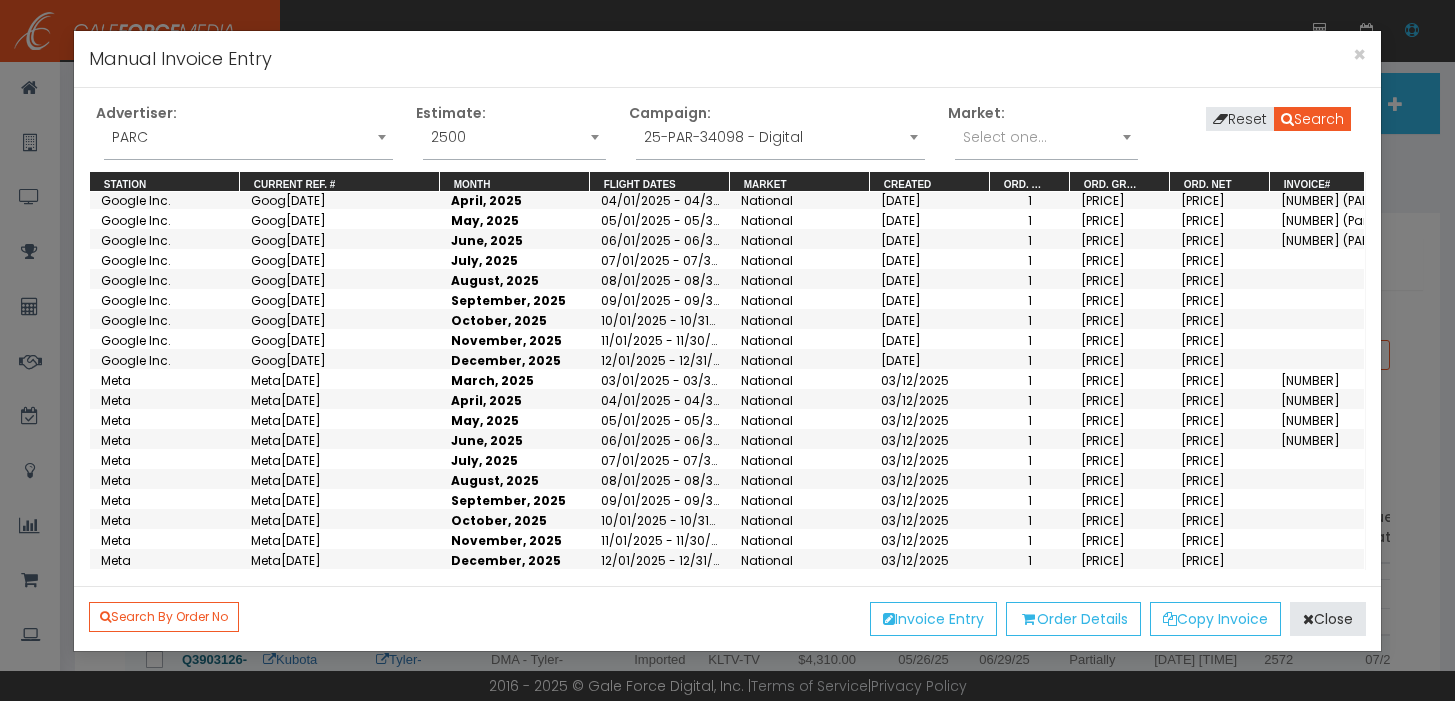 click on "25-PAR-34098 - Digital" at bounding box center (780, 137) 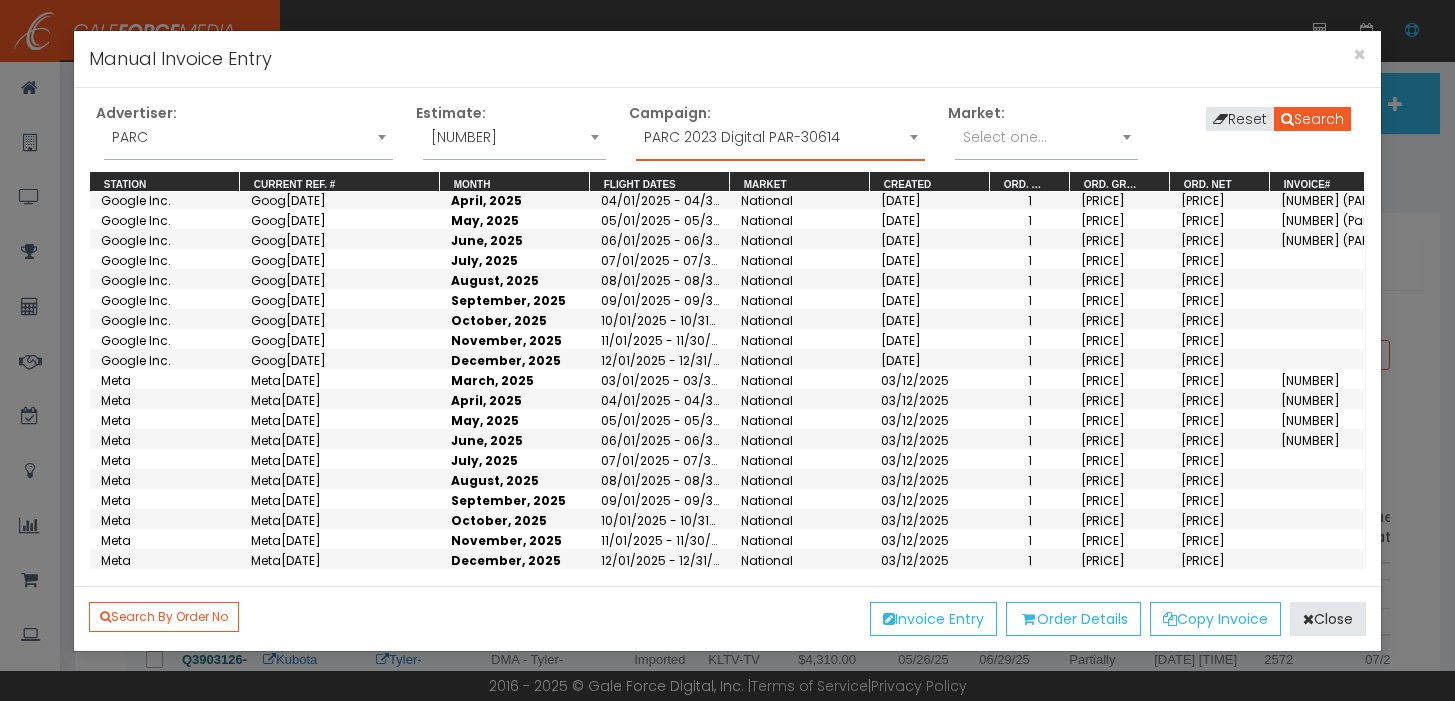 click on "Manual Invoice Entry" at bounding box center [728, 59] 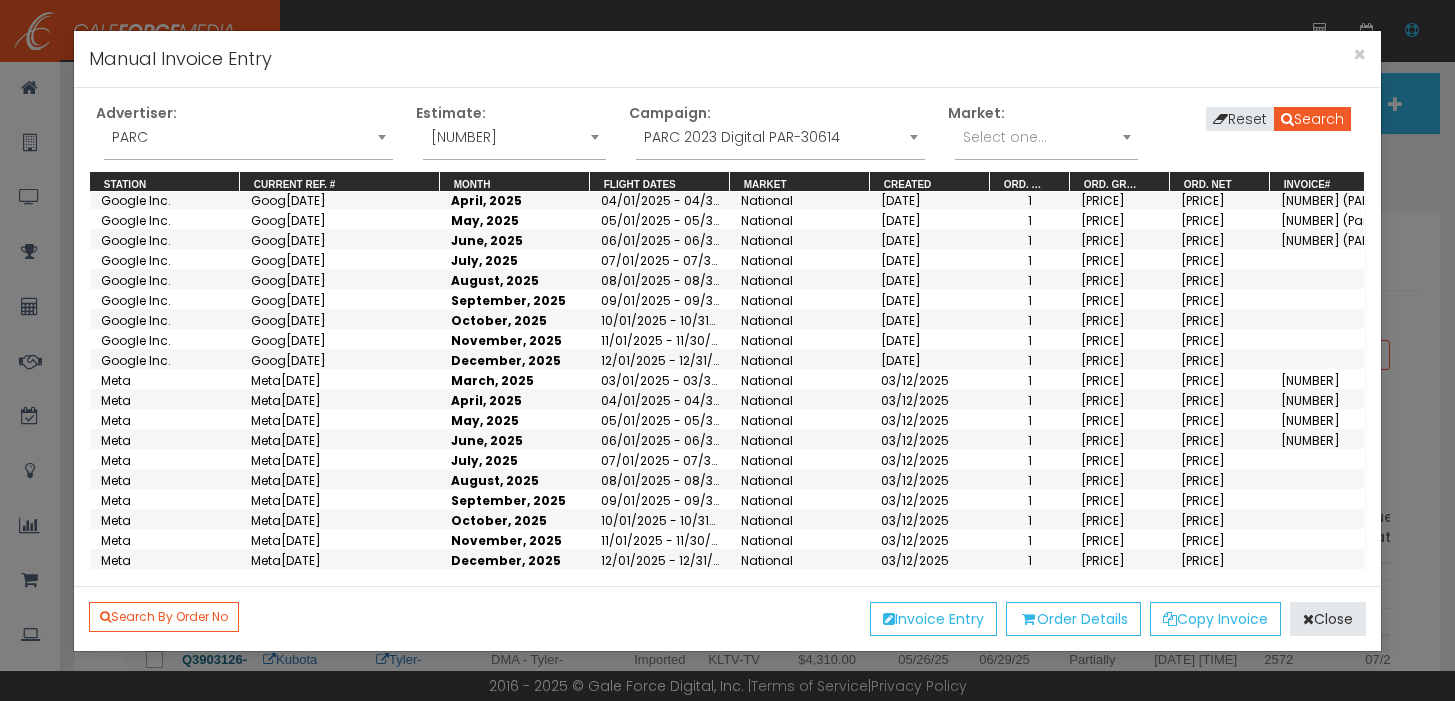 click on "PARC 2023 Digital PAR-30614" at bounding box center (780, 137) 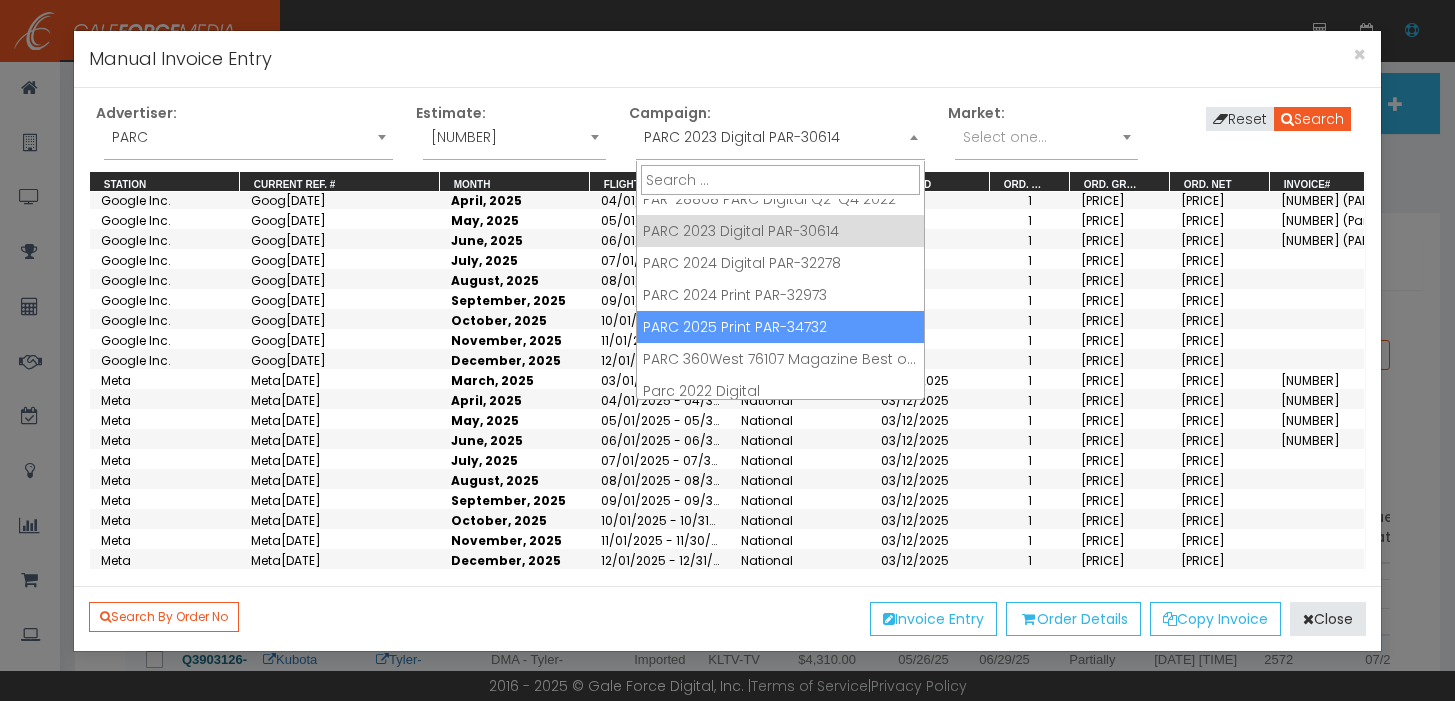 scroll, scrollTop: 88, scrollLeft: 0, axis: vertical 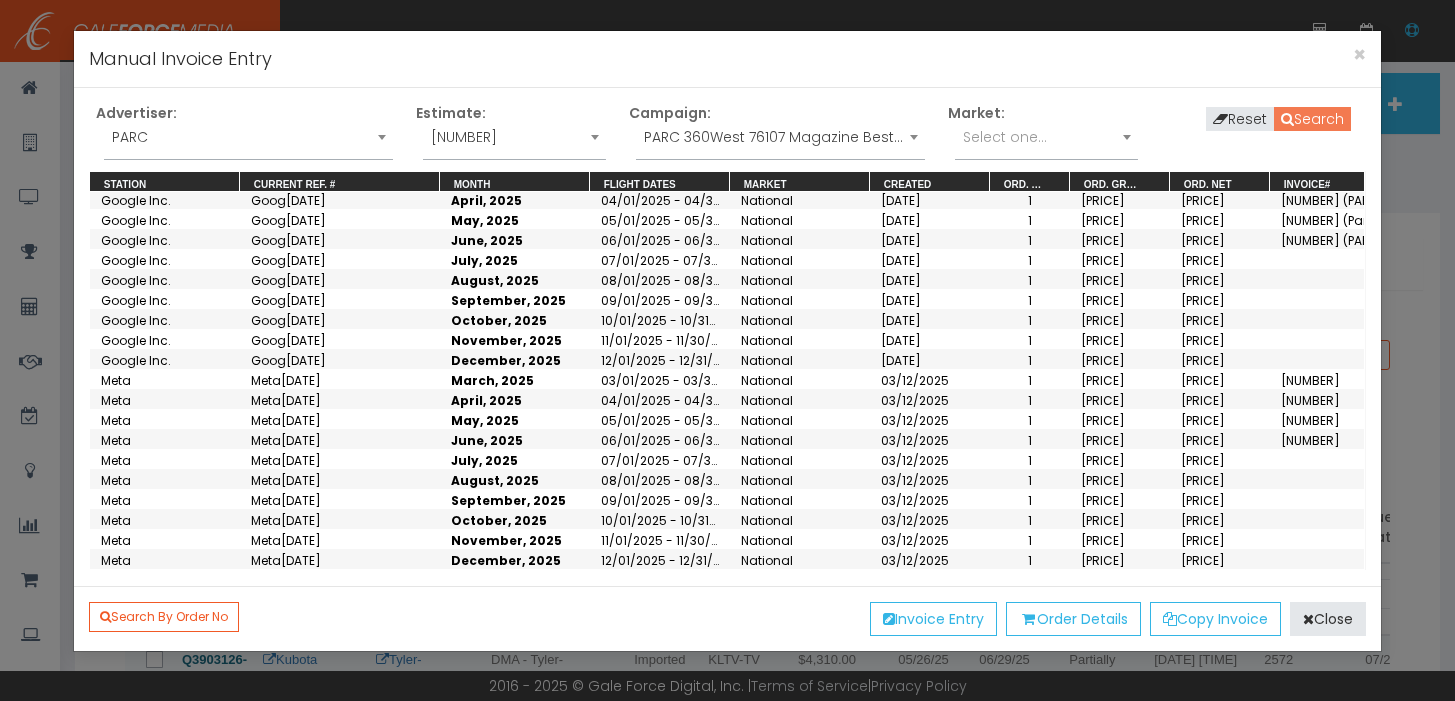 click on "Search" at bounding box center [1312, 119] 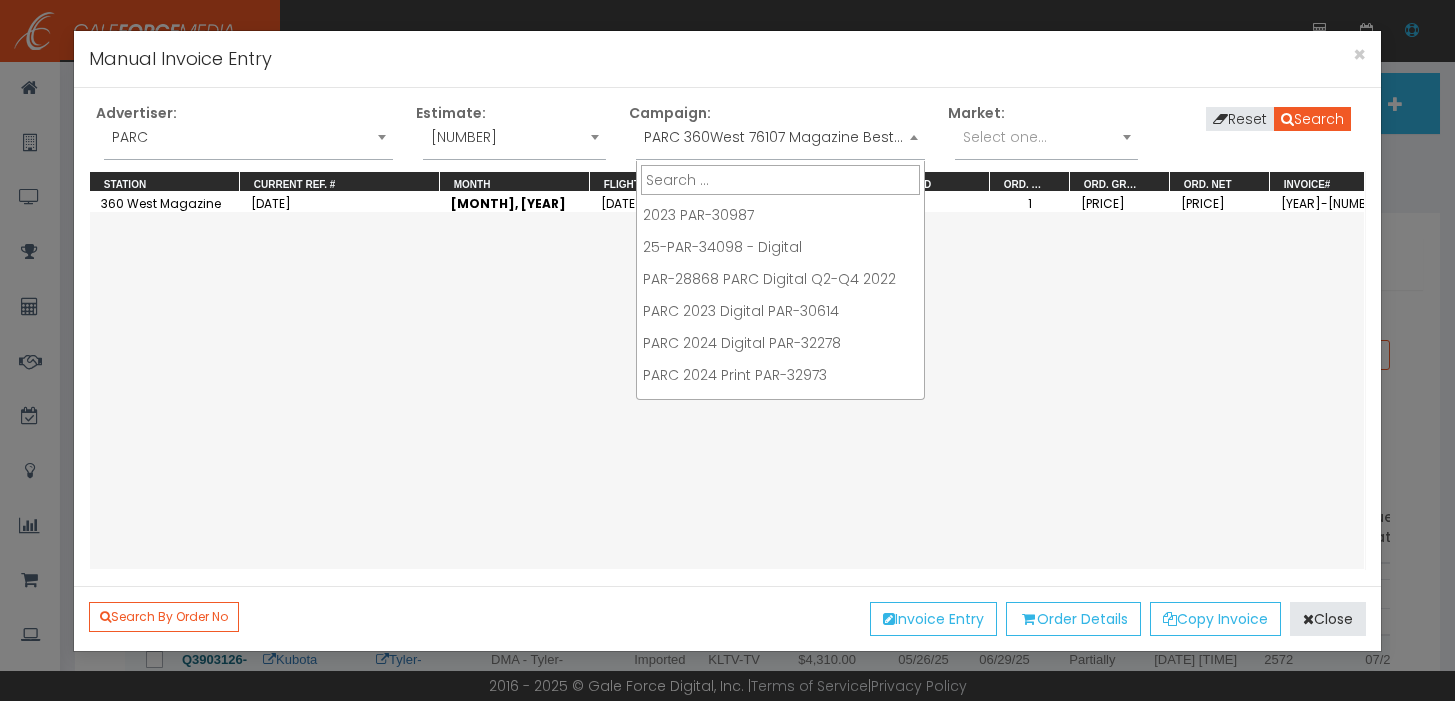 click on "PARC 360West 76107 Magazine Best of Print 2022" at bounding box center [780, 137] 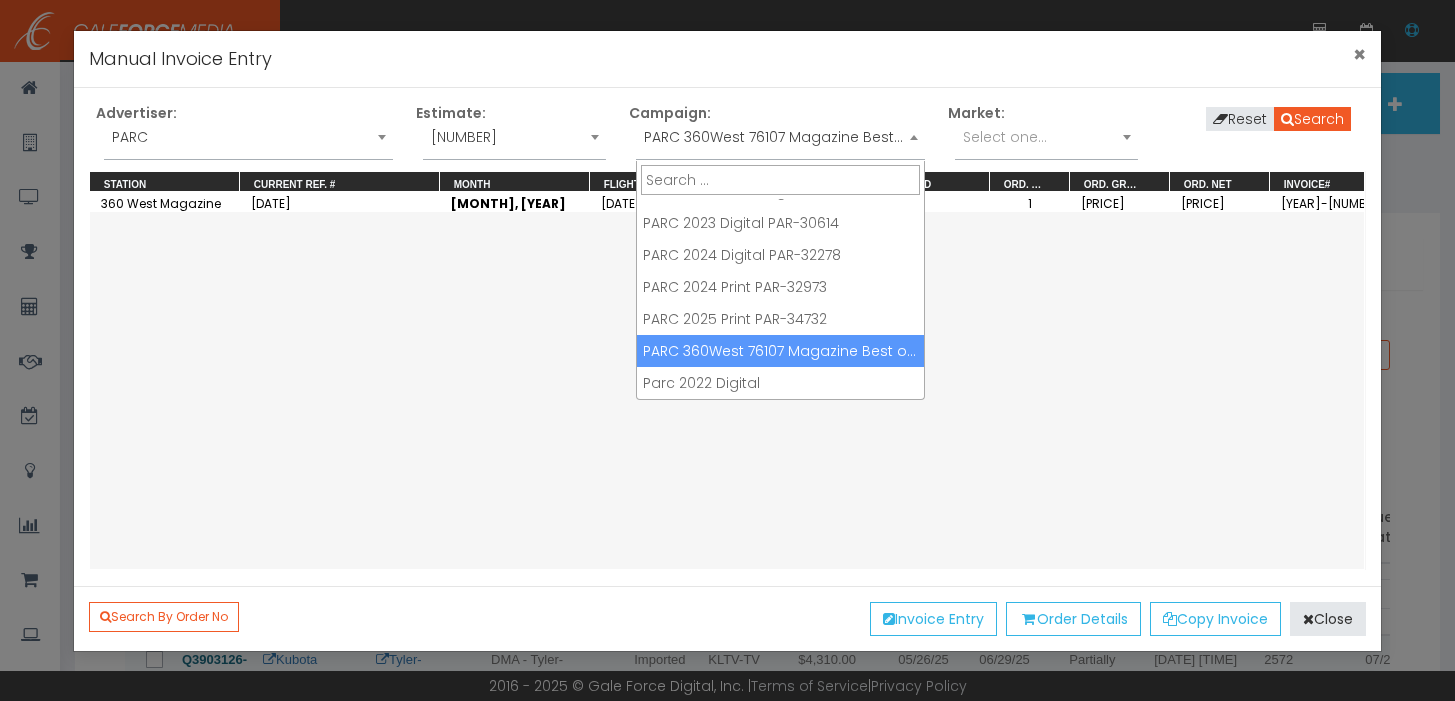 click on "×" at bounding box center (1359, 54) 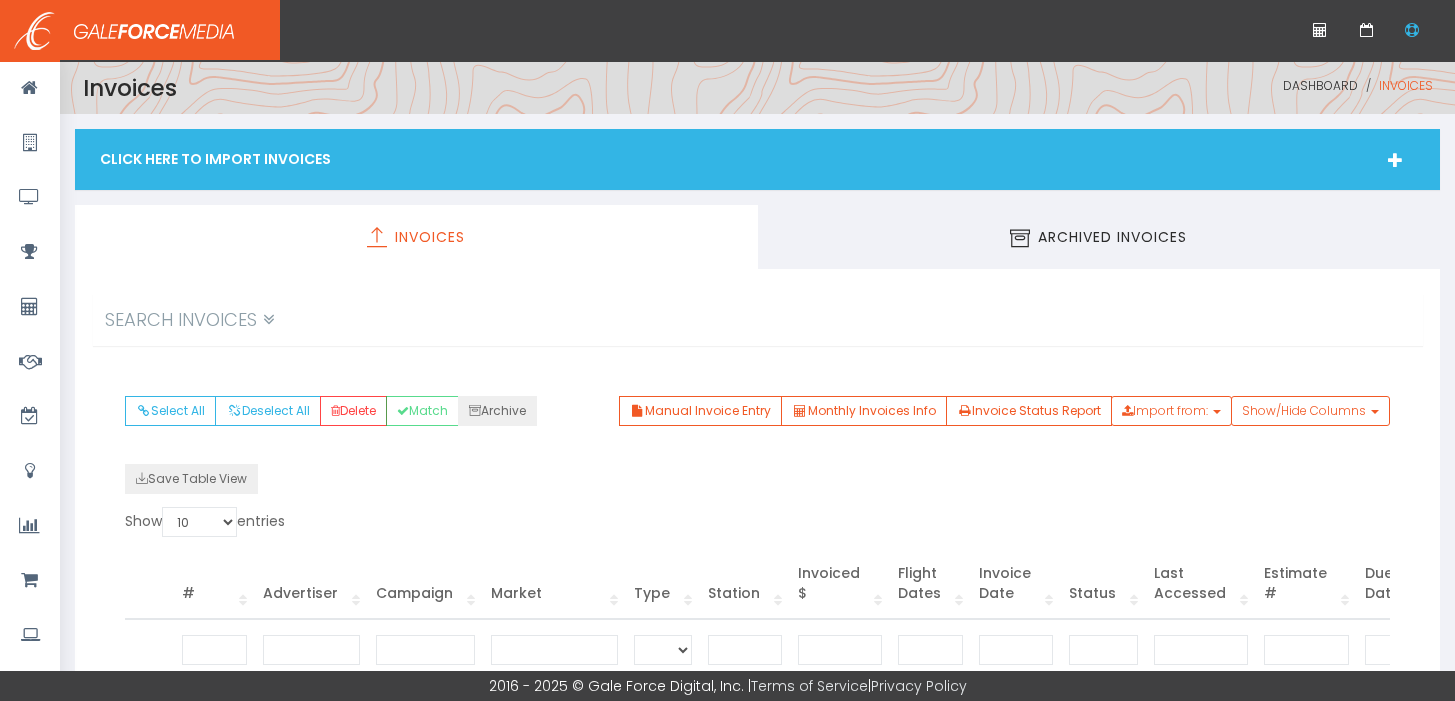 scroll, scrollTop: 0, scrollLeft: 0, axis: both 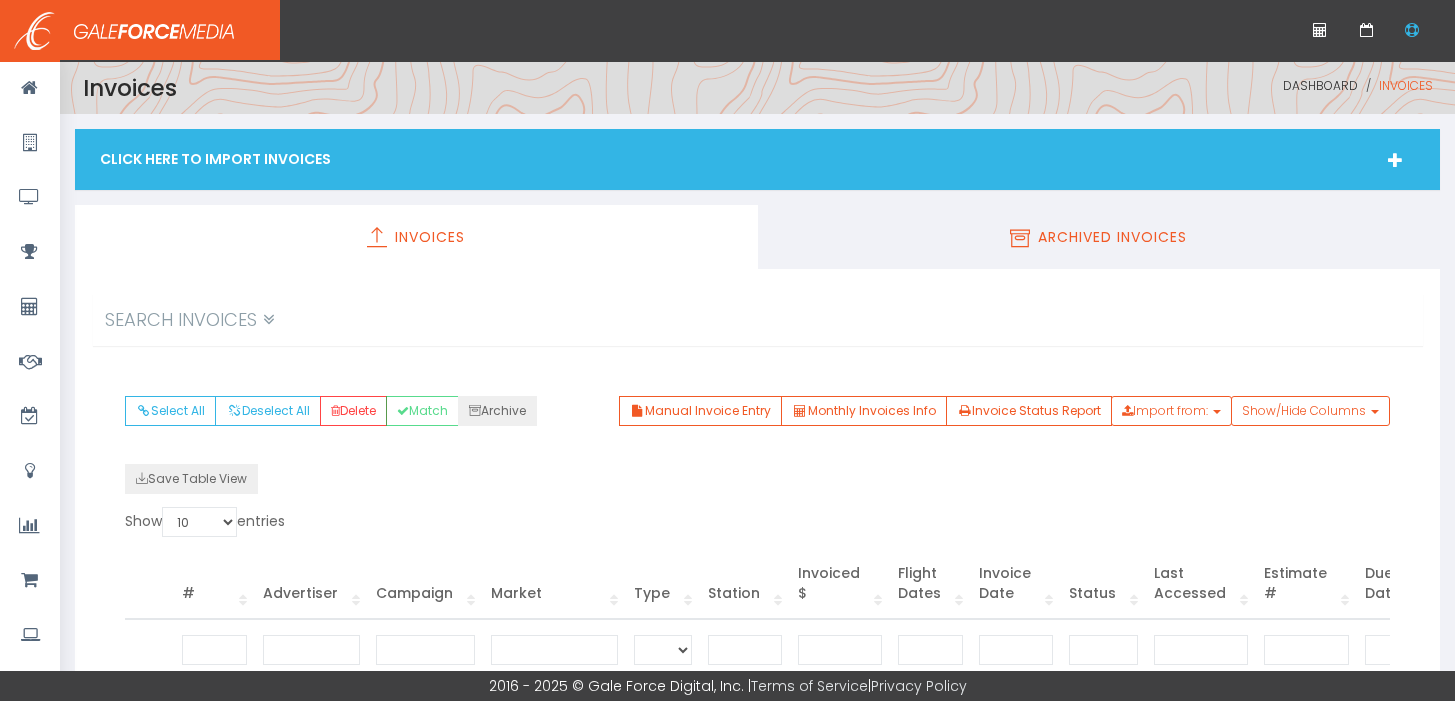click on "Archived Invoices" at bounding box center (1112, 237) 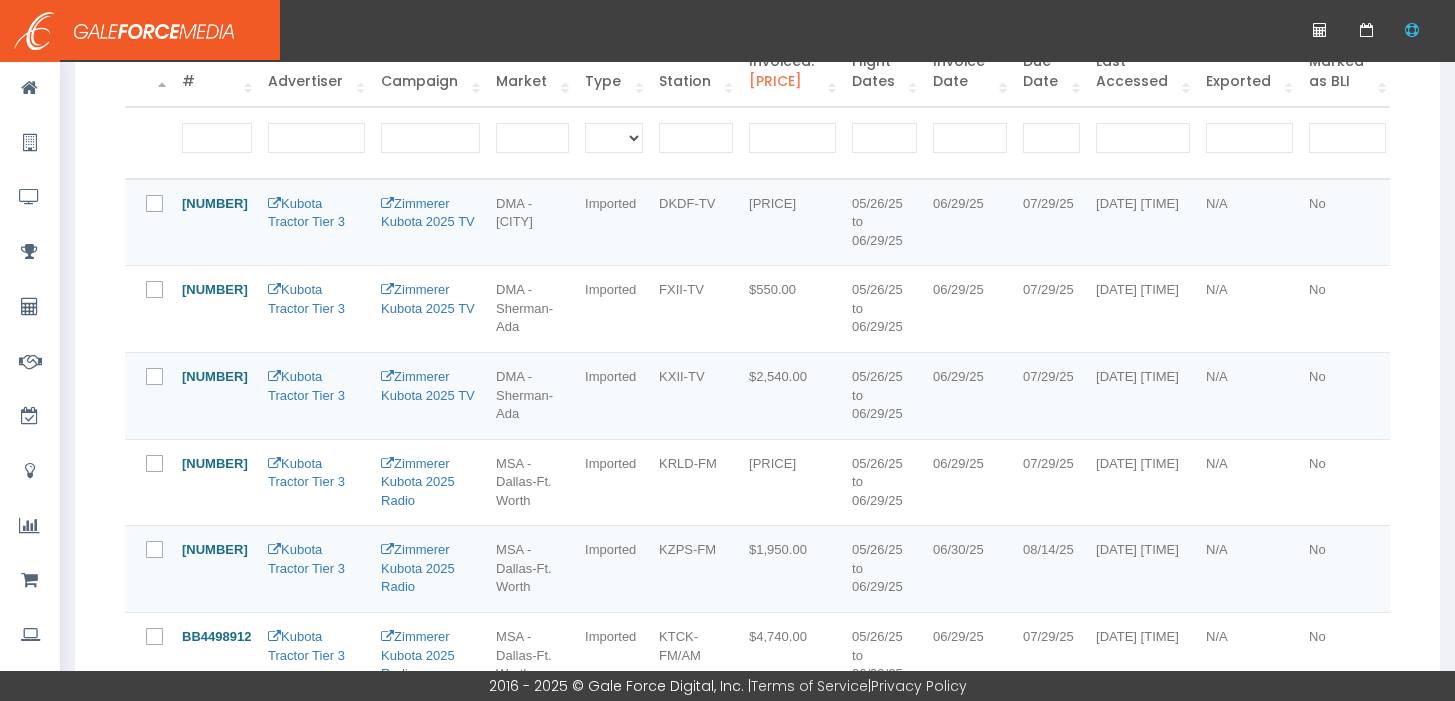scroll, scrollTop: 0, scrollLeft: 0, axis: both 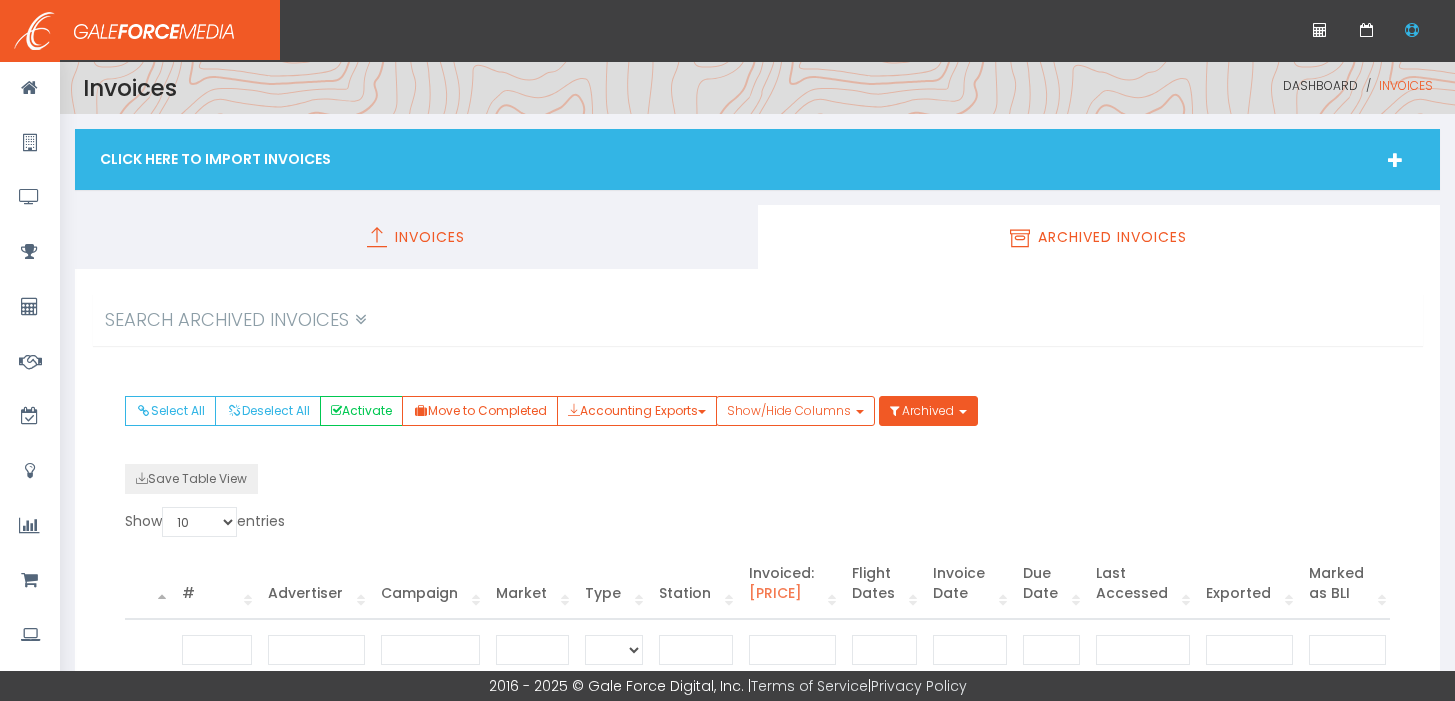 click on "Invoices" at bounding box center [416, 237] 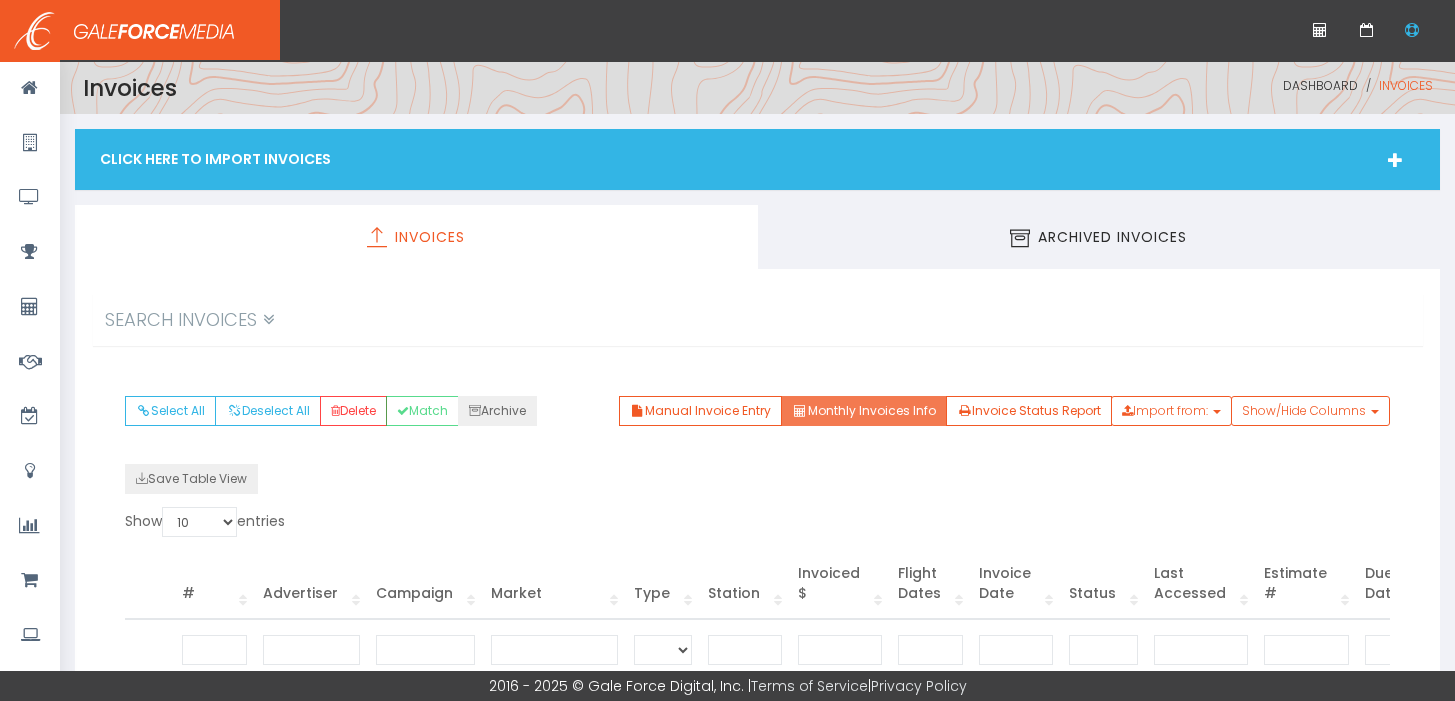 click on "Monthly Invoices Info" at bounding box center (863, 411) 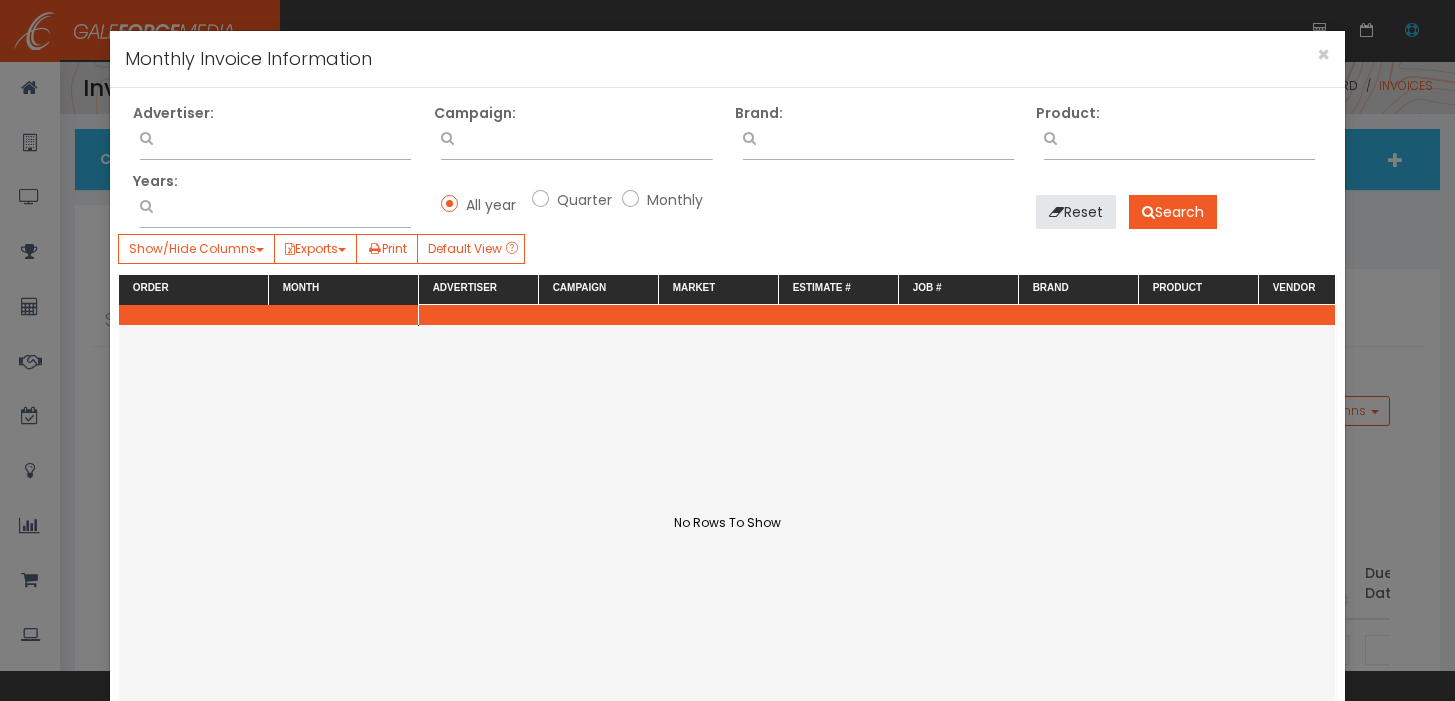 click at bounding box center (275, 135) 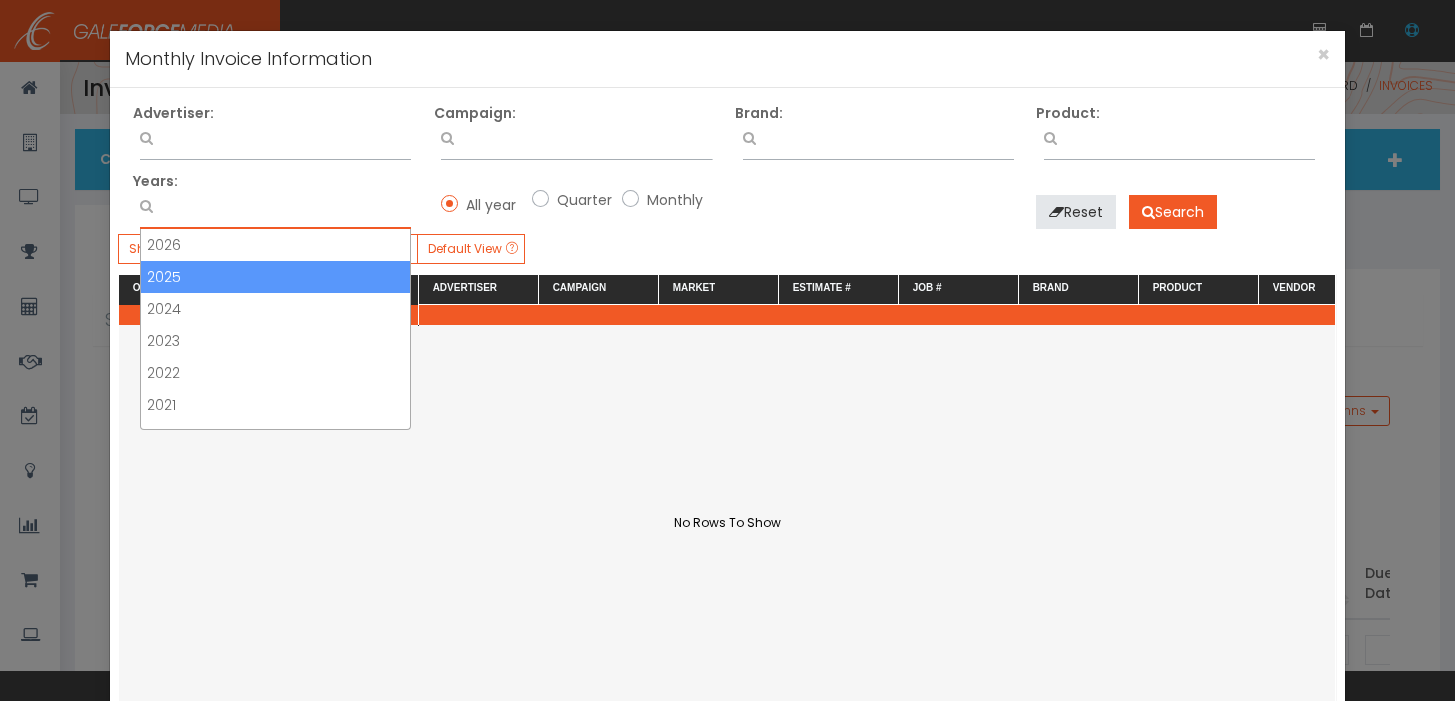 drag, startPoint x: 199, startPoint y: 281, endPoint x: 213, endPoint y: 281, distance: 14 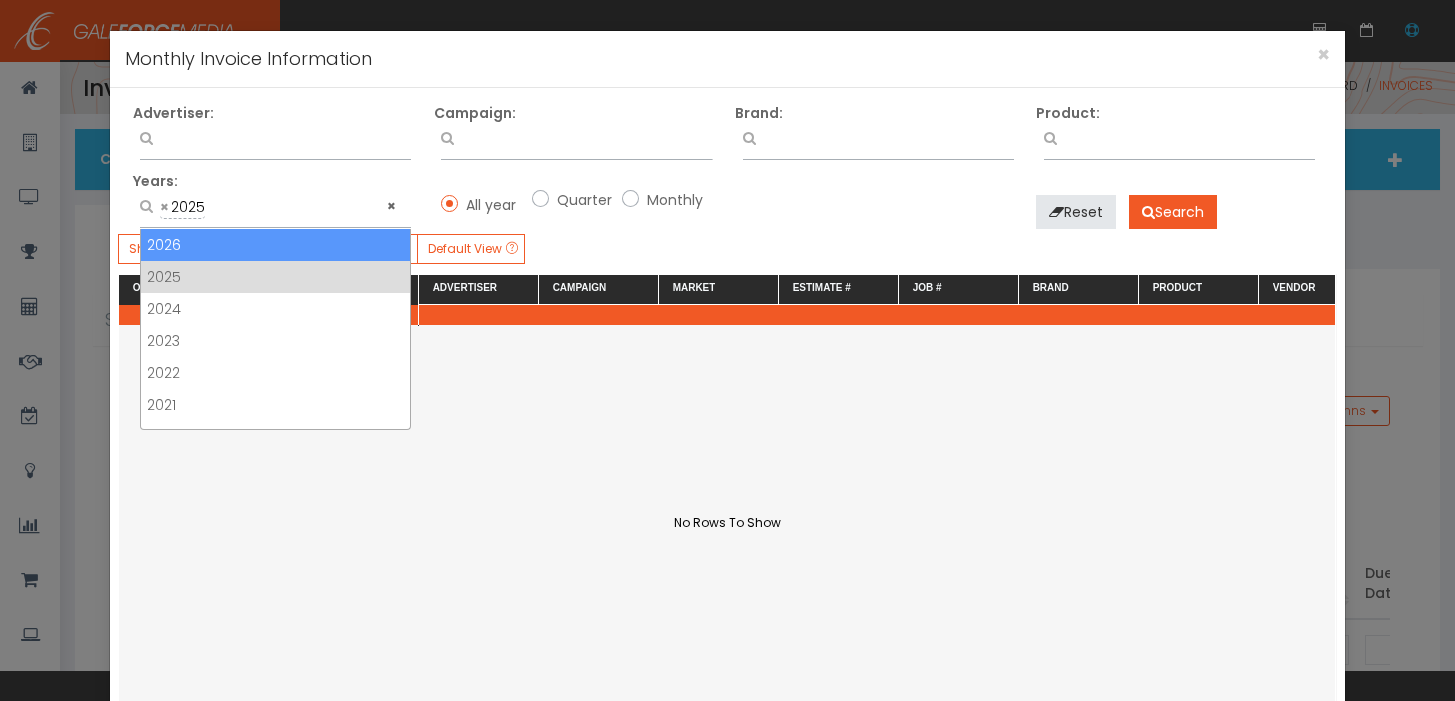 click on "Monthly" at bounding box center [672, 200] 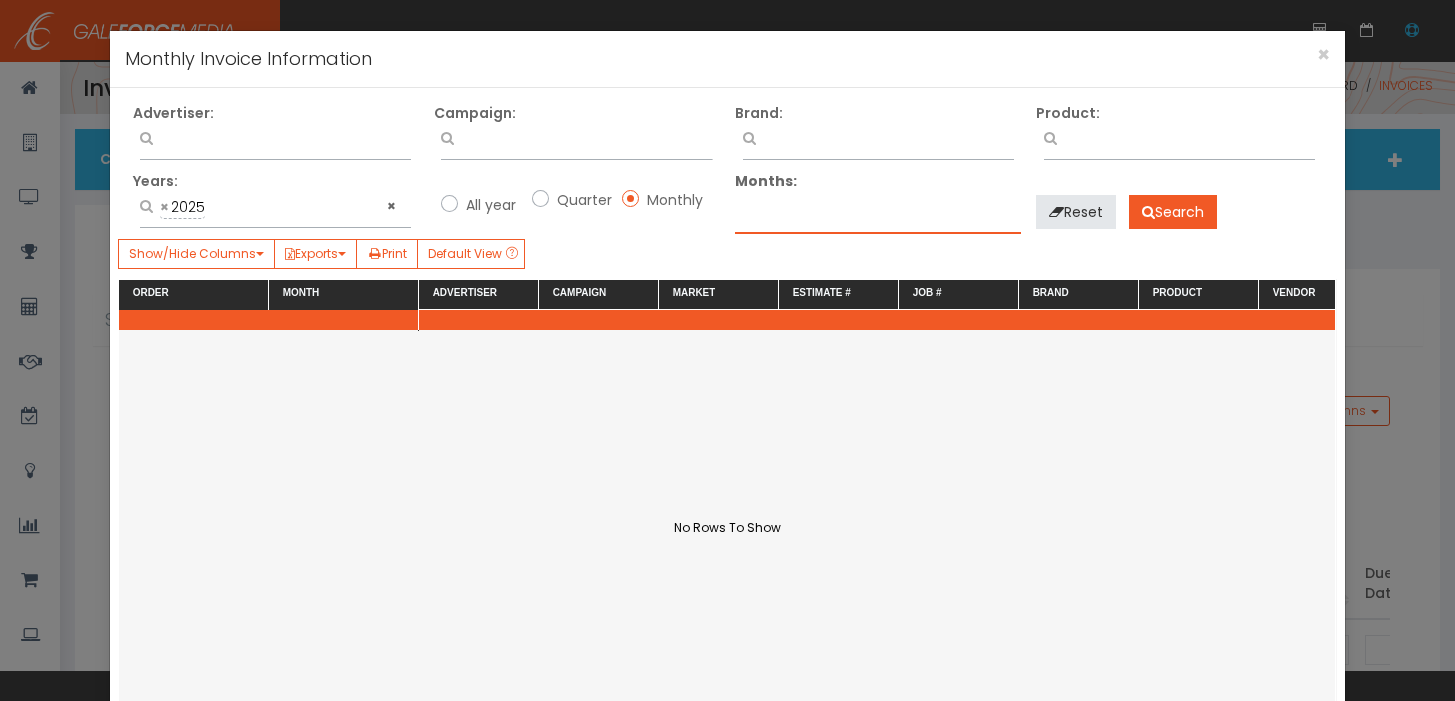 click at bounding box center [878, 208] 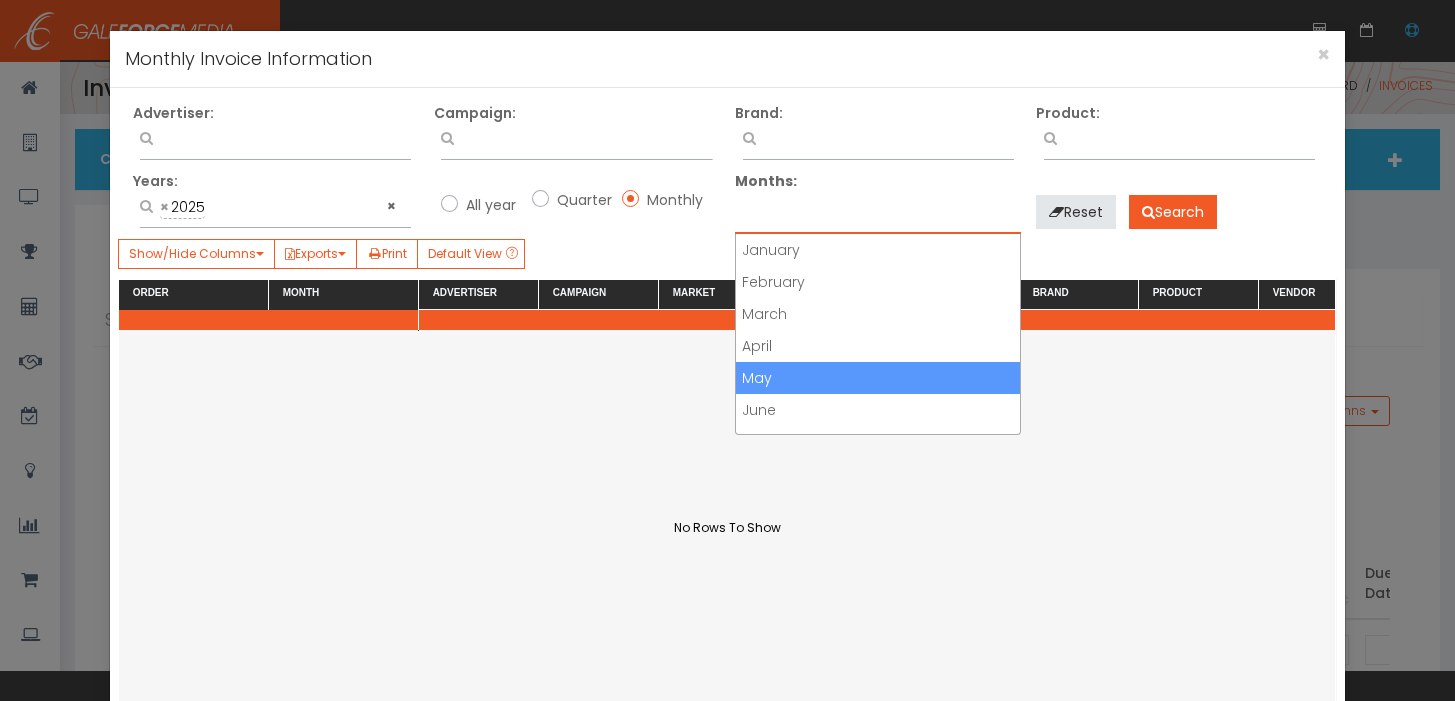 click on "May" at bounding box center [878, 378] 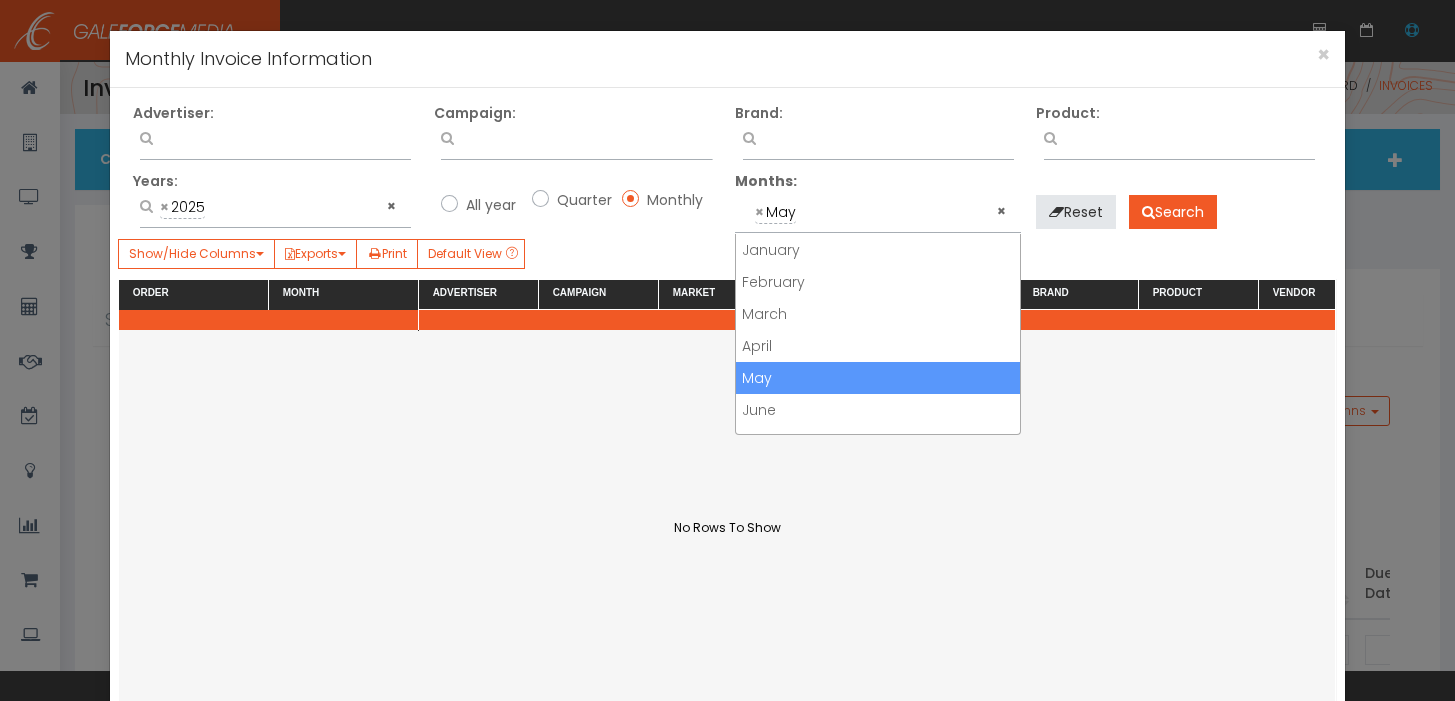 scroll, scrollTop: 88, scrollLeft: 0, axis: vertical 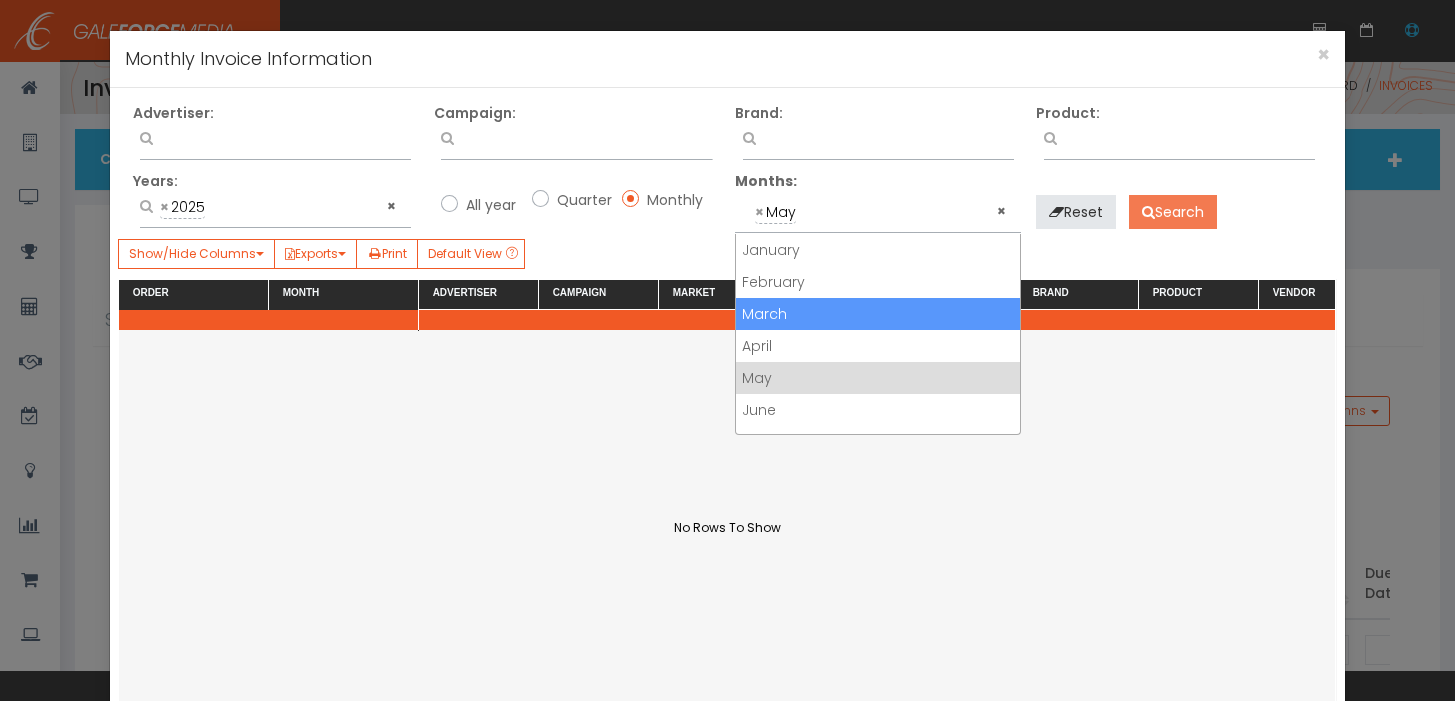 click on "Search" at bounding box center [1173, 212] 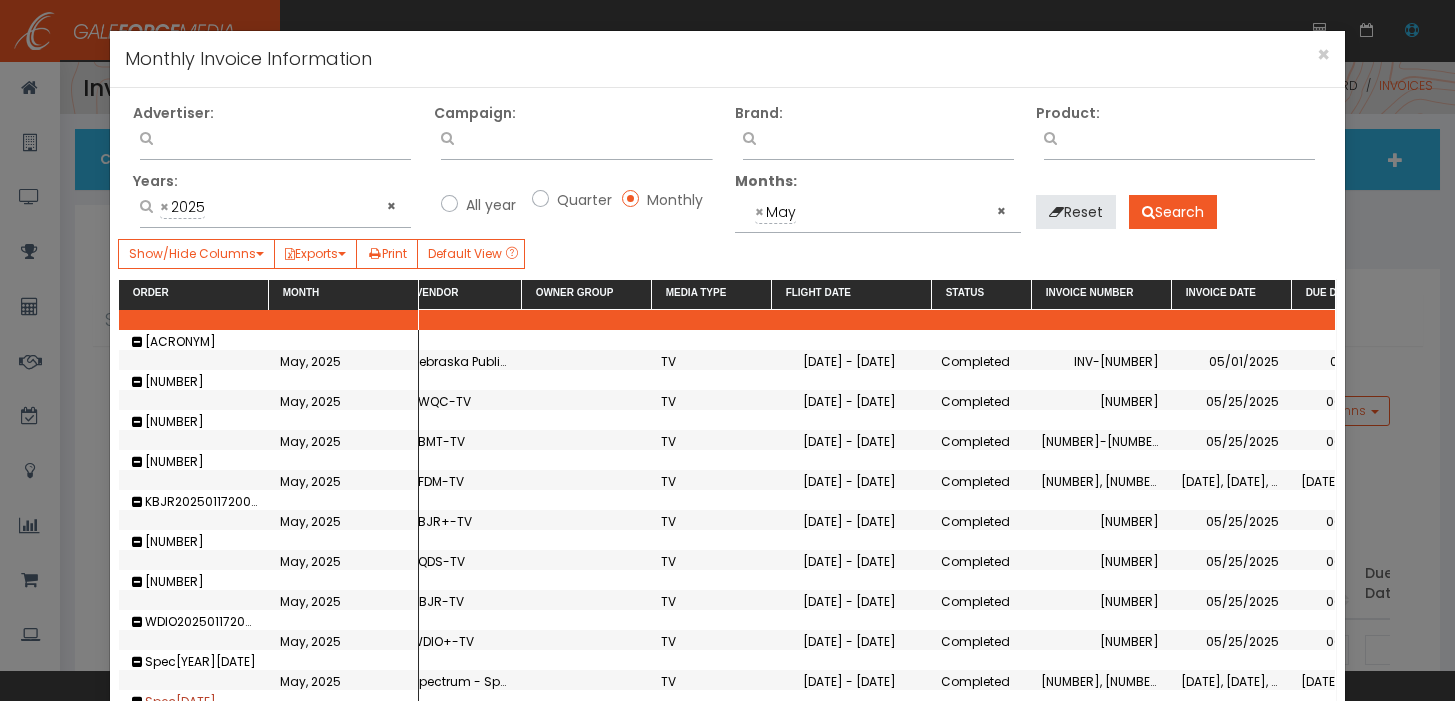 scroll, scrollTop: 0, scrollLeft: 857, axis: horizontal 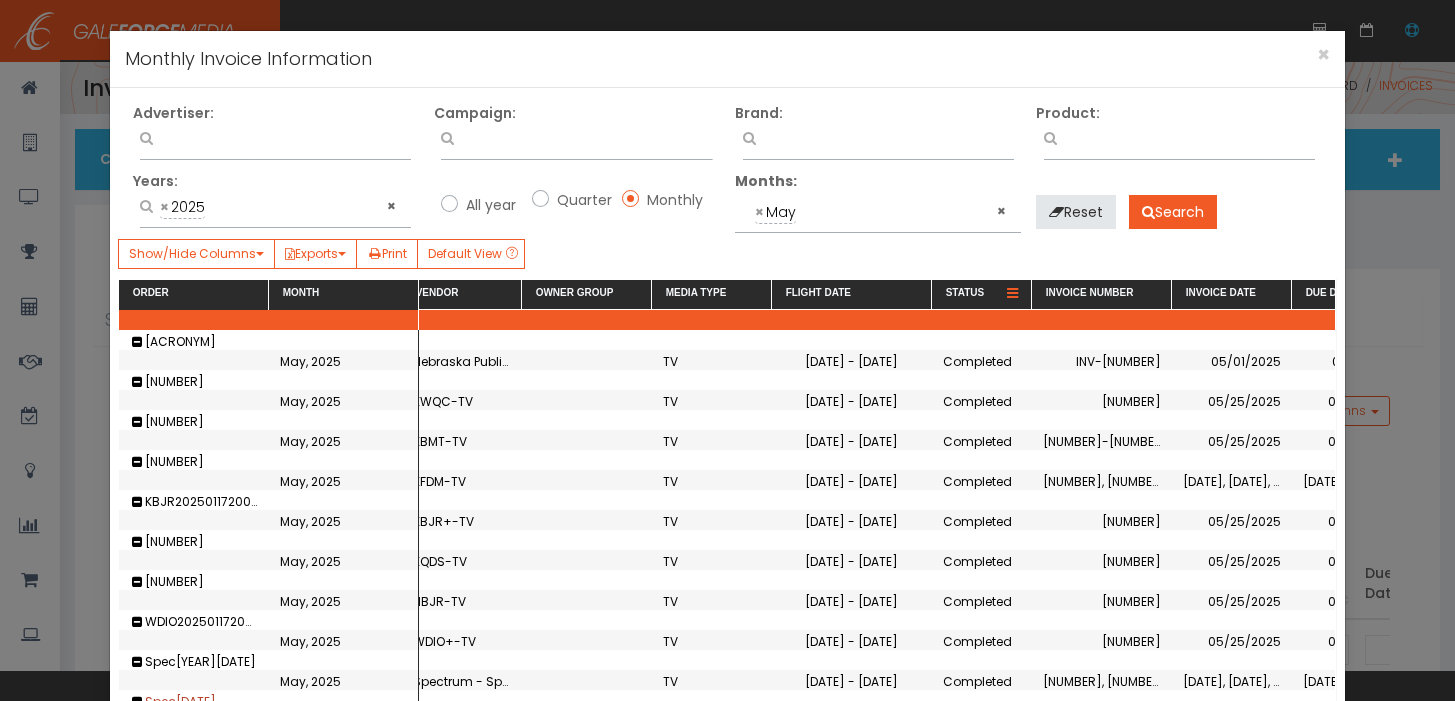 click at bounding box center [1012, 294] 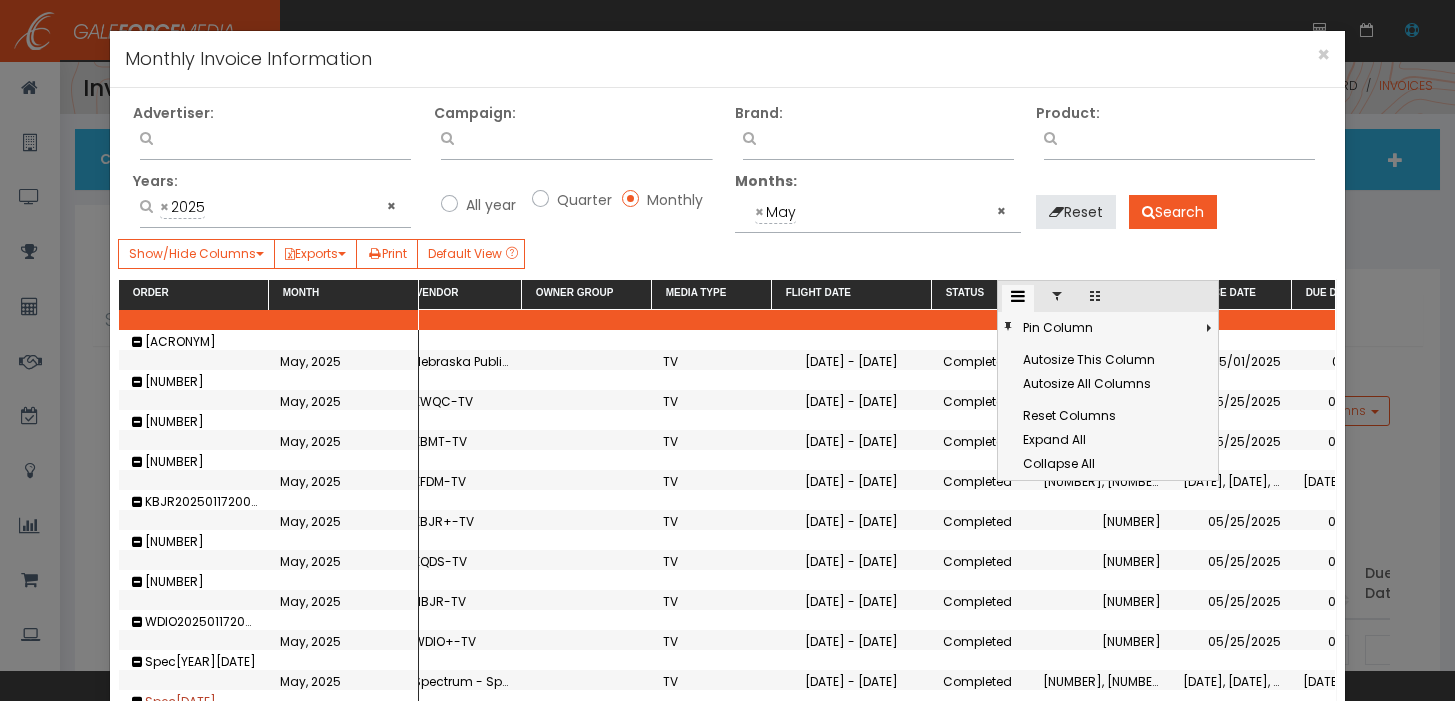 click at bounding box center (1057, 296) 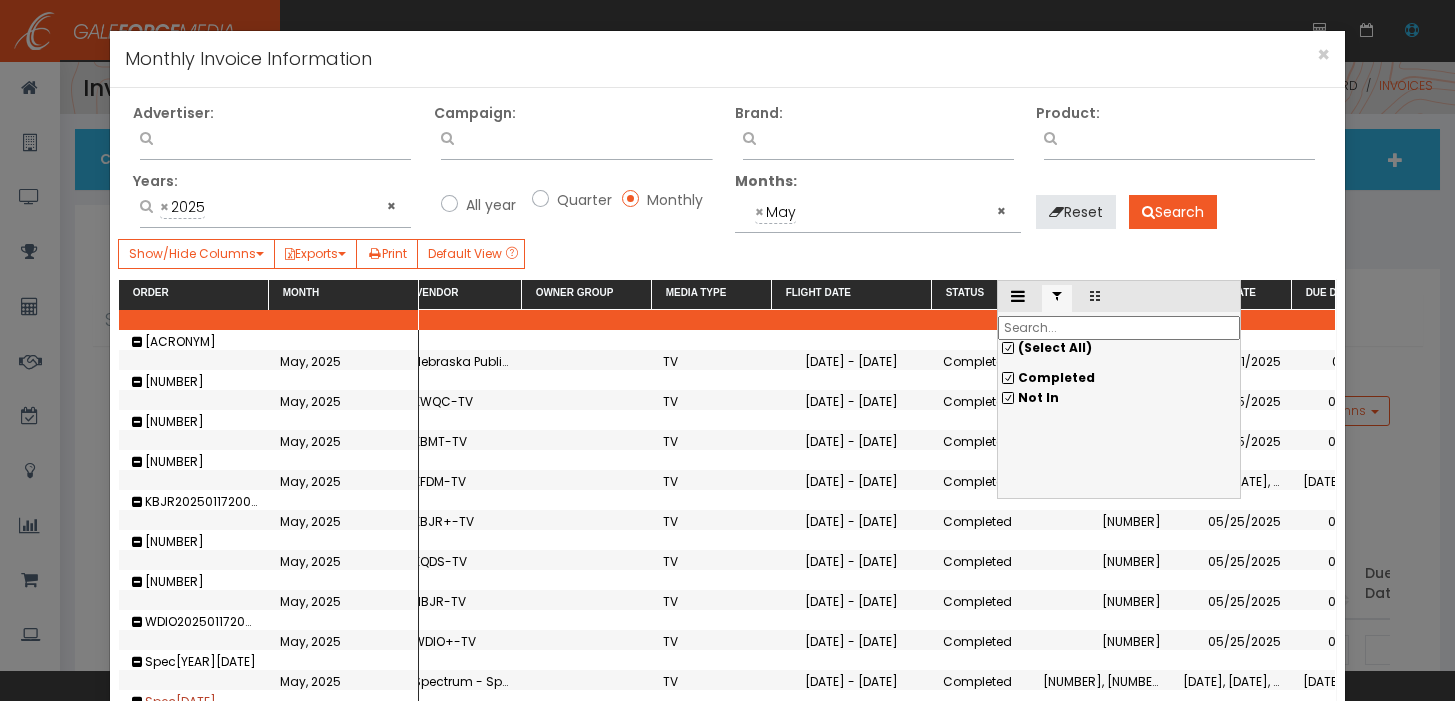 click on "(Select All)" at bounding box center (1119, 348) 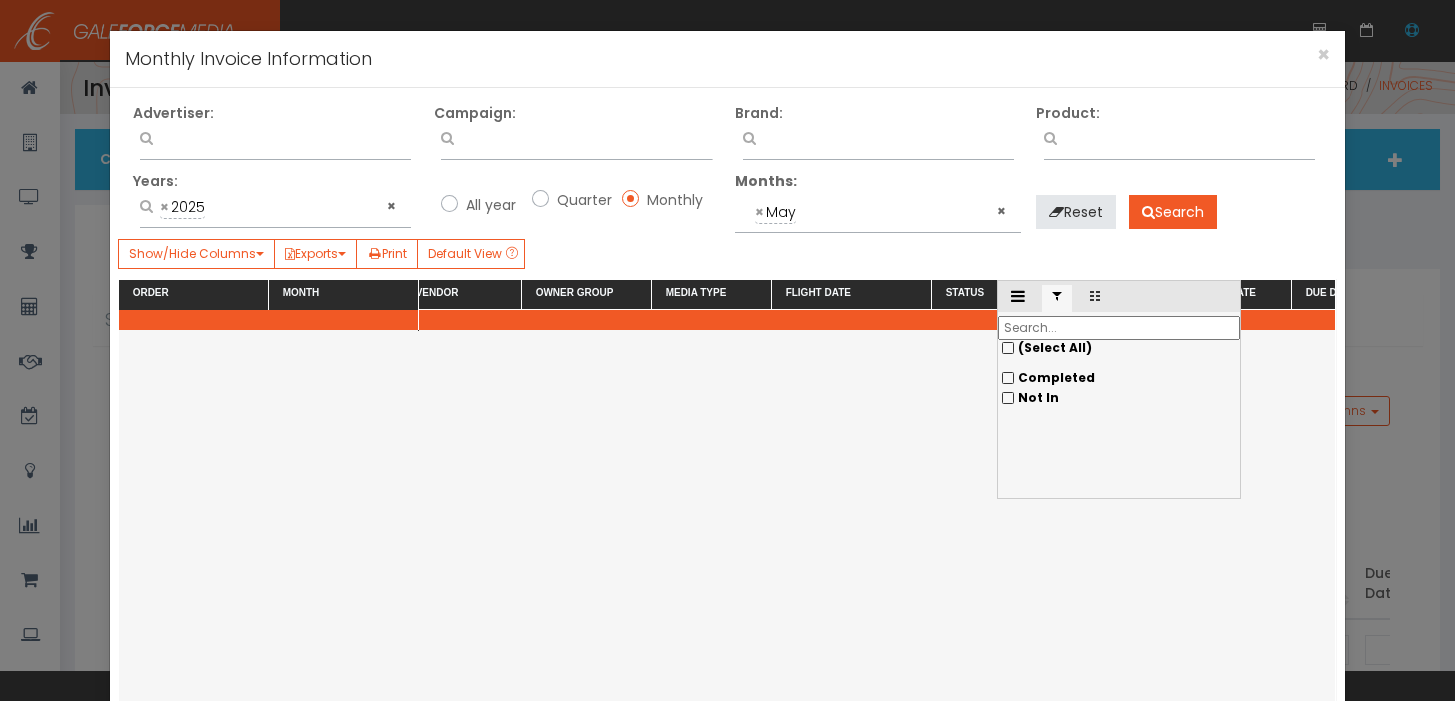 click on "Not In" at bounding box center [1119, 378] 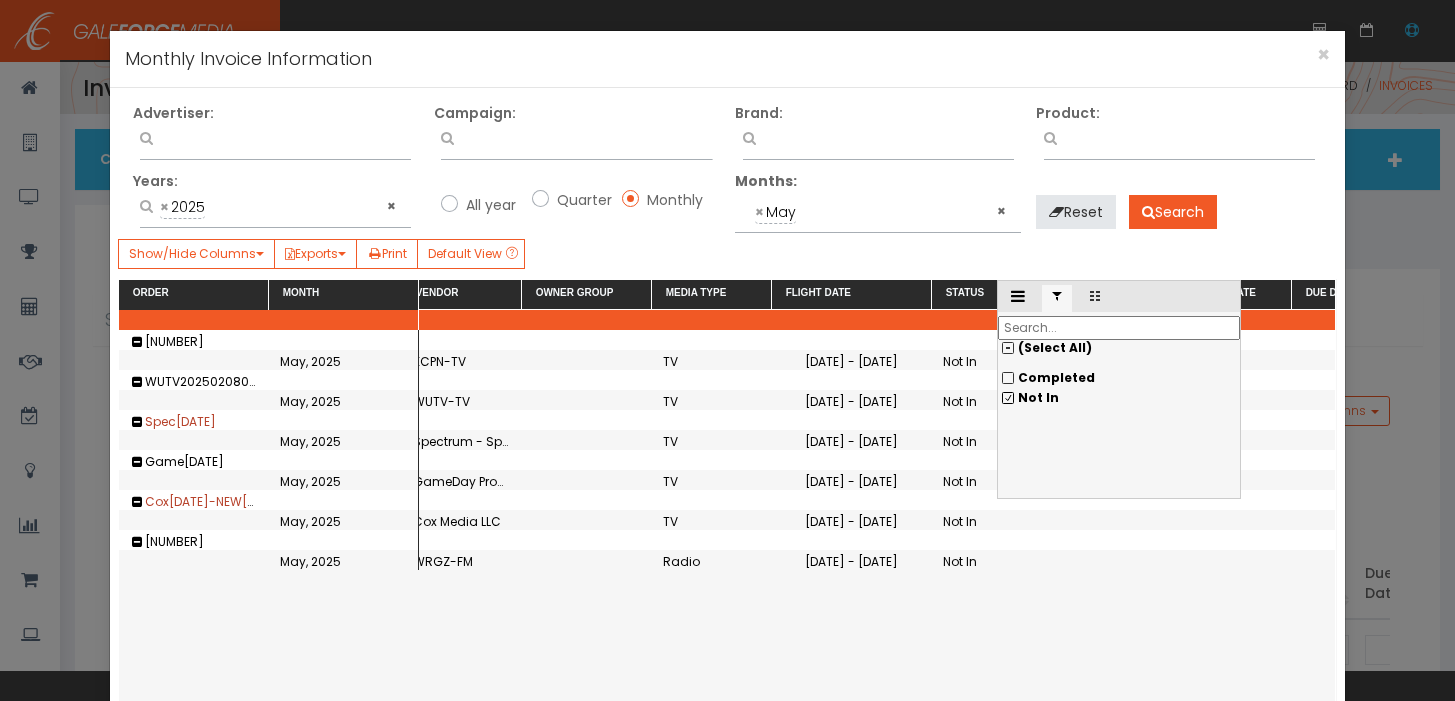 scroll, scrollTop: 6, scrollLeft: 0, axis: vertical 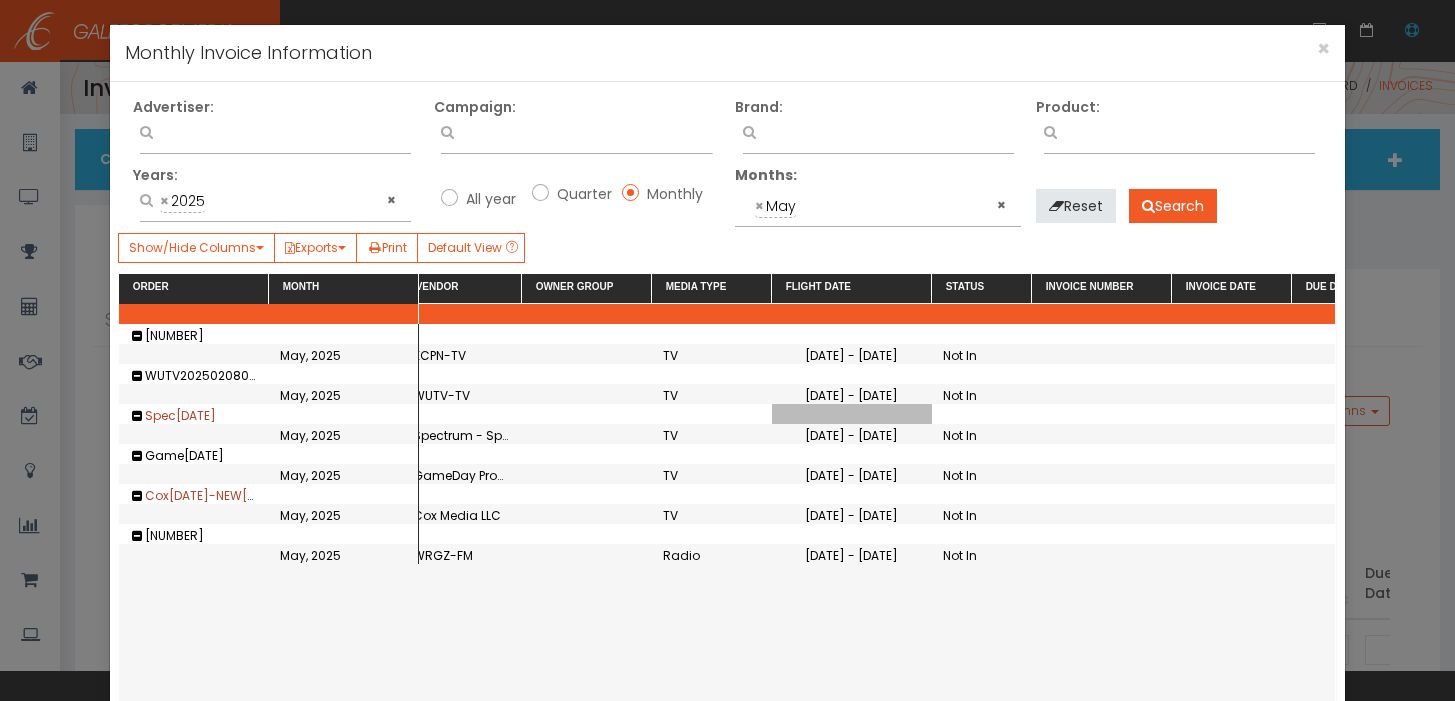 click at bounding box center [852, 414] 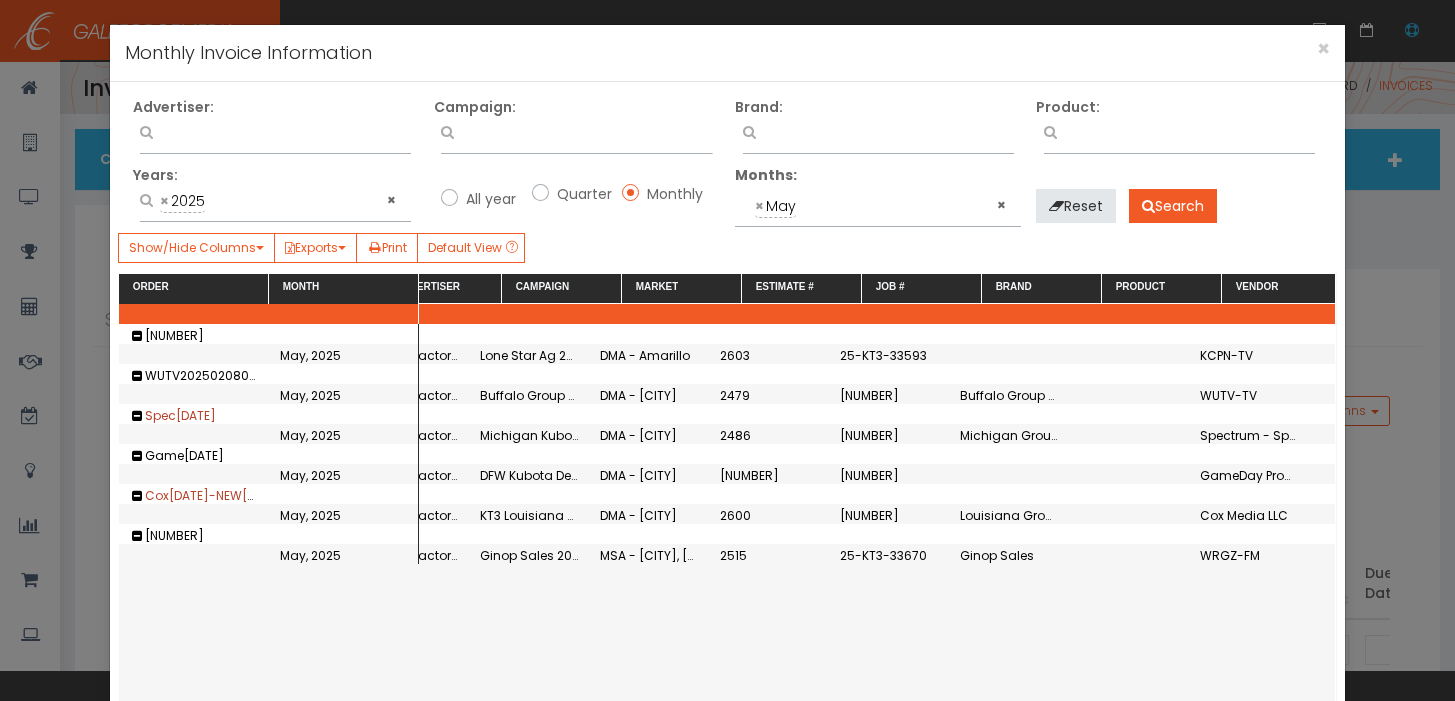 scroll, scrollTop: 0, scrollLeft: 26, axis: horizontal 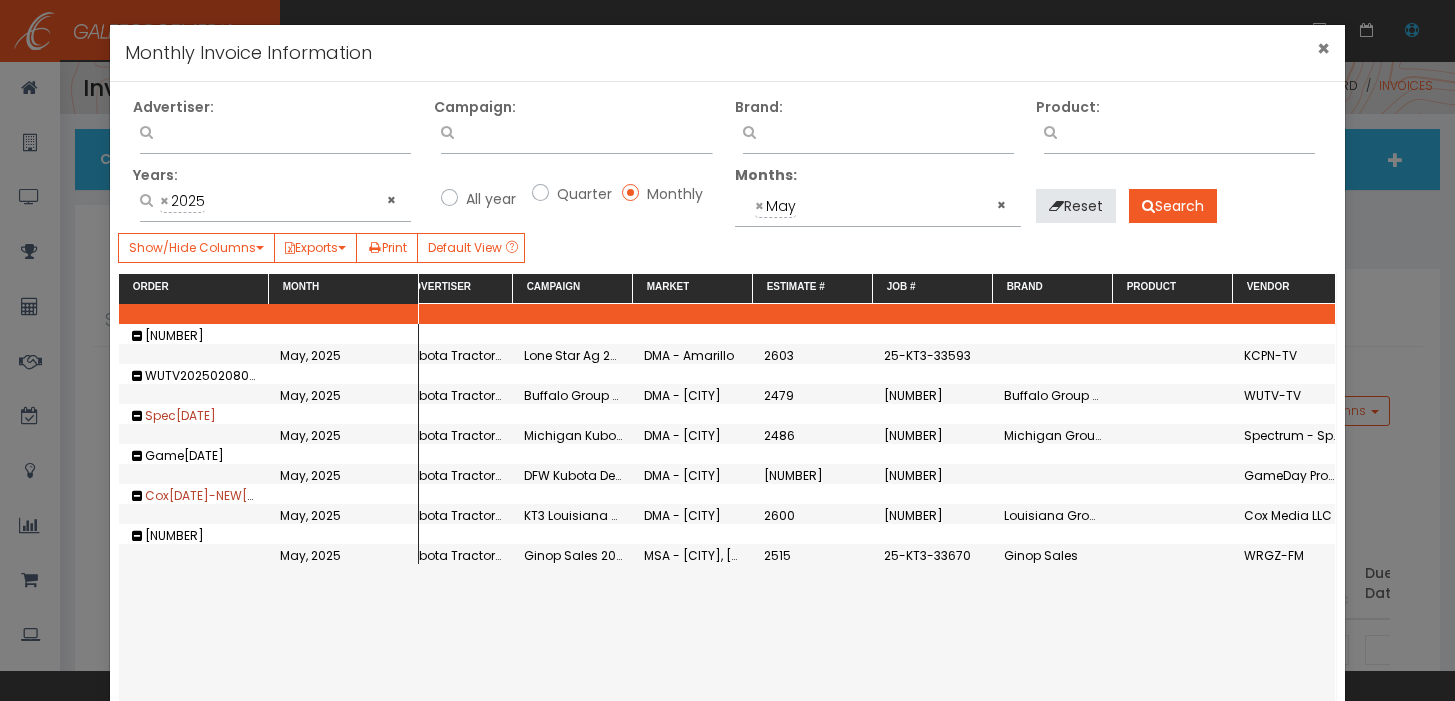 click on "×" at bounding box center (1323, 48) 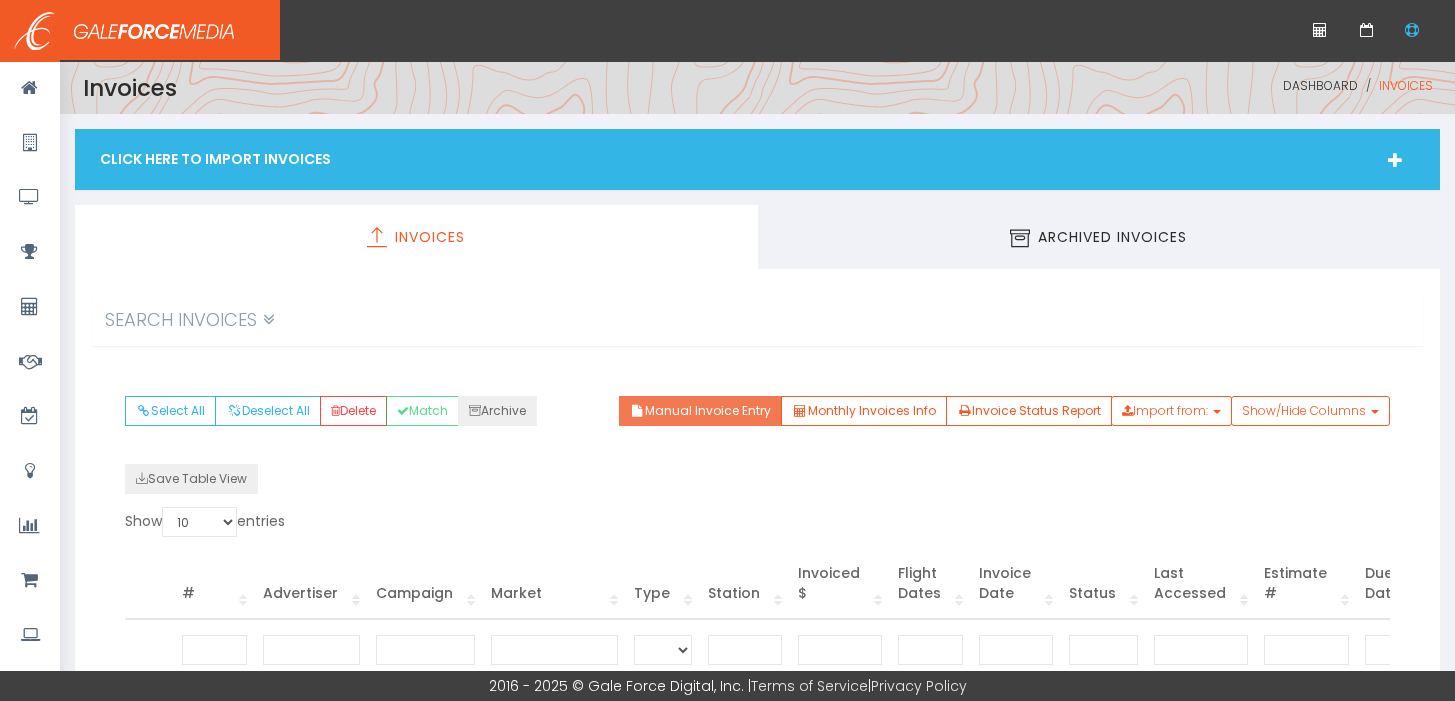 click on "Manual Invoice Entry" at bounding box center (700, 411) 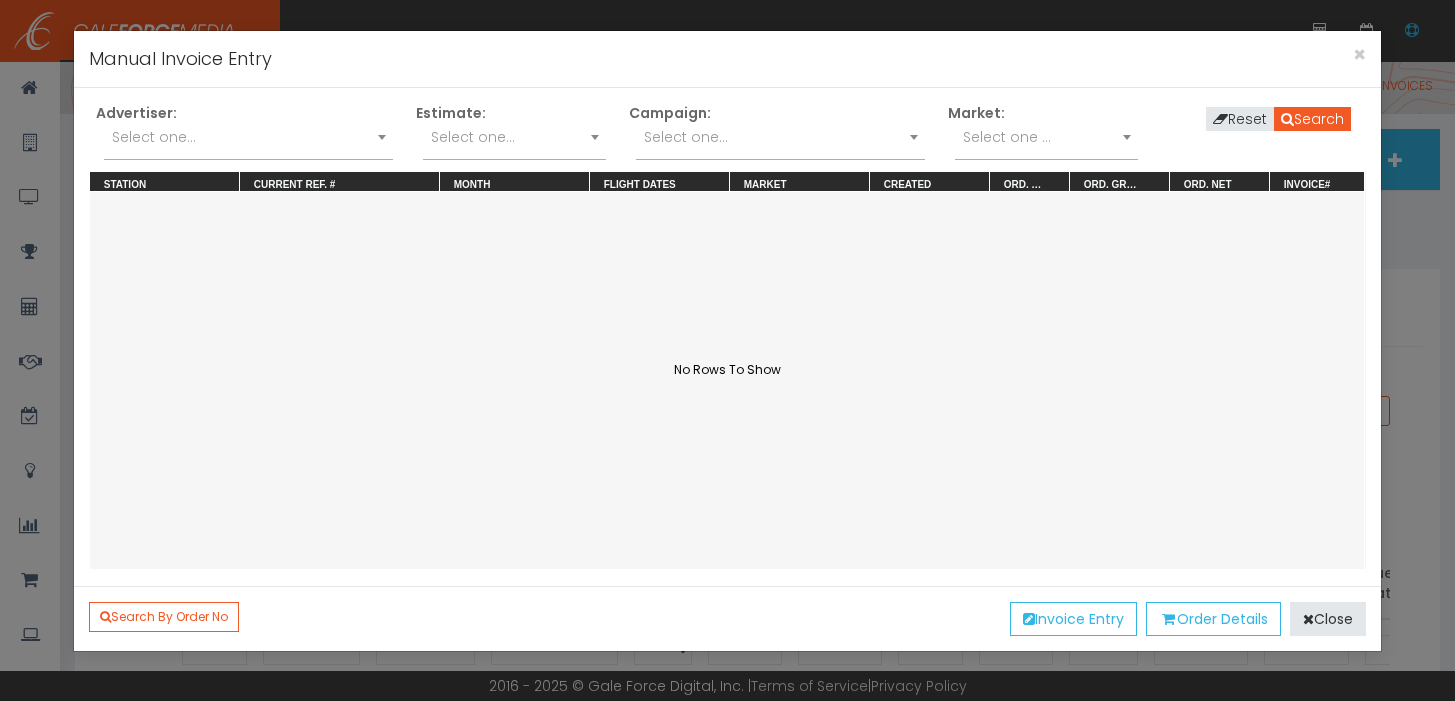 click on "Select one..." at bounding box center (248, 137) 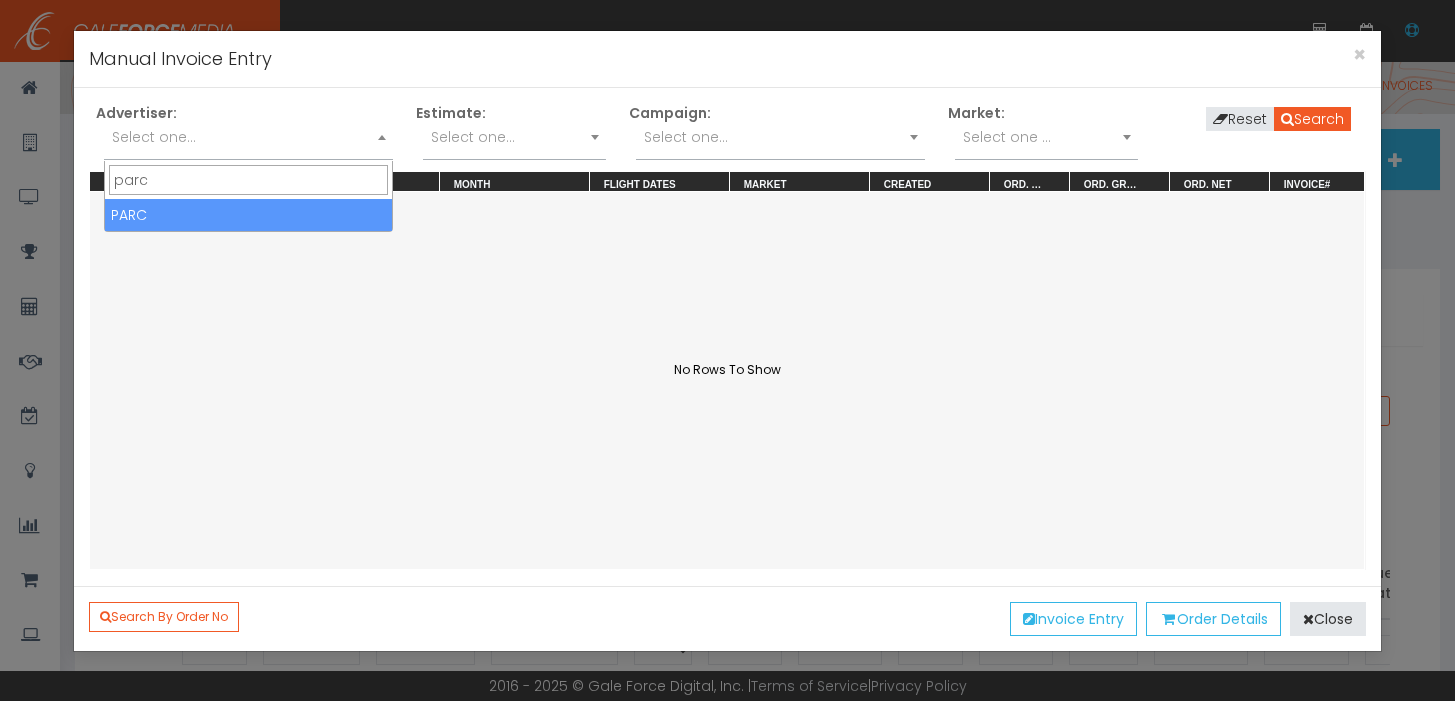 type on "parc" 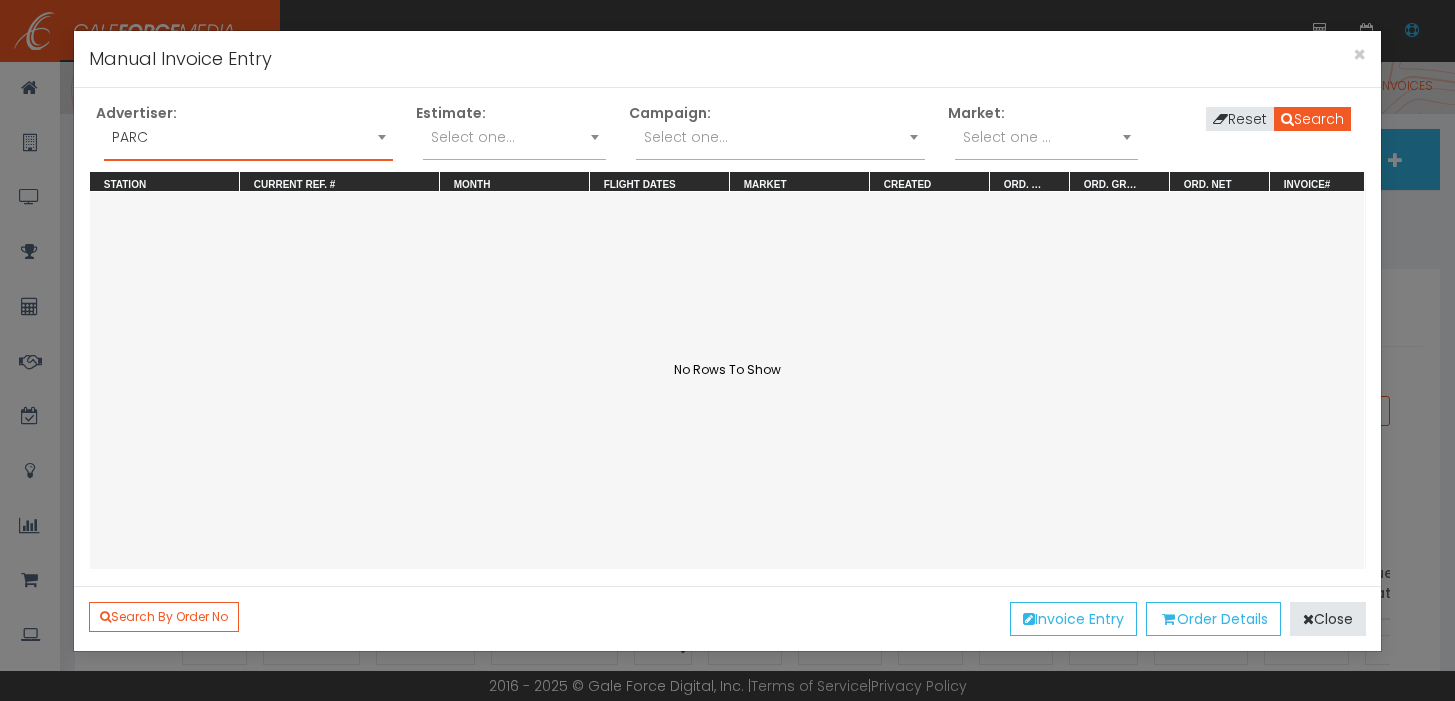 click on "Select one..." at bounding box center (686, 137) 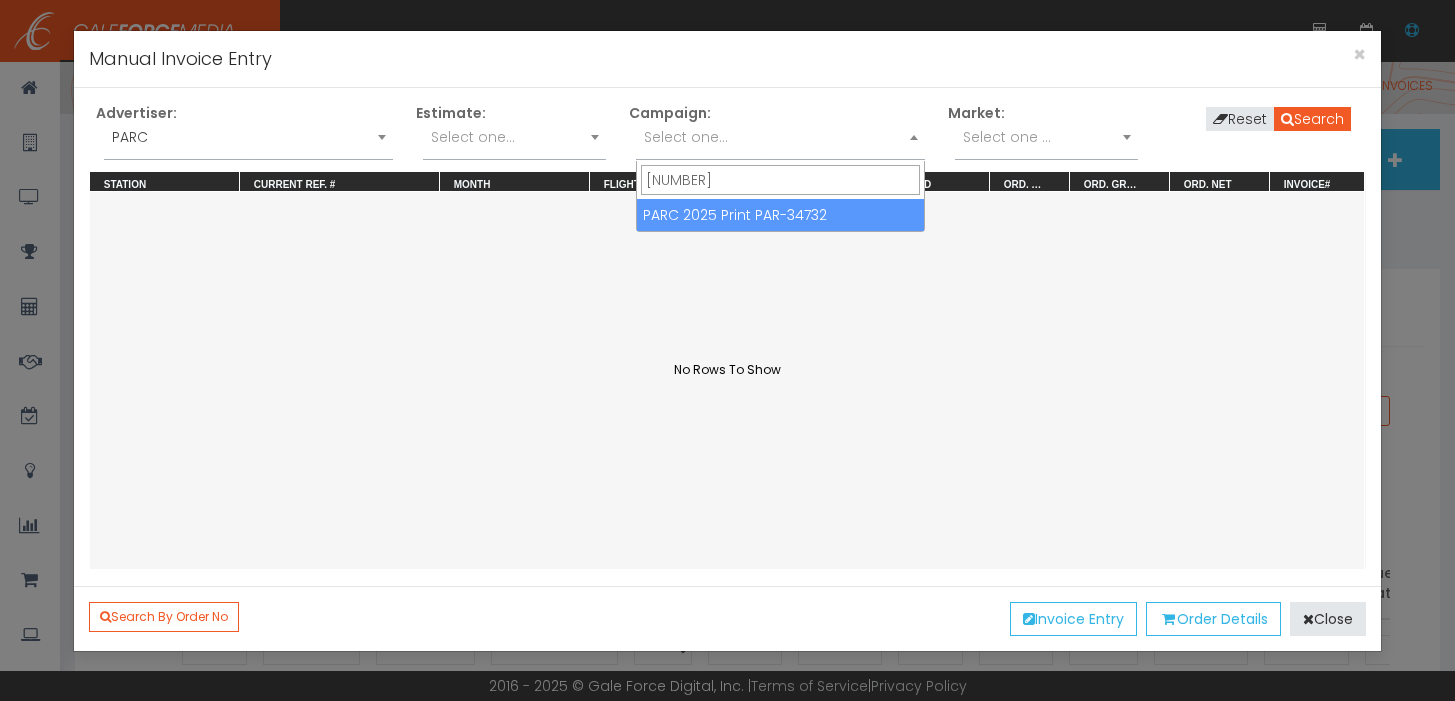 type on "[NUMBER]" 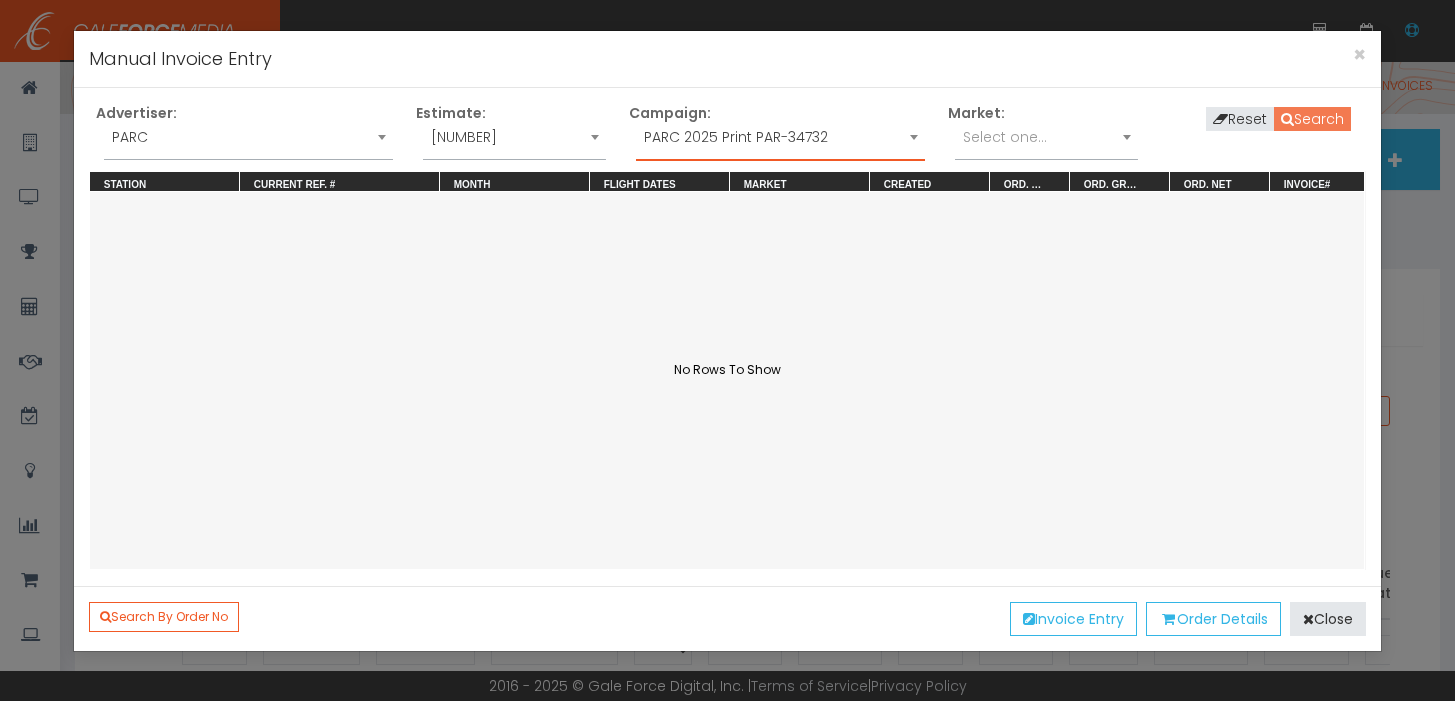 click on "Search" at bounding box center (1312, 119) 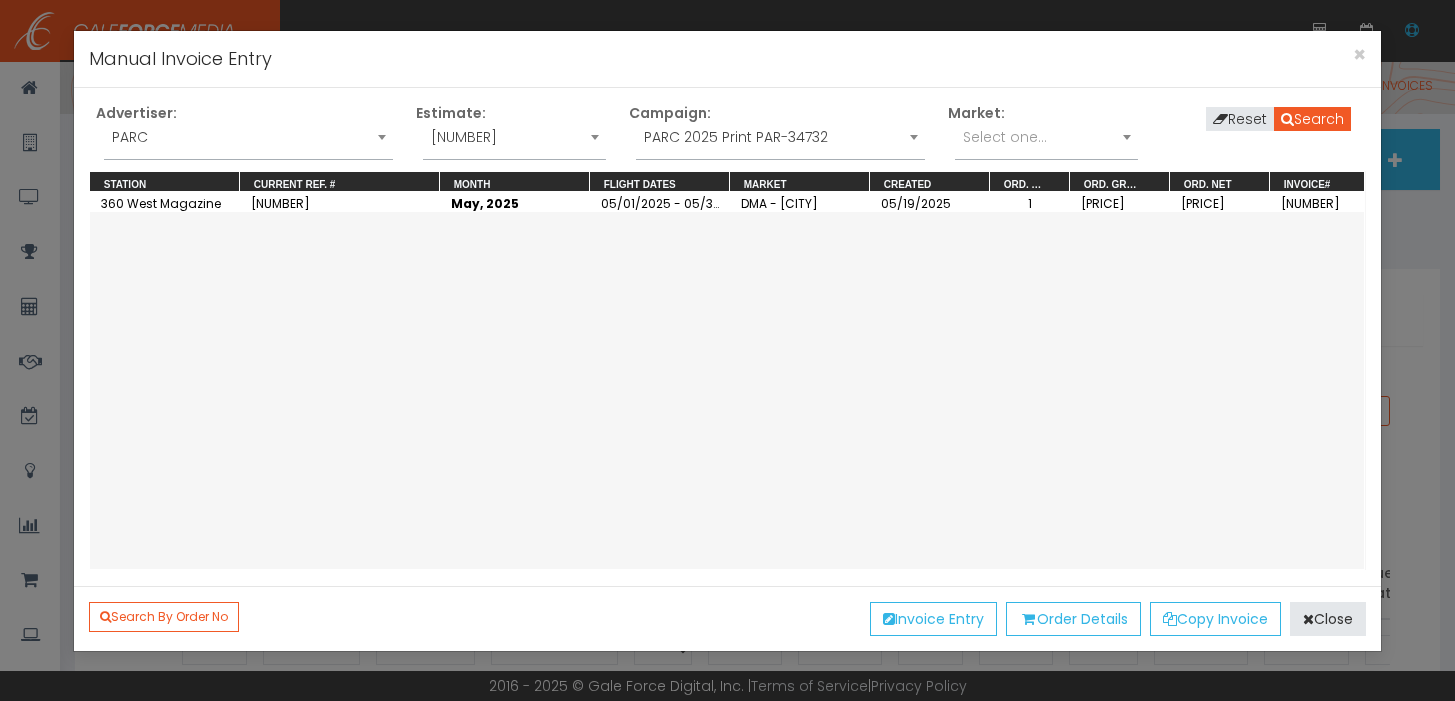 click on "05/19/2025" at bounding box center [930, 202] 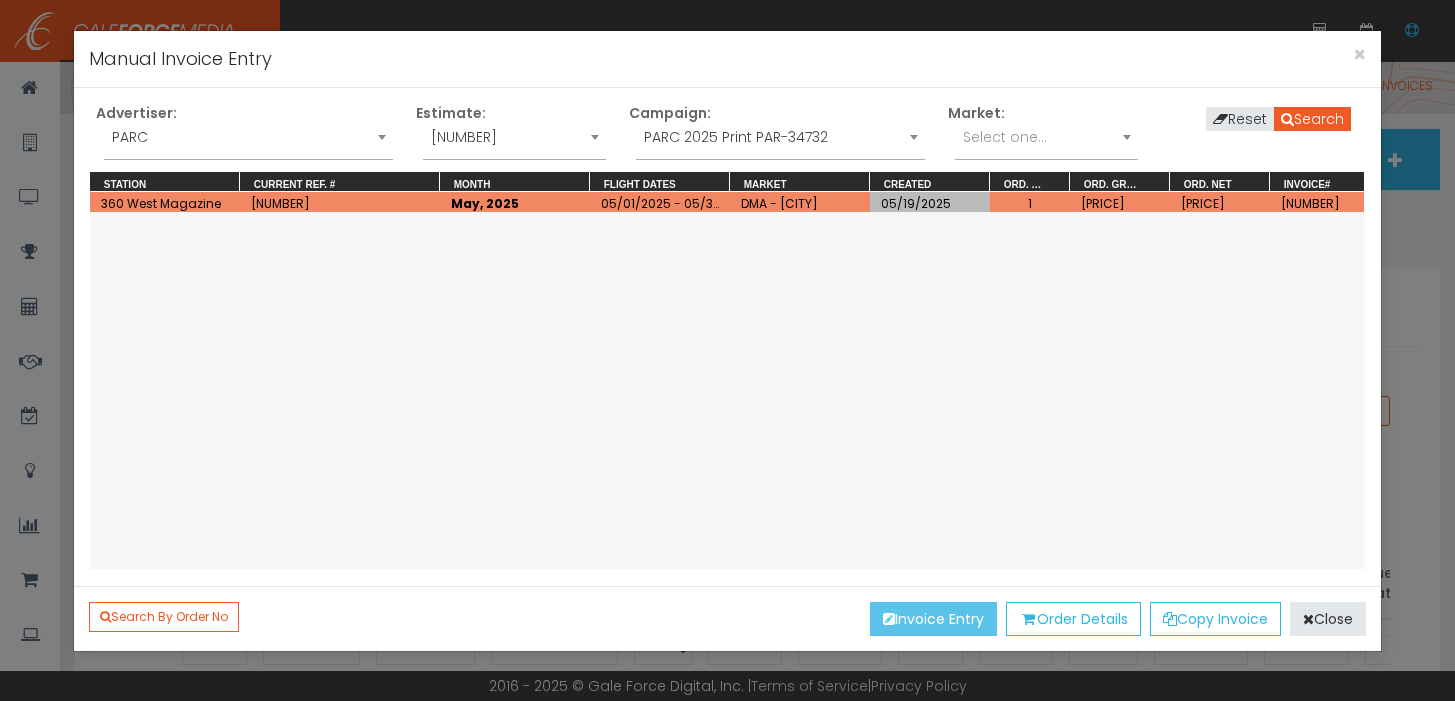 click on "Invoice Entry" at bounding box center (933, 619) 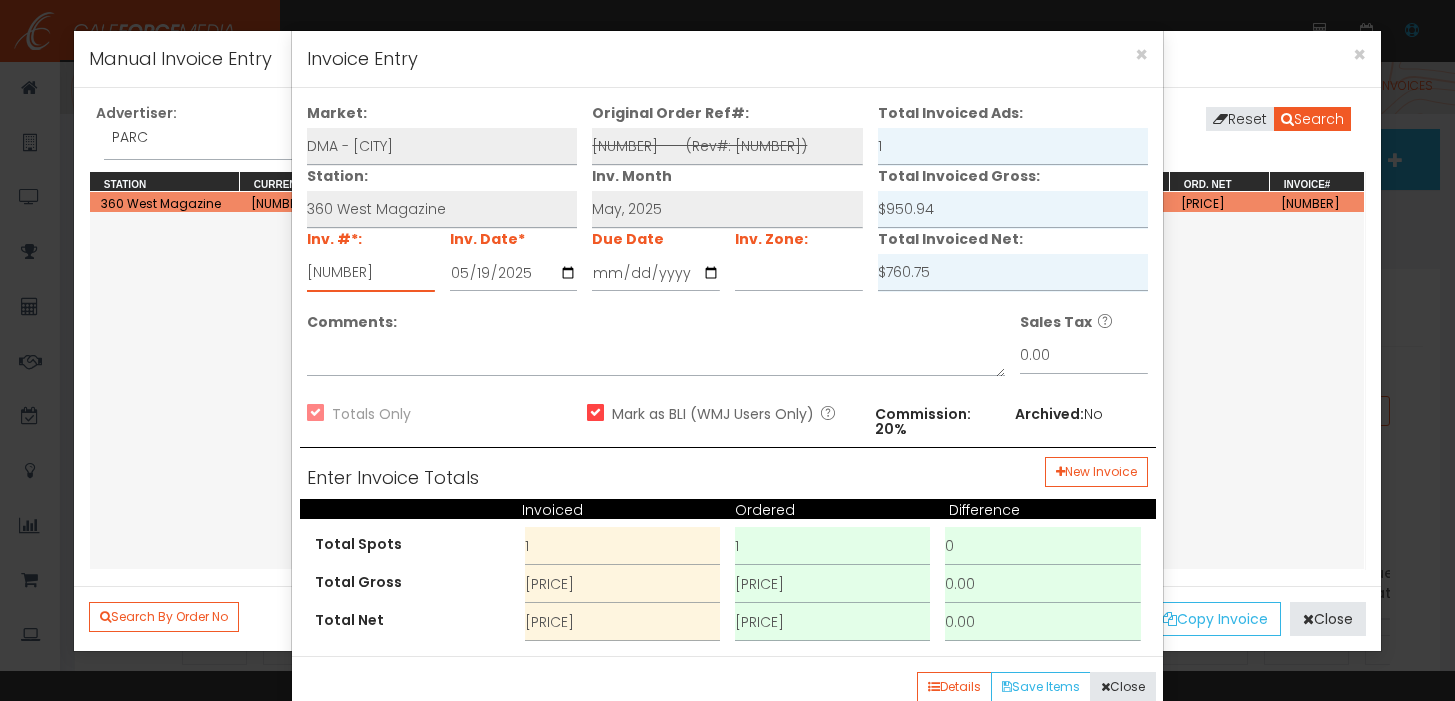drag, startPoint x: 402, startPoint y: 267, endPoint x: 311, endPoint y: 262, distance: 91.13726 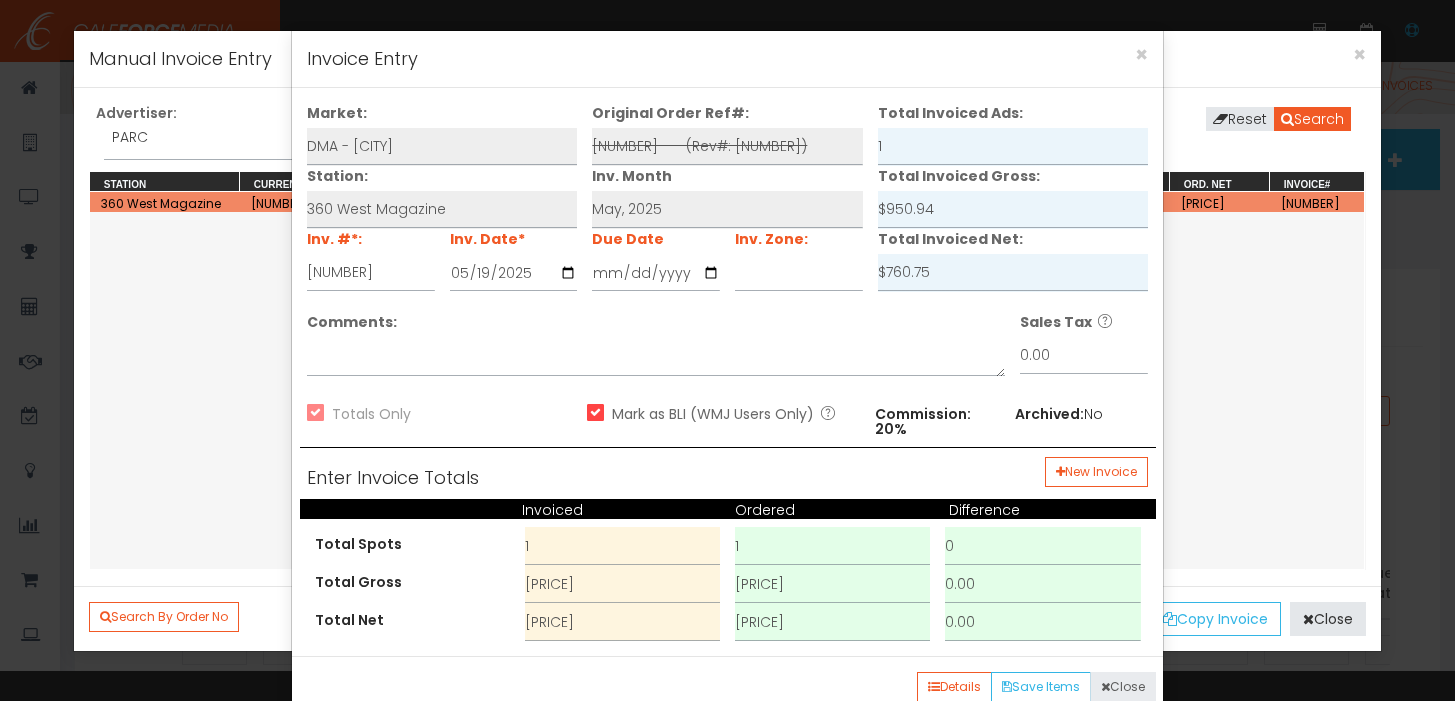 click on "Close" at bounding box center [1123, 687] 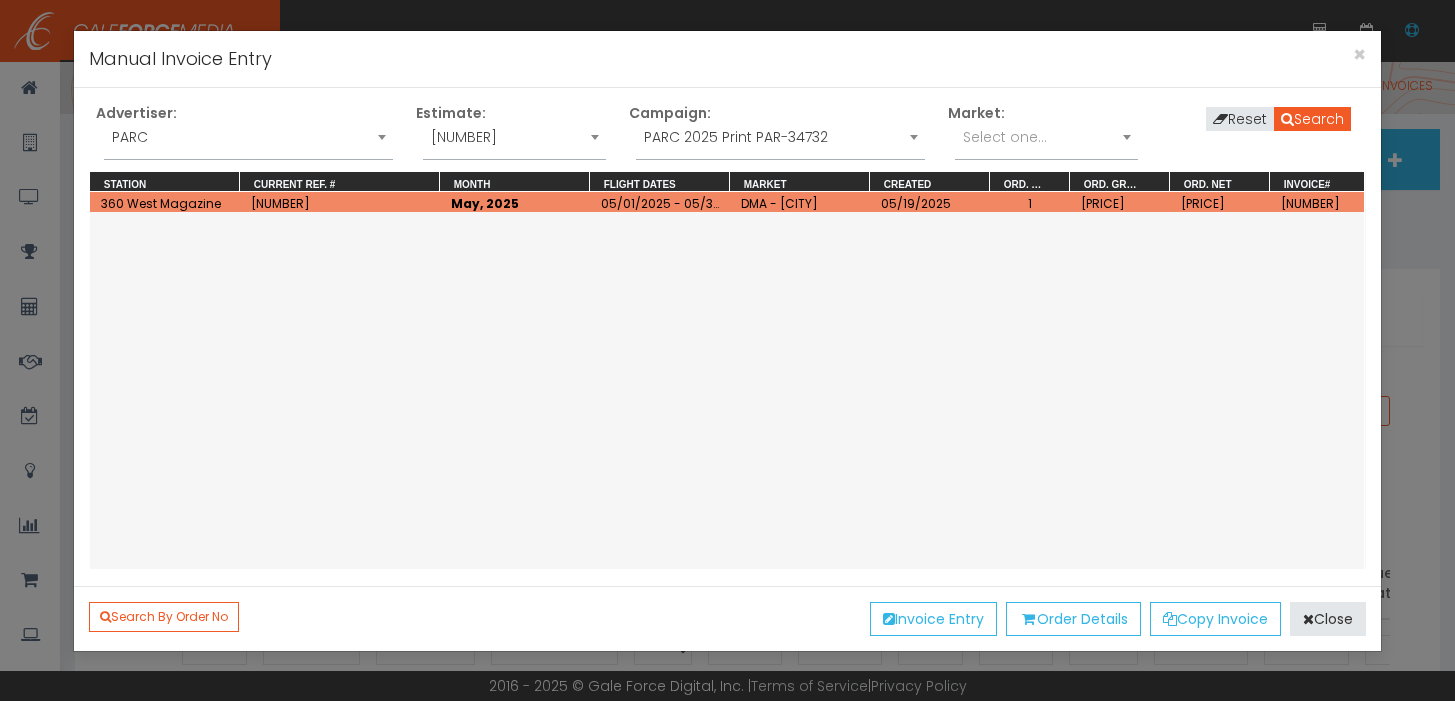 click on "Manual Invoice Entry" at bounding box center [728, 59] 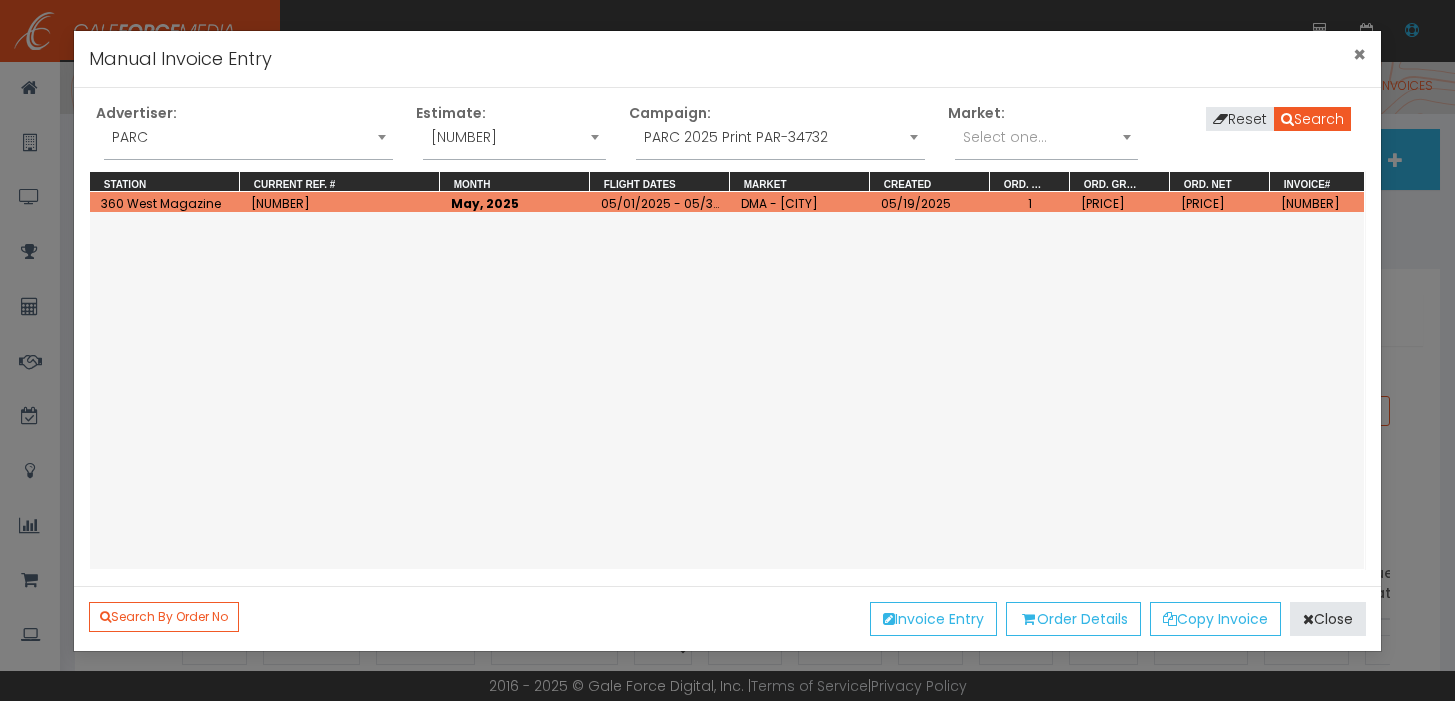 click on "×" at bounding box center [1359, 54] 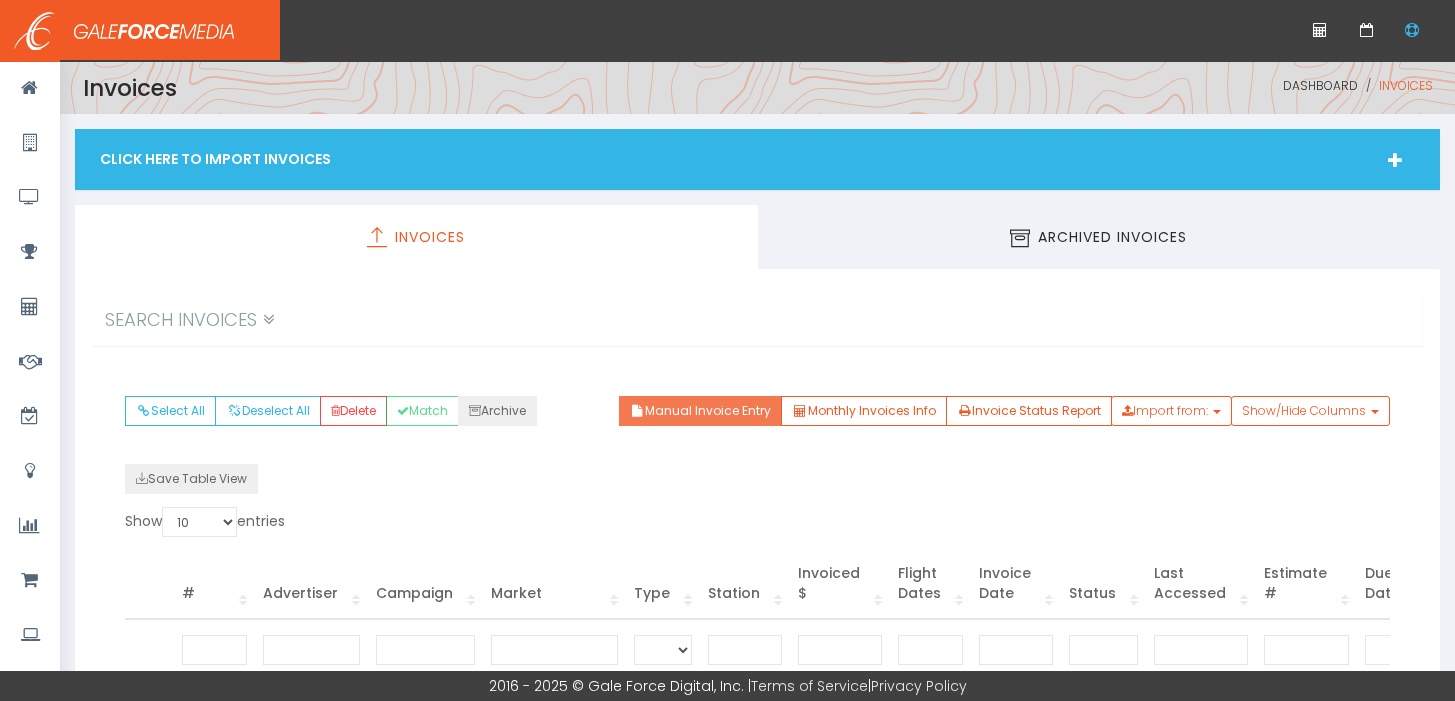 click on "Manual Invoice Entry" at bounding box center (700, 411) 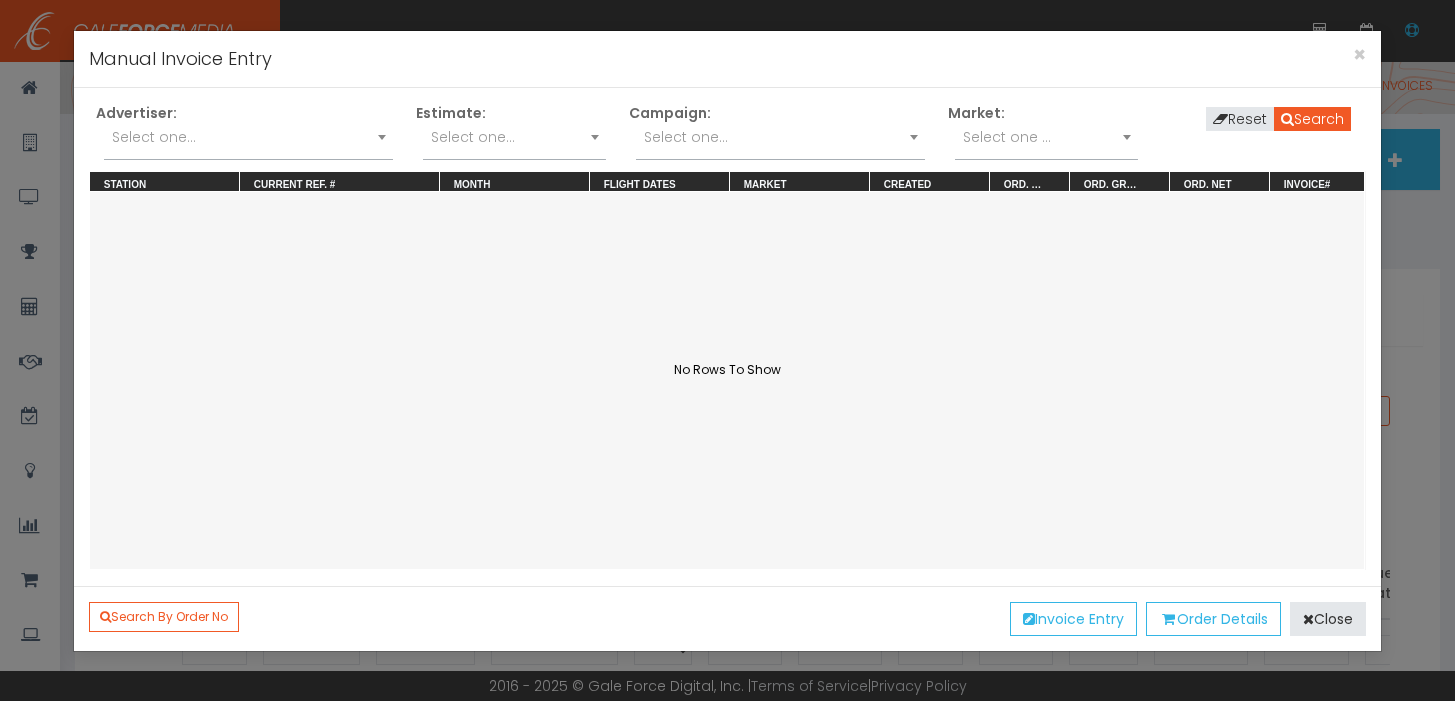click on "Select one..." at bounding box center (248, 137) 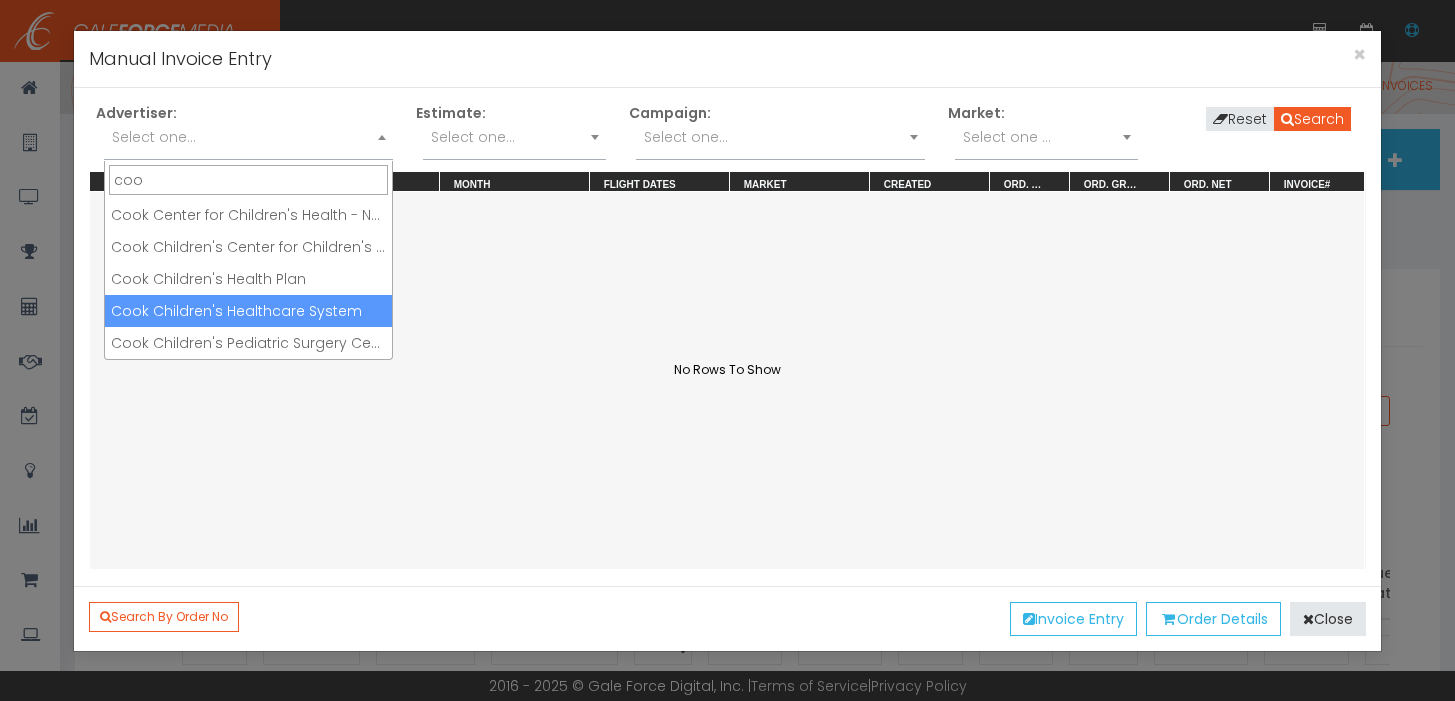 type on "coo" 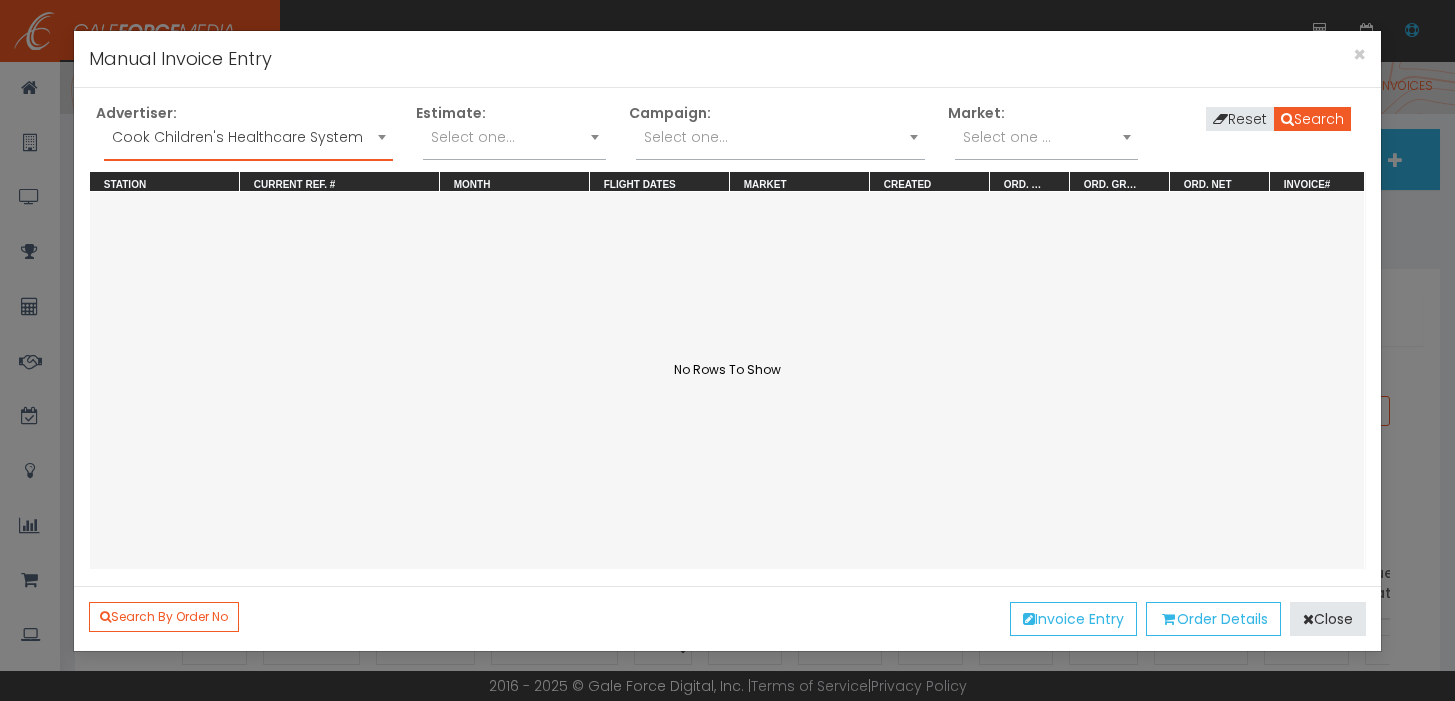 click on "Select one..." at bounding box center [780, 137] 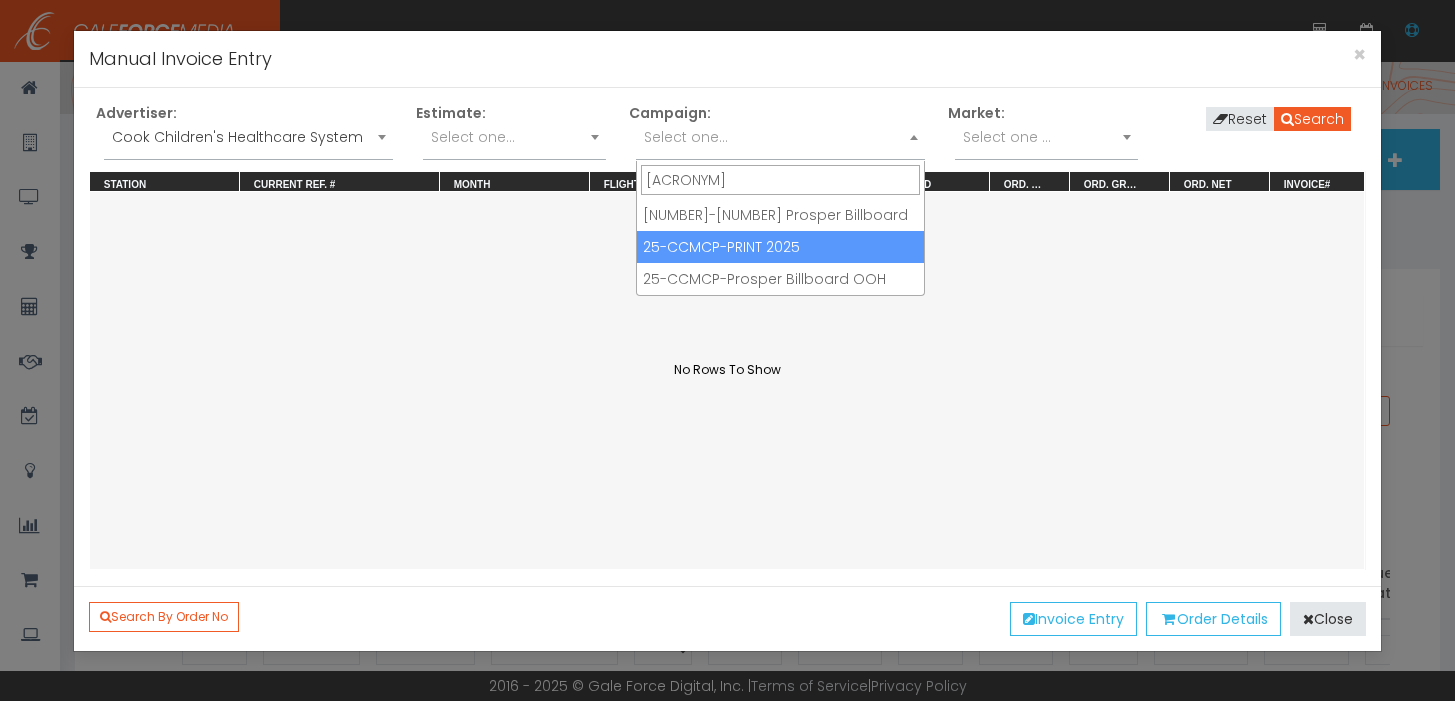 type on "[ACRONYM]" 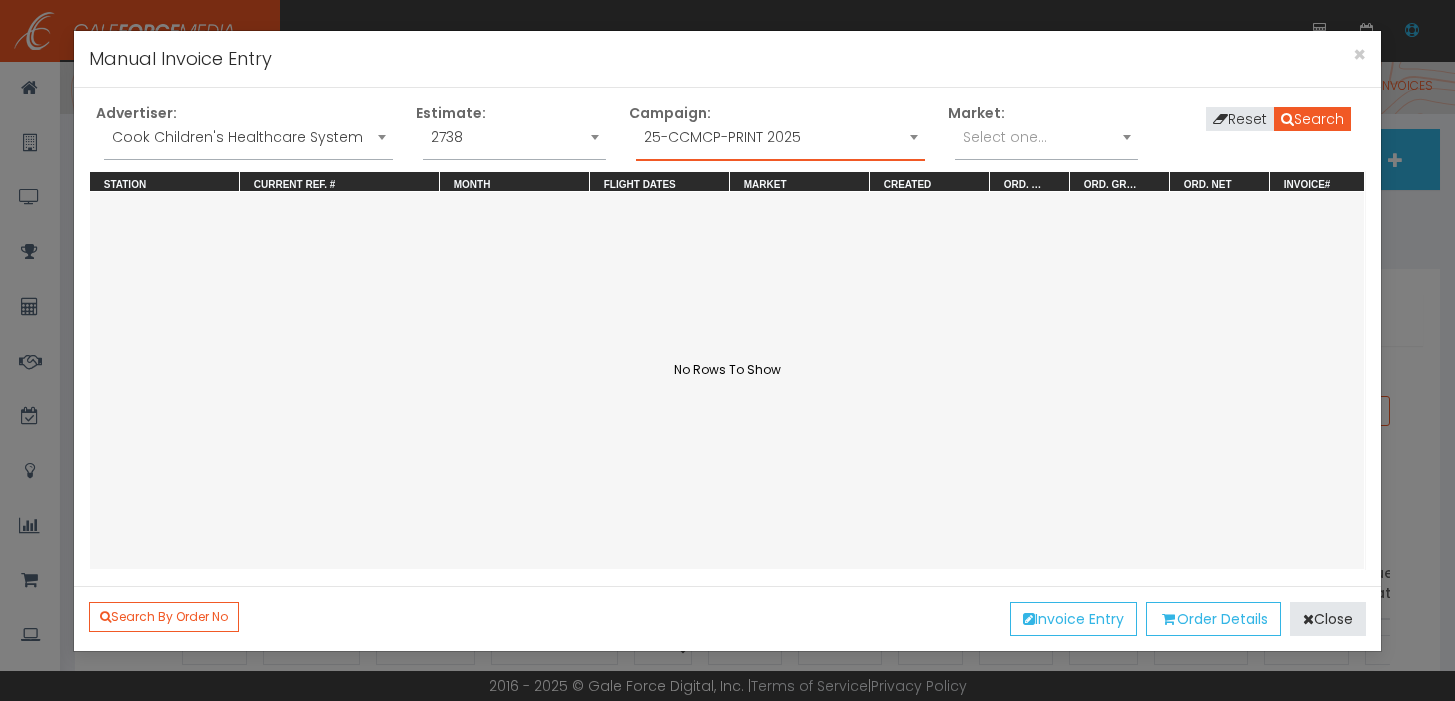click on "25-CCMCP-PRINT 2025" at bounding box center [780, 137] 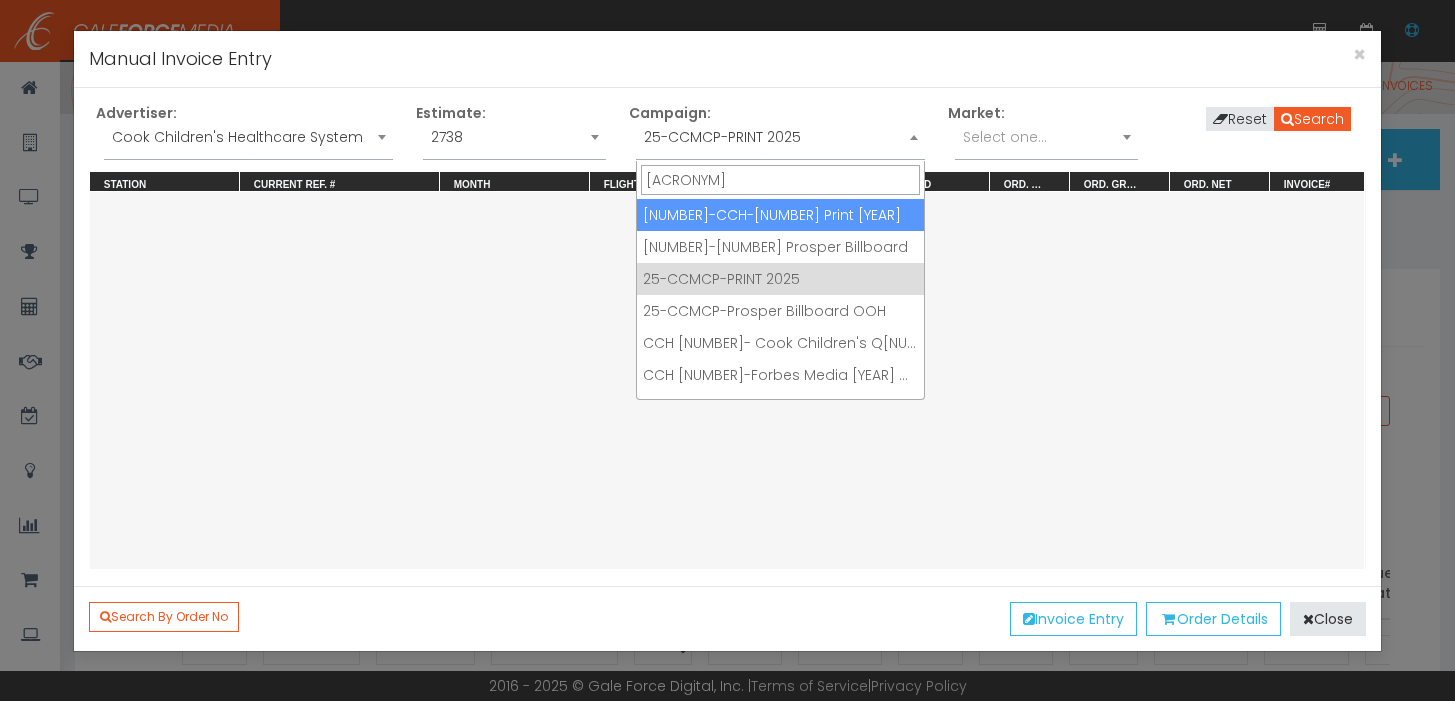 scroll, scrollTop: 0, scrollLeft: 0, axis: both 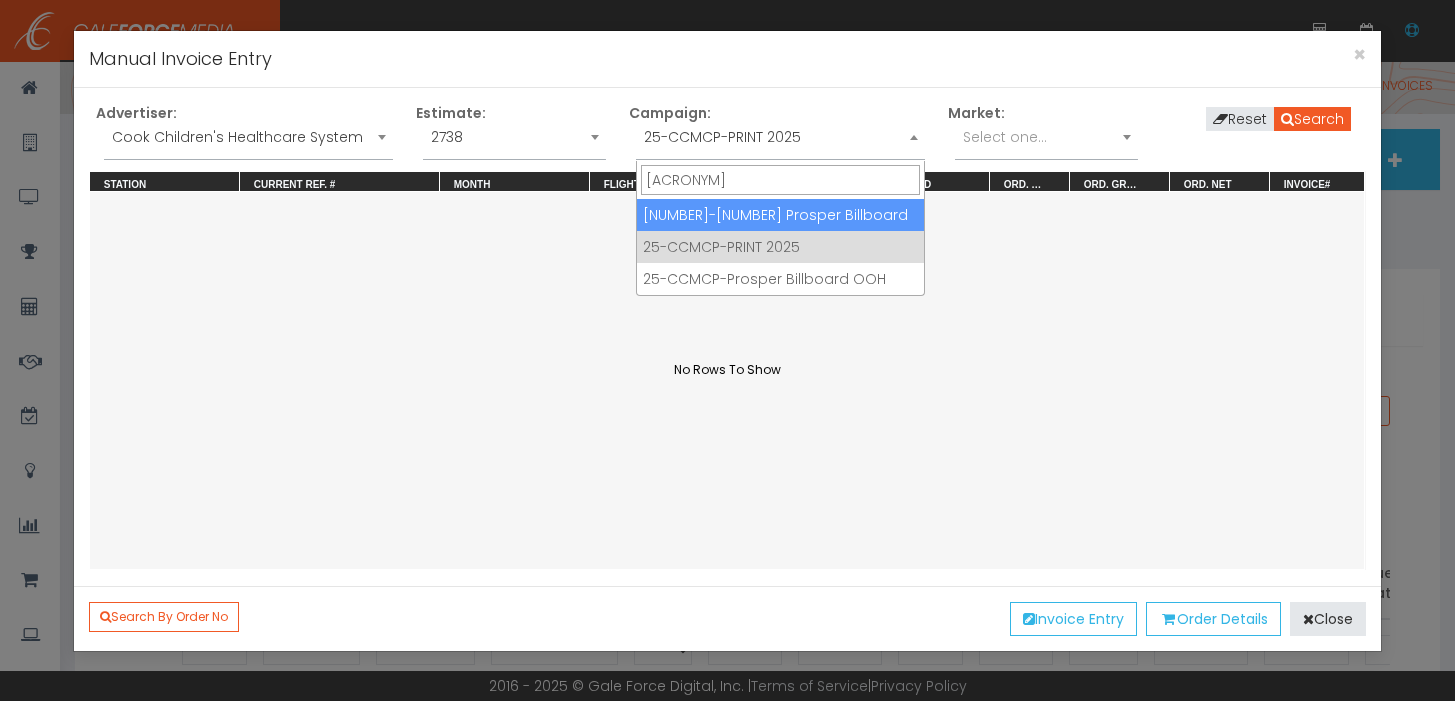type on "[ACRONYM]" 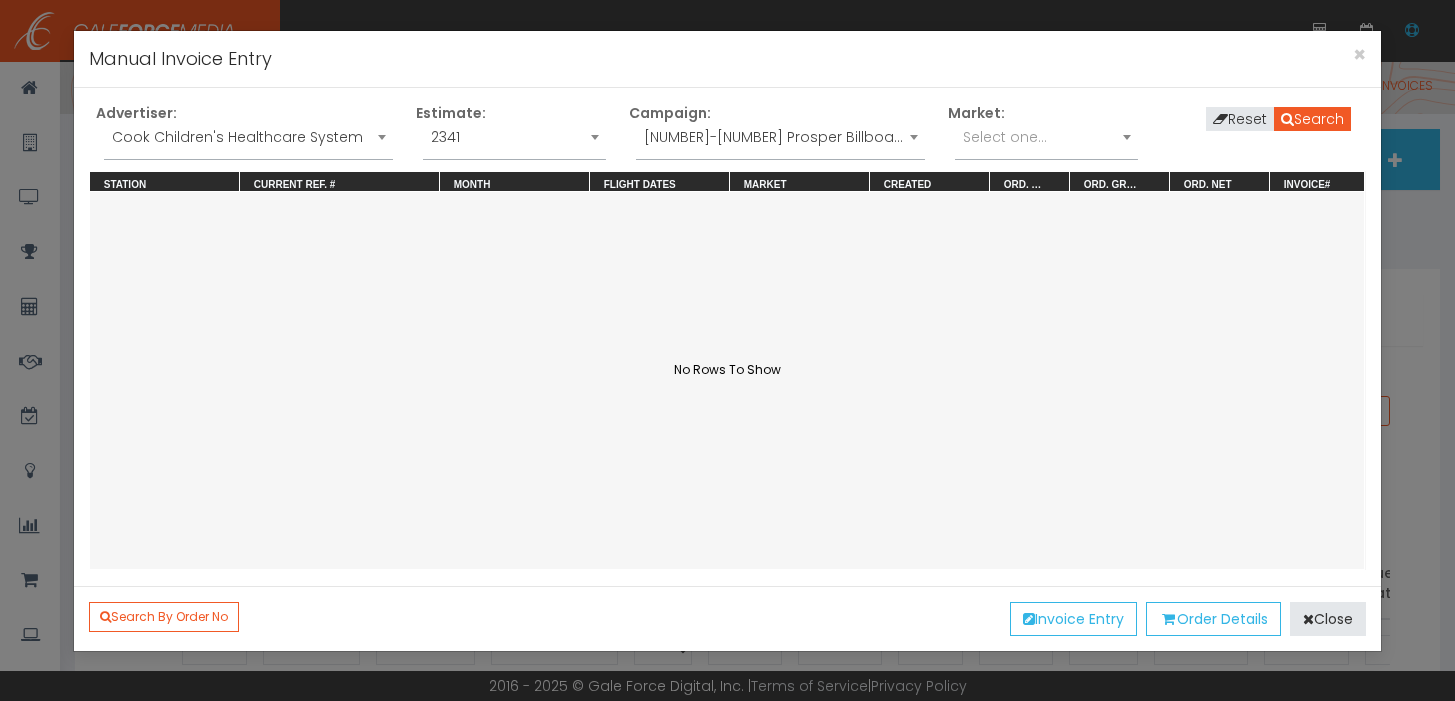 click on "Advertiser:
Select one ...
ACEC
ACH Child & Family Services
Aspens
Balcom Agency
Balcom Test Client
Beaumont Tractor
Big Tex Stone Bortnick Tractor Boy Scouts PARC" at bounding box center [727, 137] 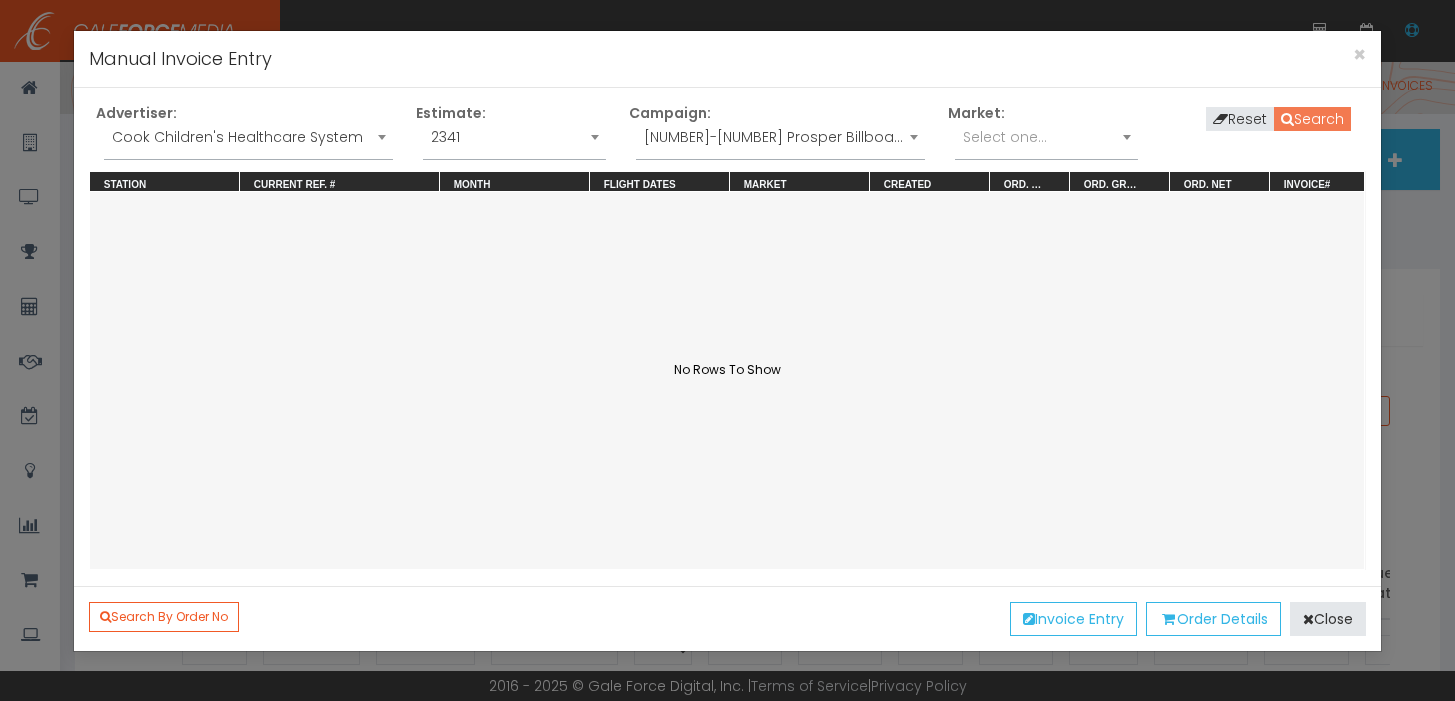 click on "Search" at bounding box center (1312, 119) 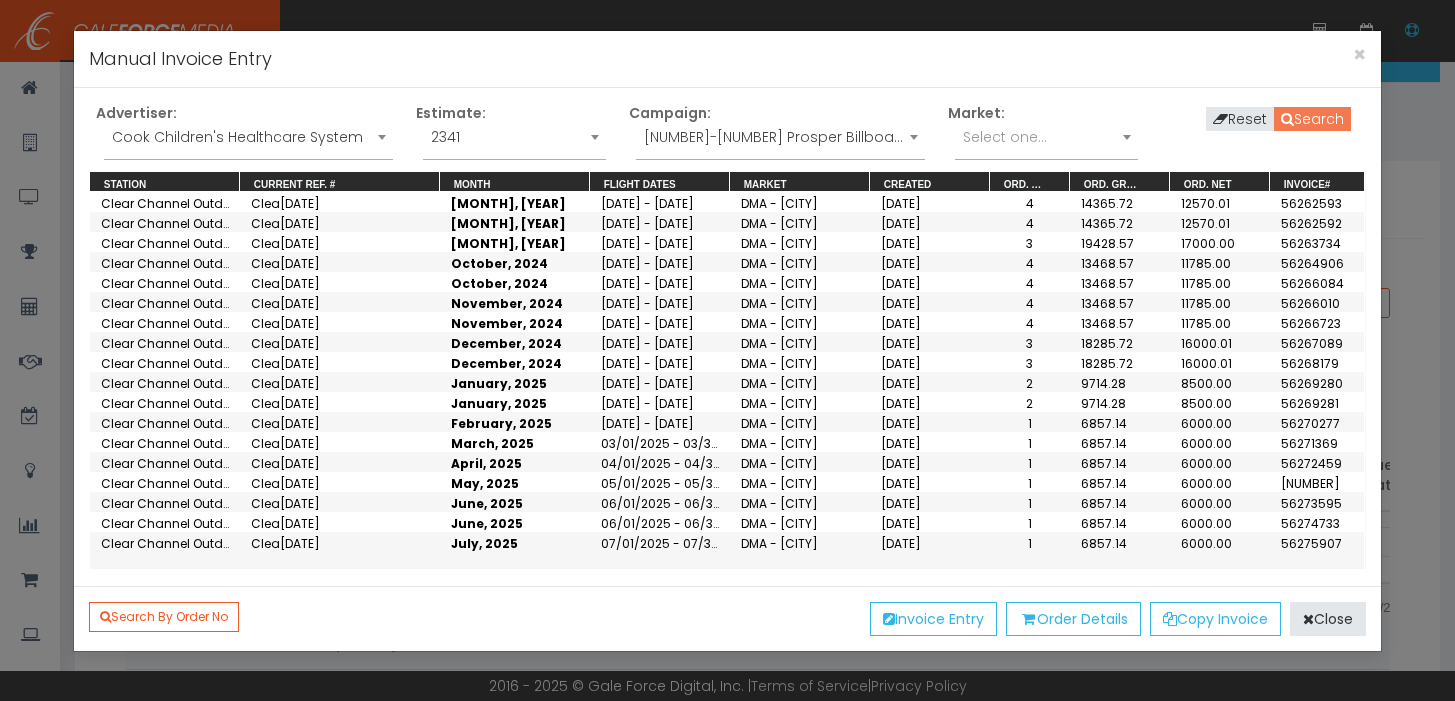 scroll, scrollTop: 111, scrollLeft: 0, axis: vertical 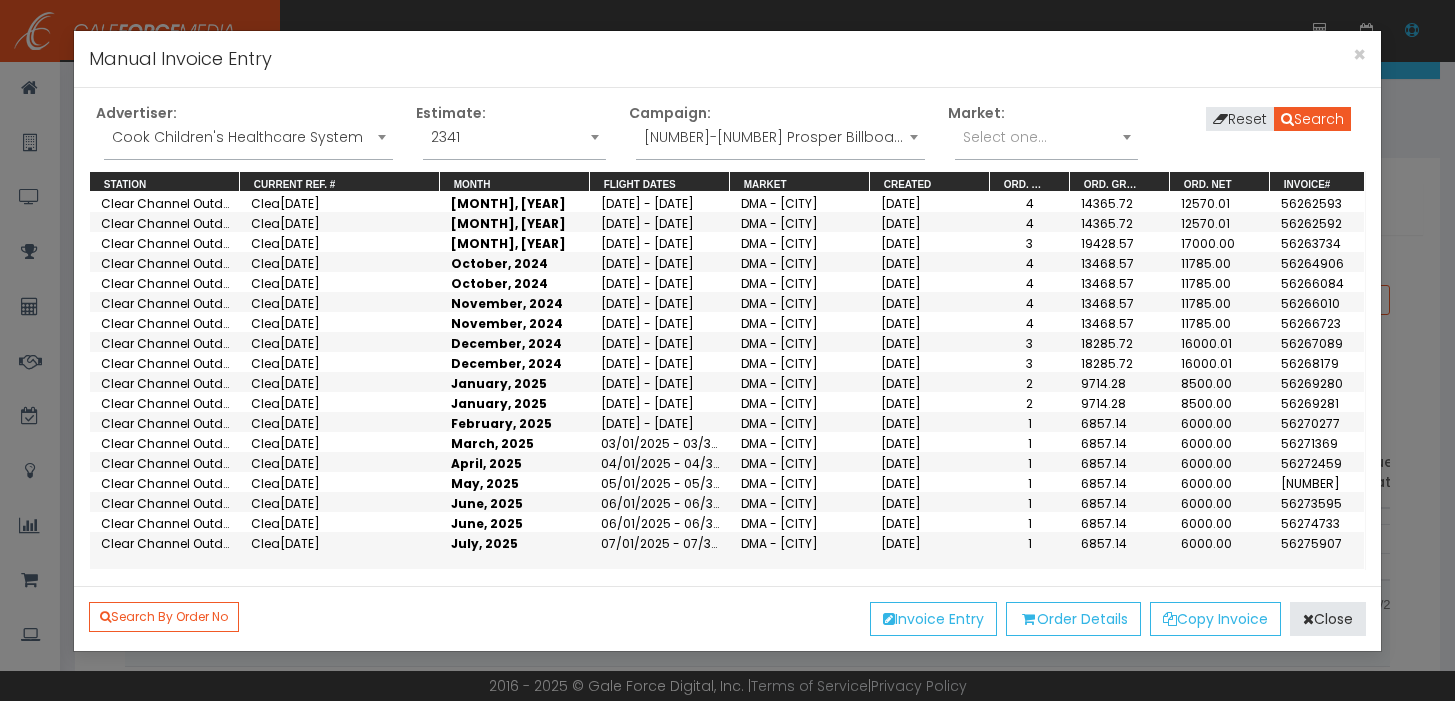 click on "[DATE]" at bounding box center [930, 202] 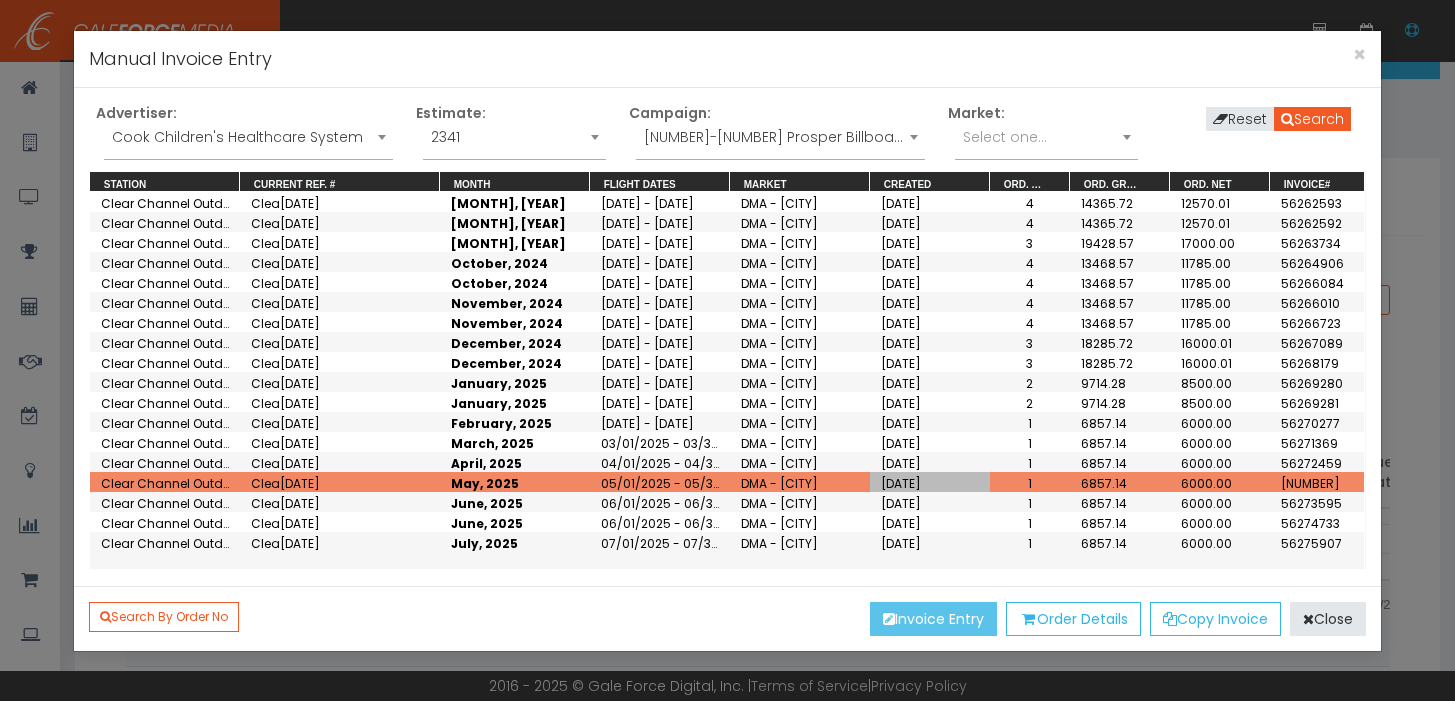 click on "Invoice Entry" at bounding box center [933, 619] 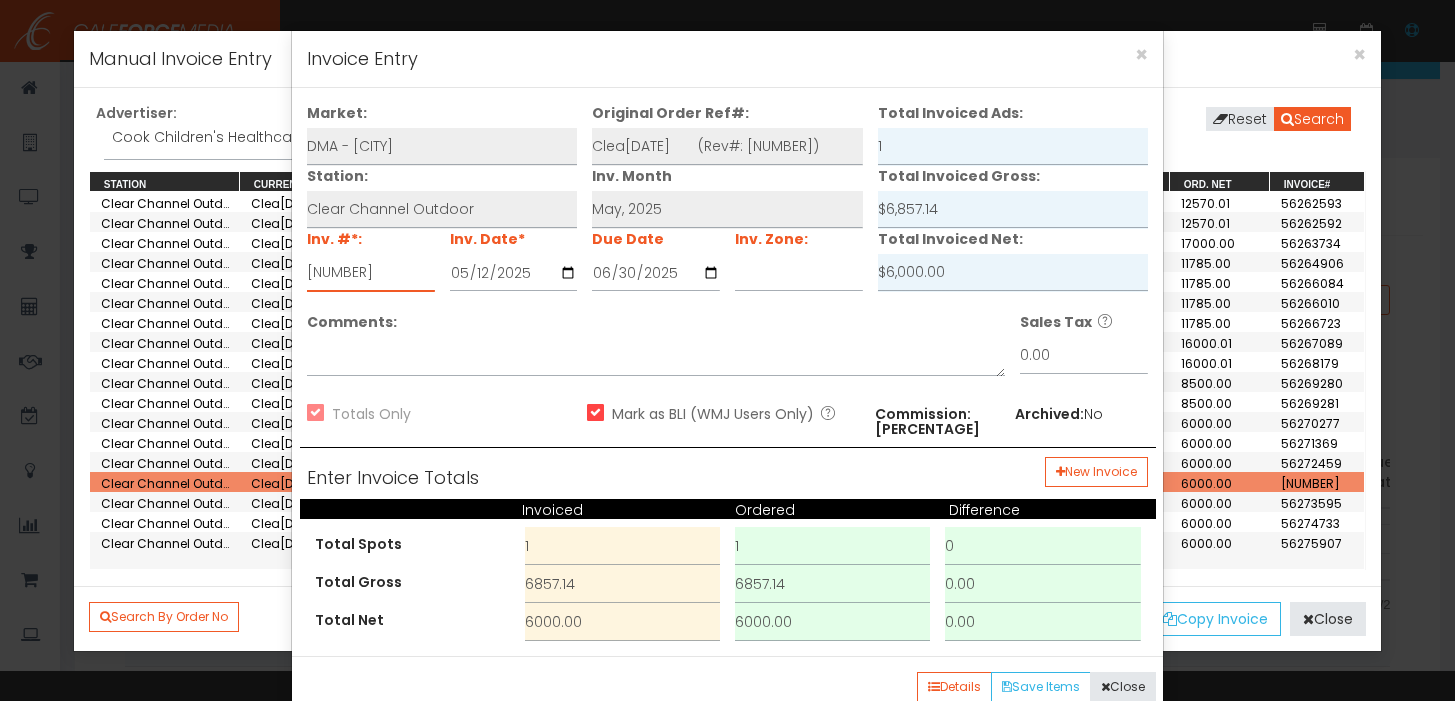 drag, startPoint x: 397, startPoint y: 266, endPoint x: 302, endPoint y: 263, distance: 95.047356 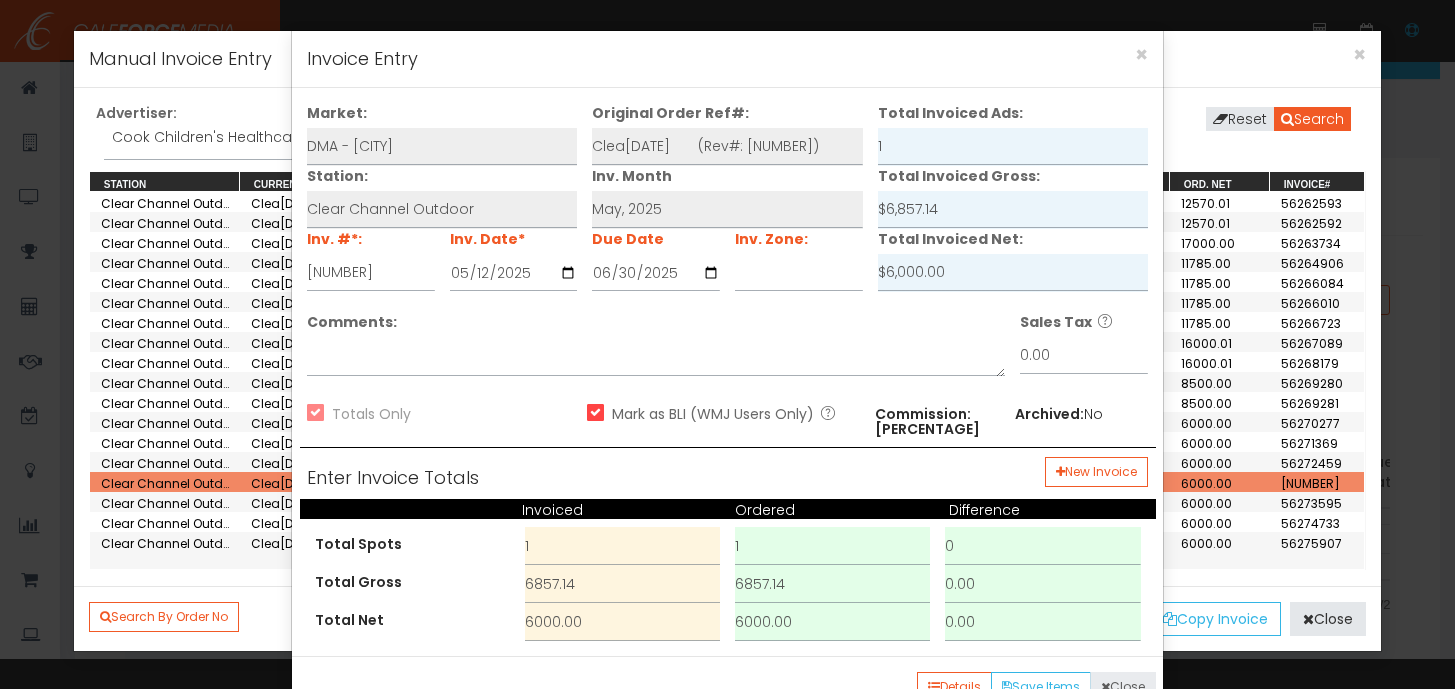 click on "Close" at bounding box center [1123, 687] 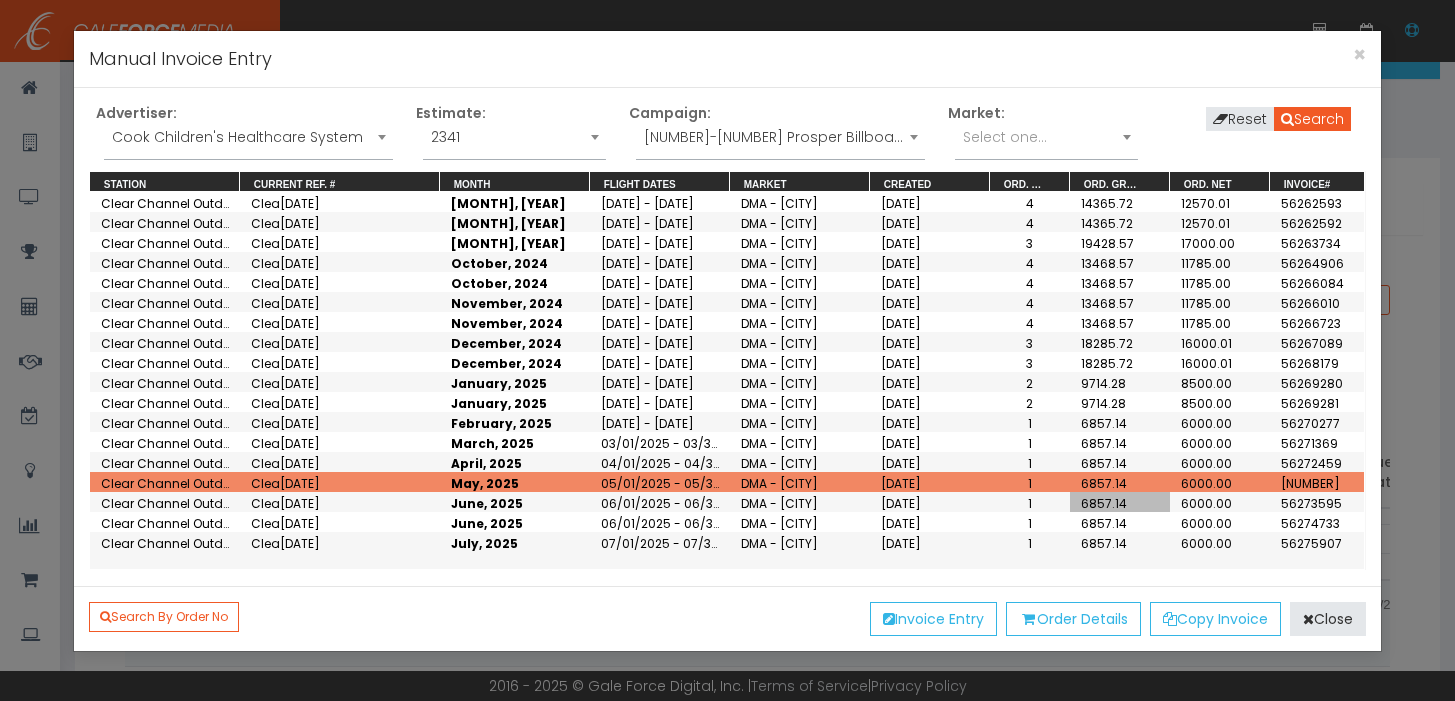 click on "6857.14" at bounding box center (1120, 502) 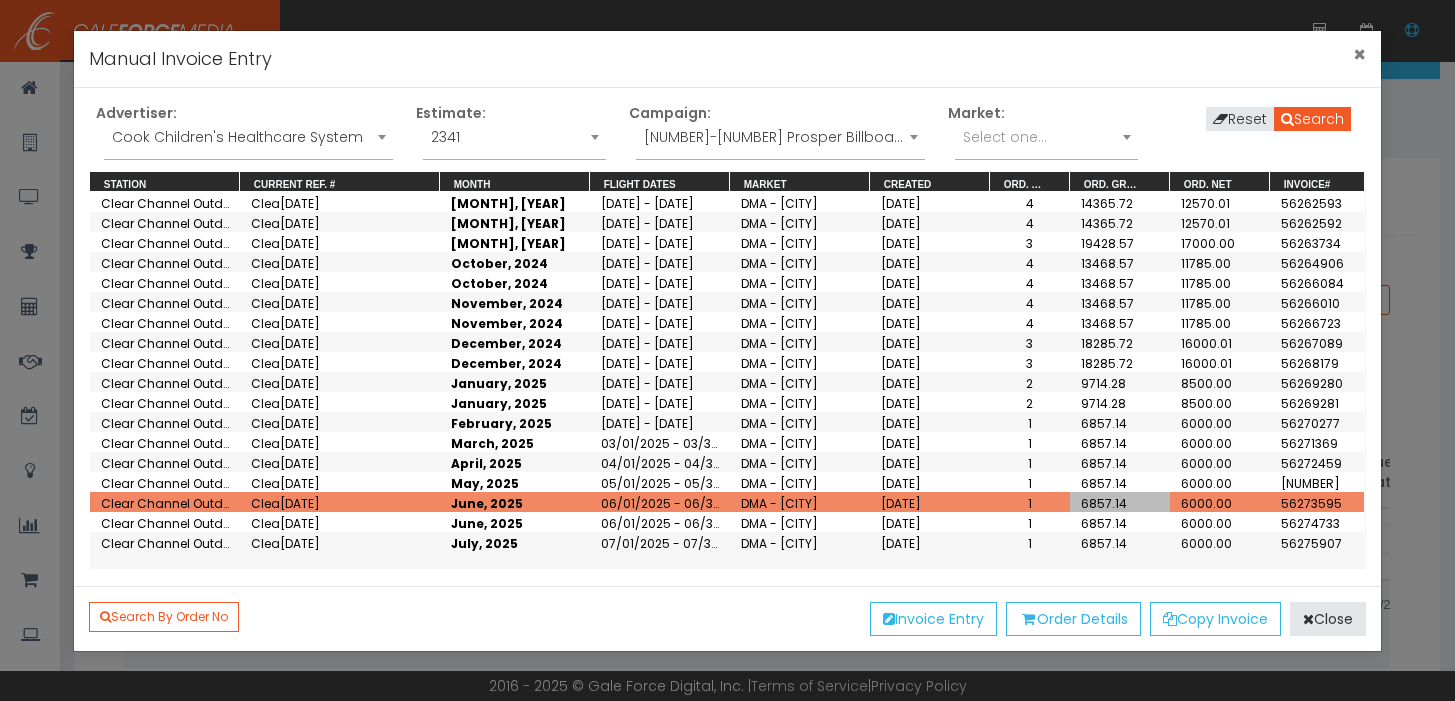 scroll, scrollTop: 112, scrollLeft: 0, axis: vertical 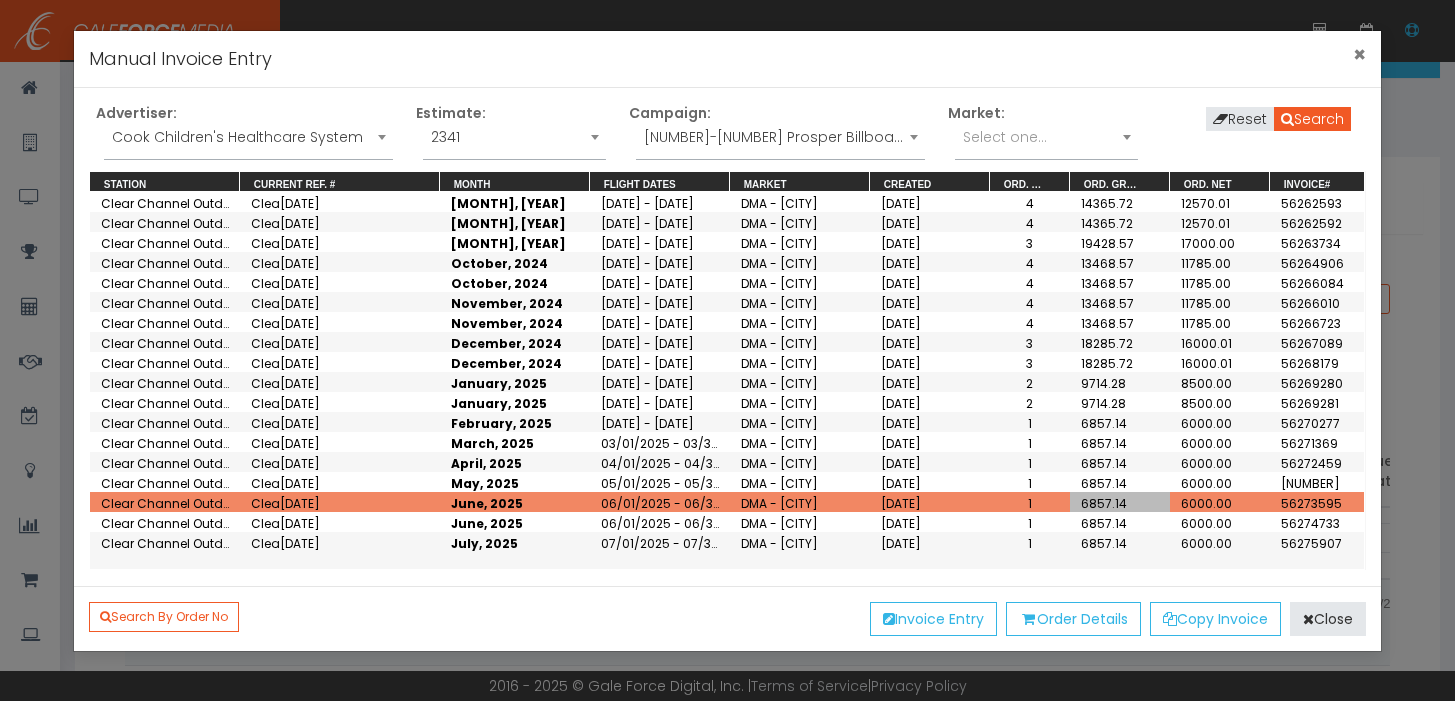 click on "×" at bounding box center (1359, 54) 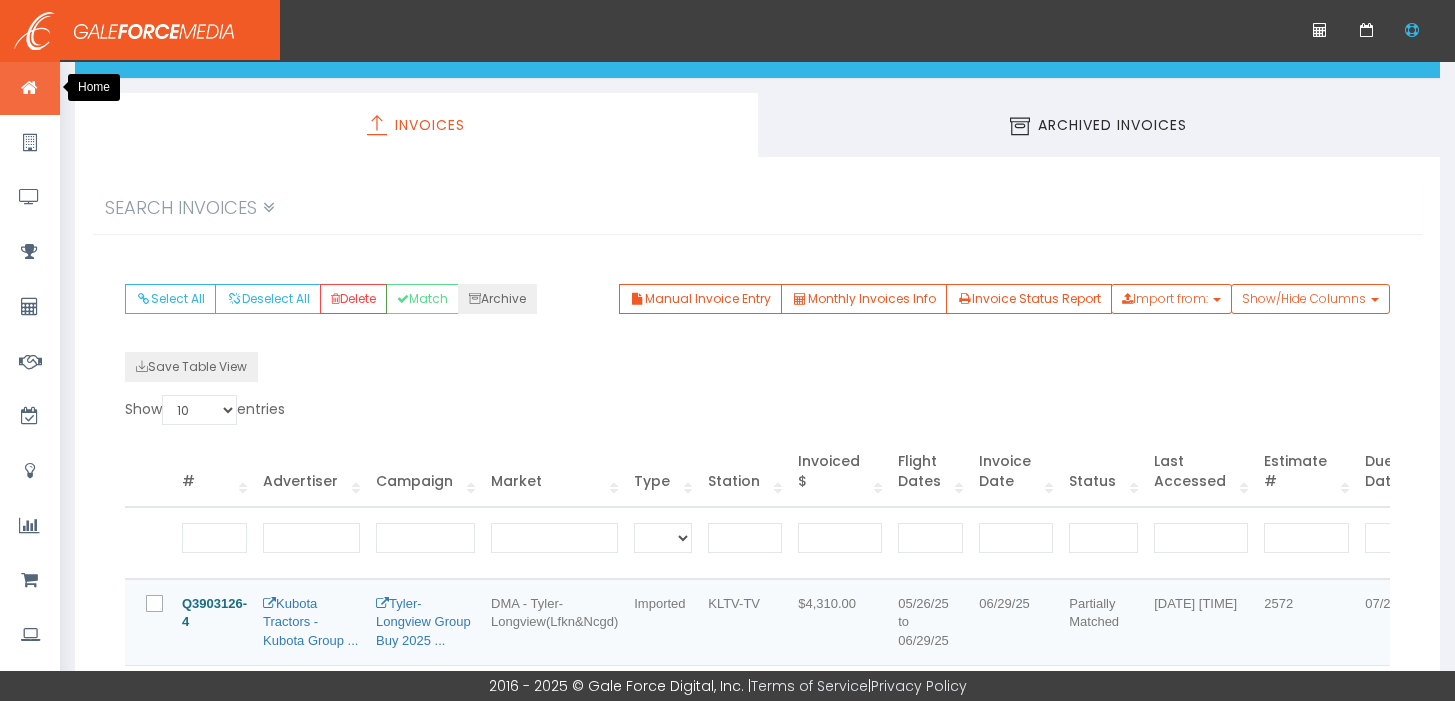 click at bounding box center [30, 87] 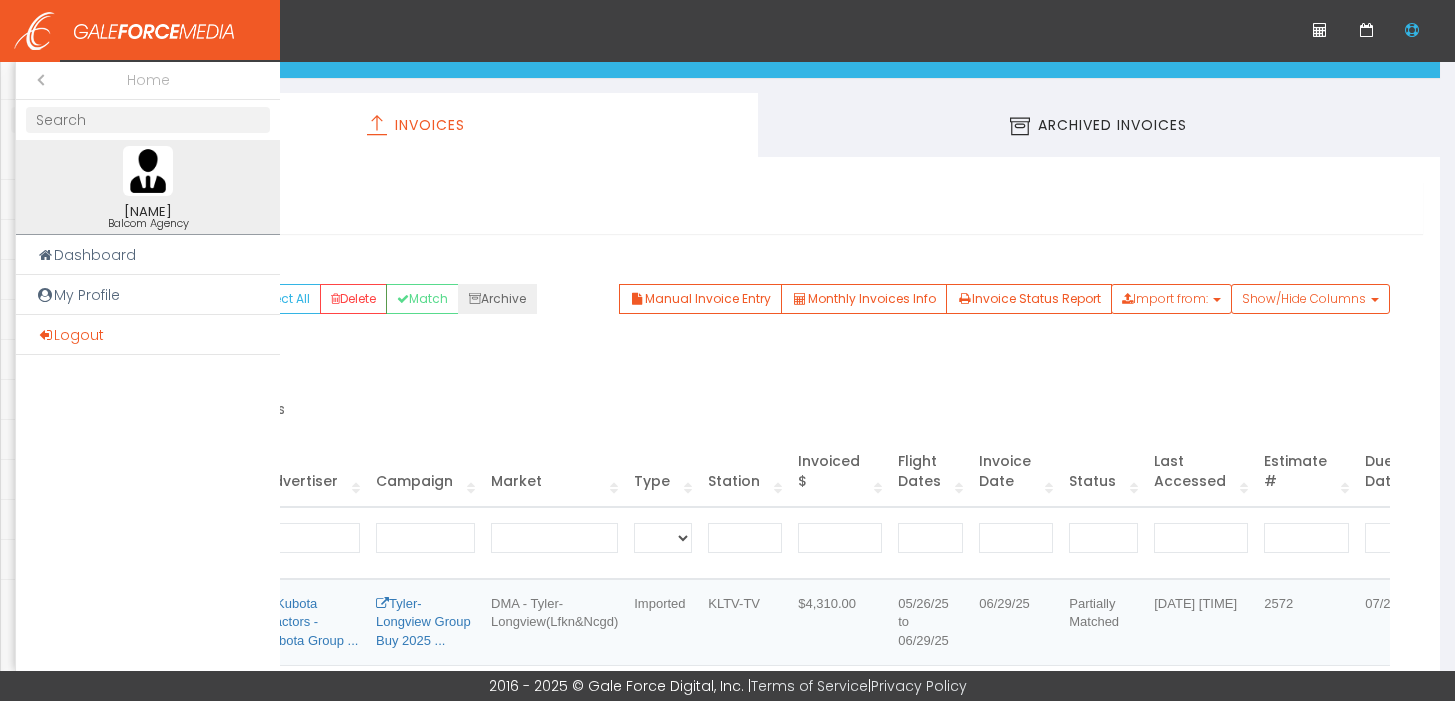 click on "Logout" at bounding box center (148, 335) 